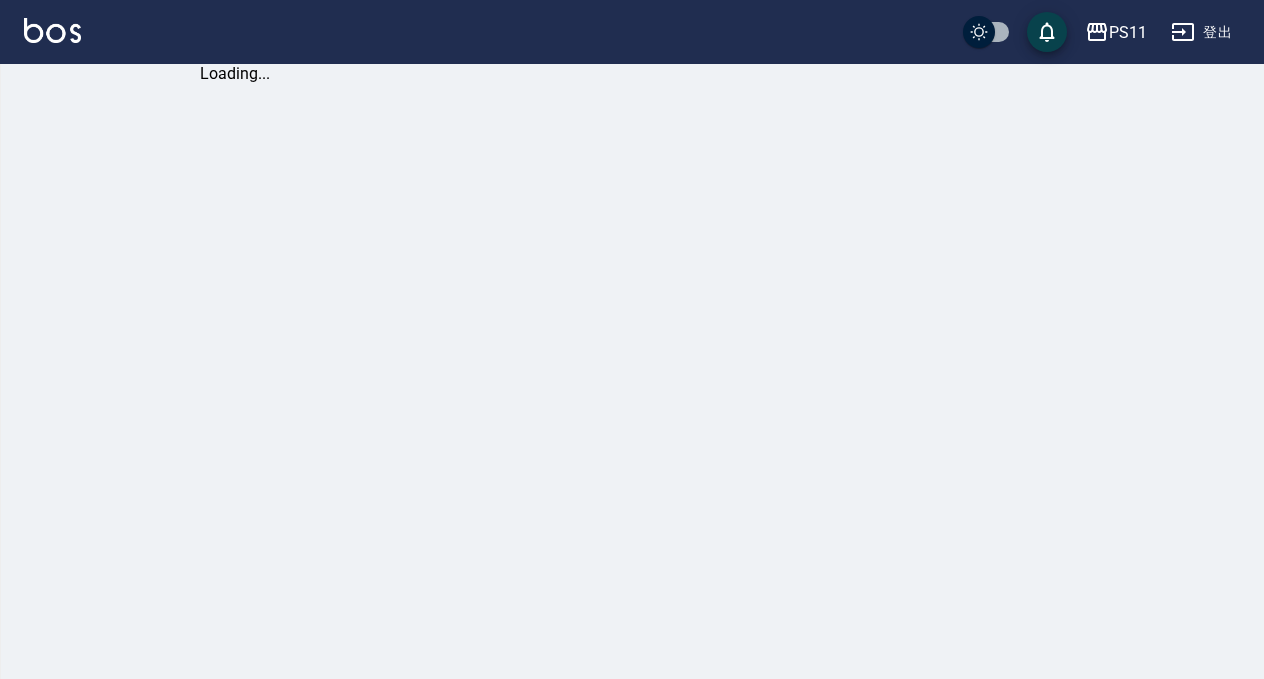 scroll, scrollTop: 0, scrollLeft: 0, axis: both 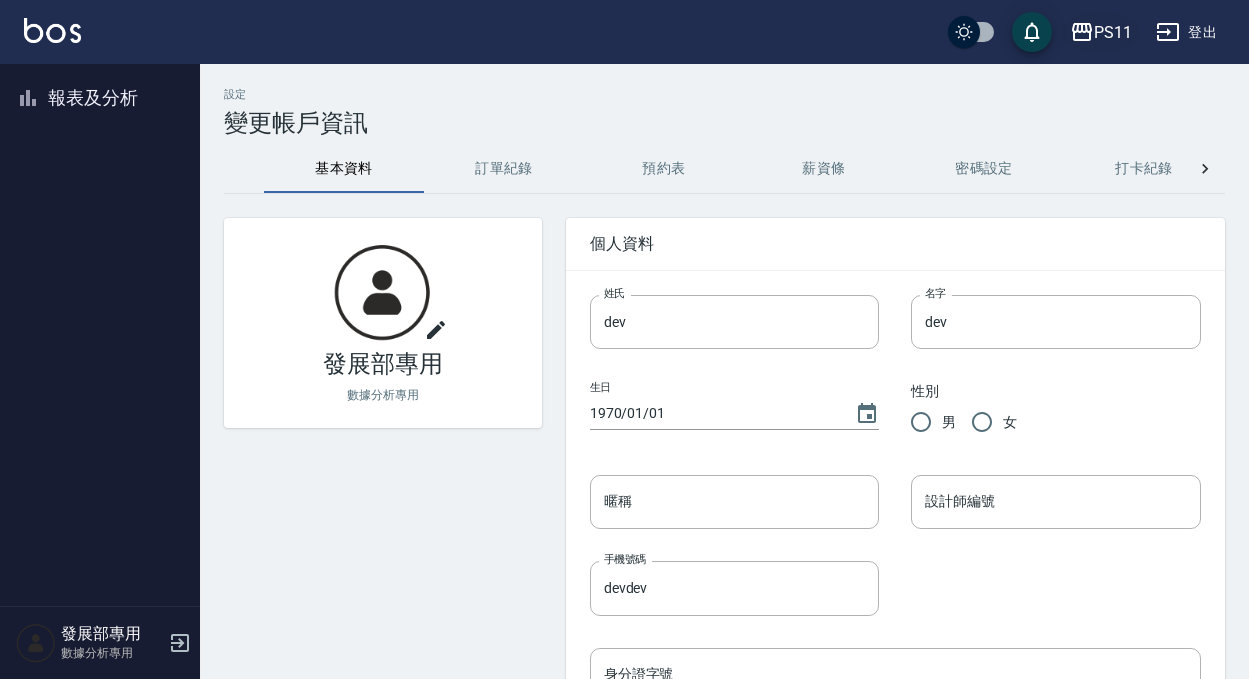 click on "PS11" at bounding box center (1113, 32) 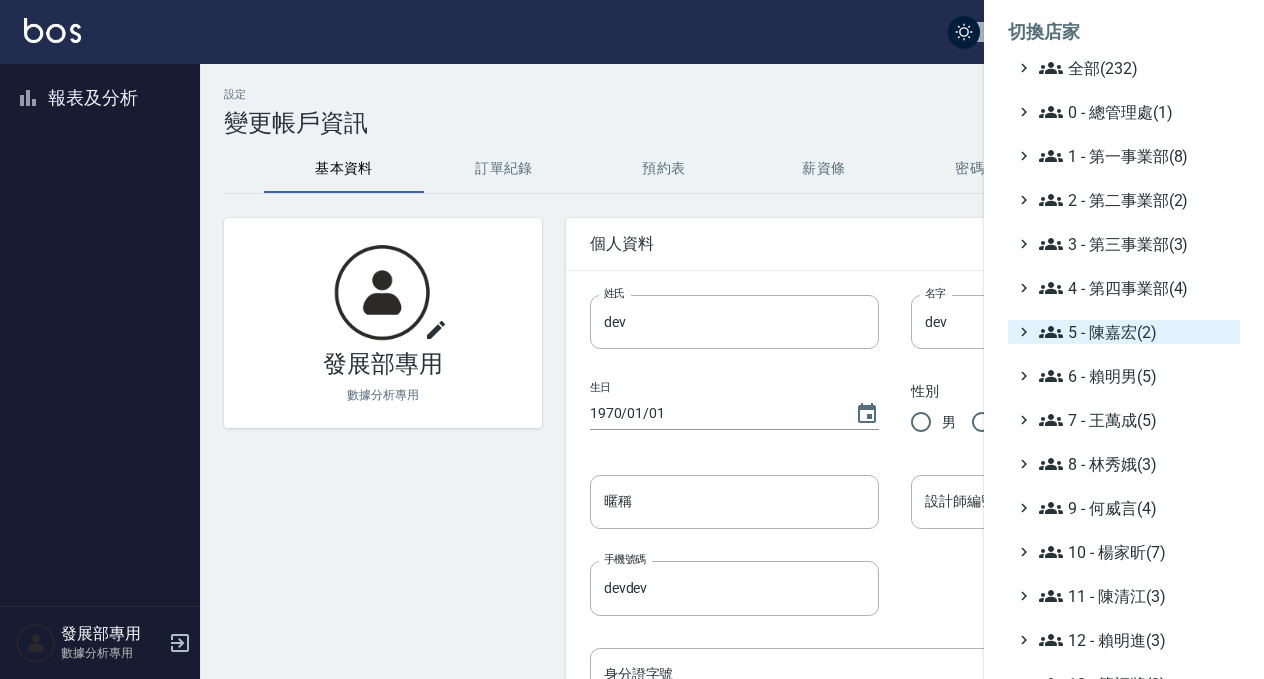 click on "5 - 陳嘉宏(2)" at bounding box center (1135, 332) 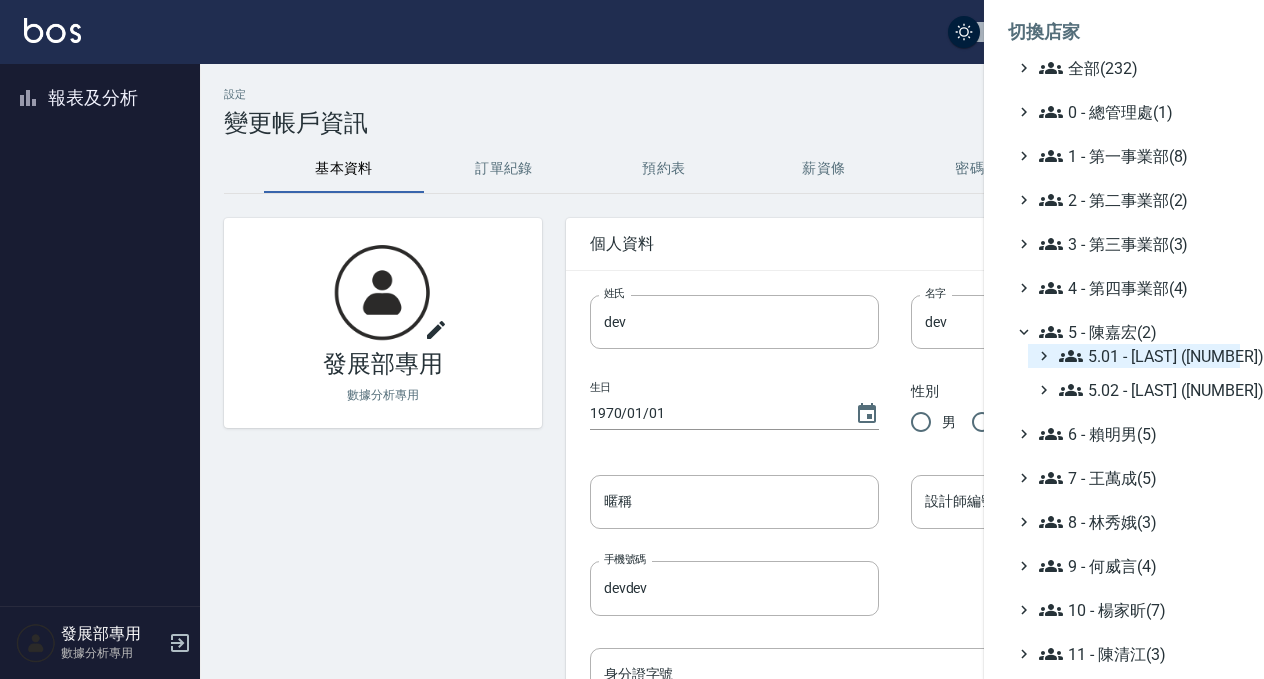 click on "5.01 - 劉茲樺(4)" at bounding box center (1145, 356) 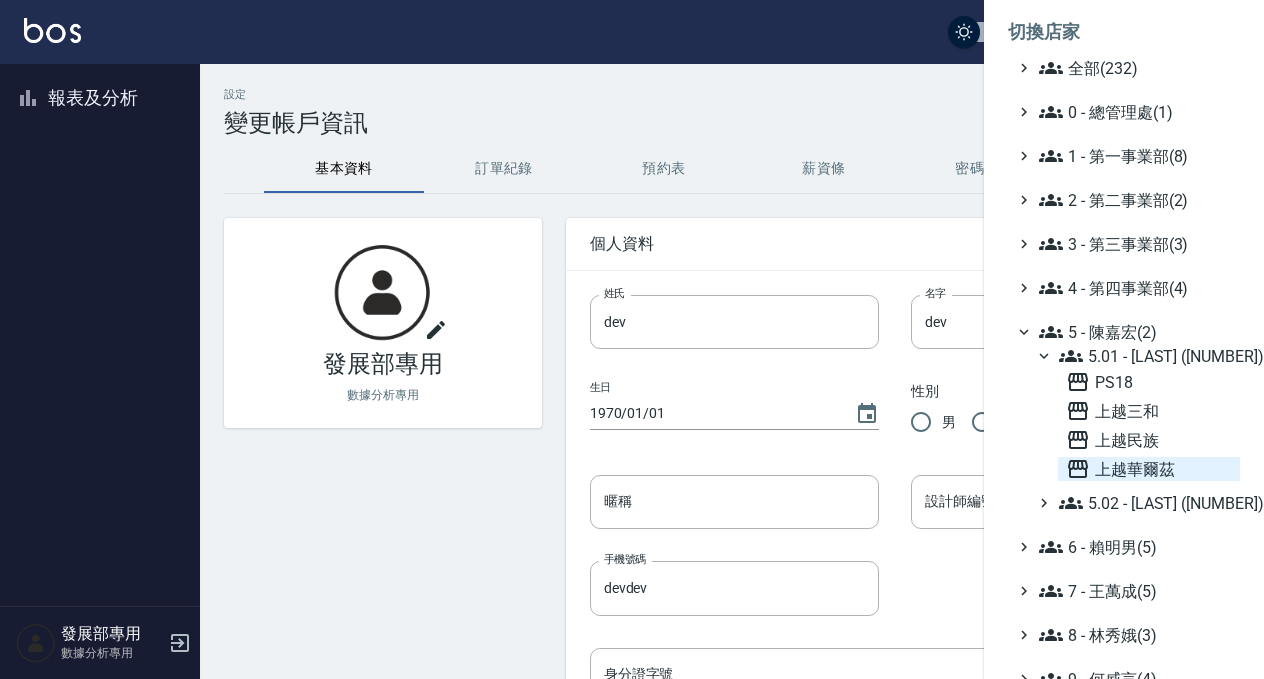 click on "上越華爾茲" at bounding box center [1149, 469] 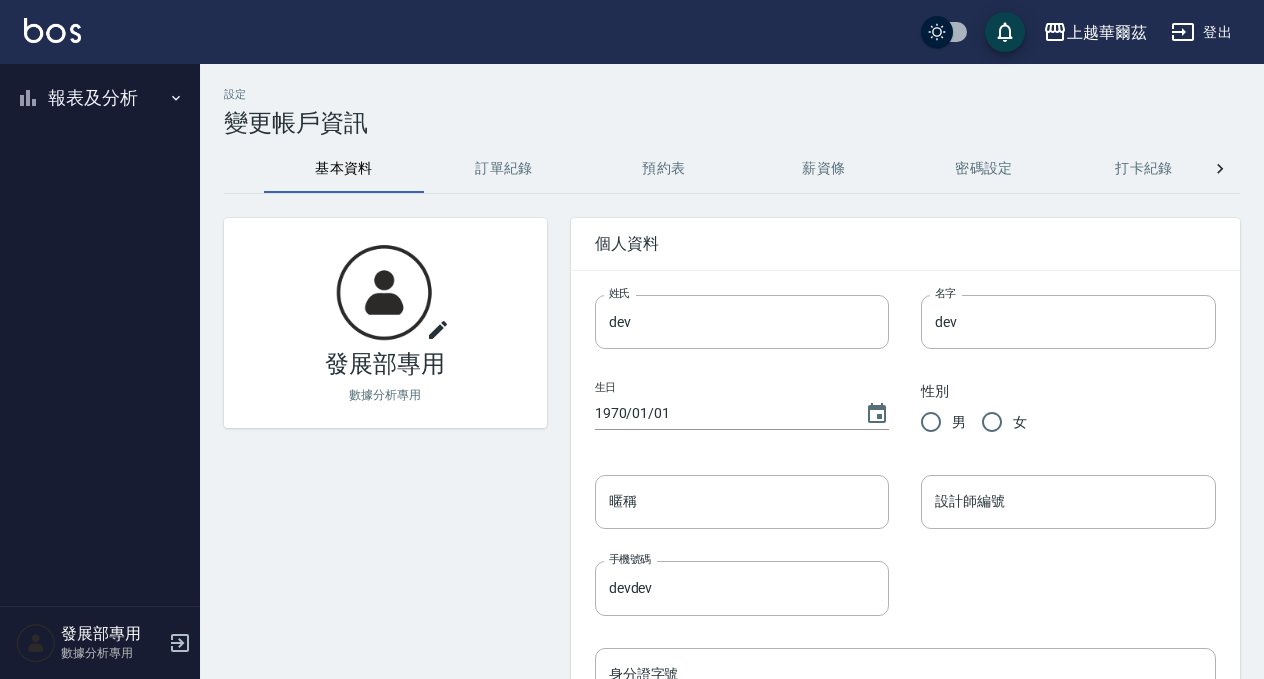 scroll, scrollTop: 0, scrollLeft: 0, axis: both 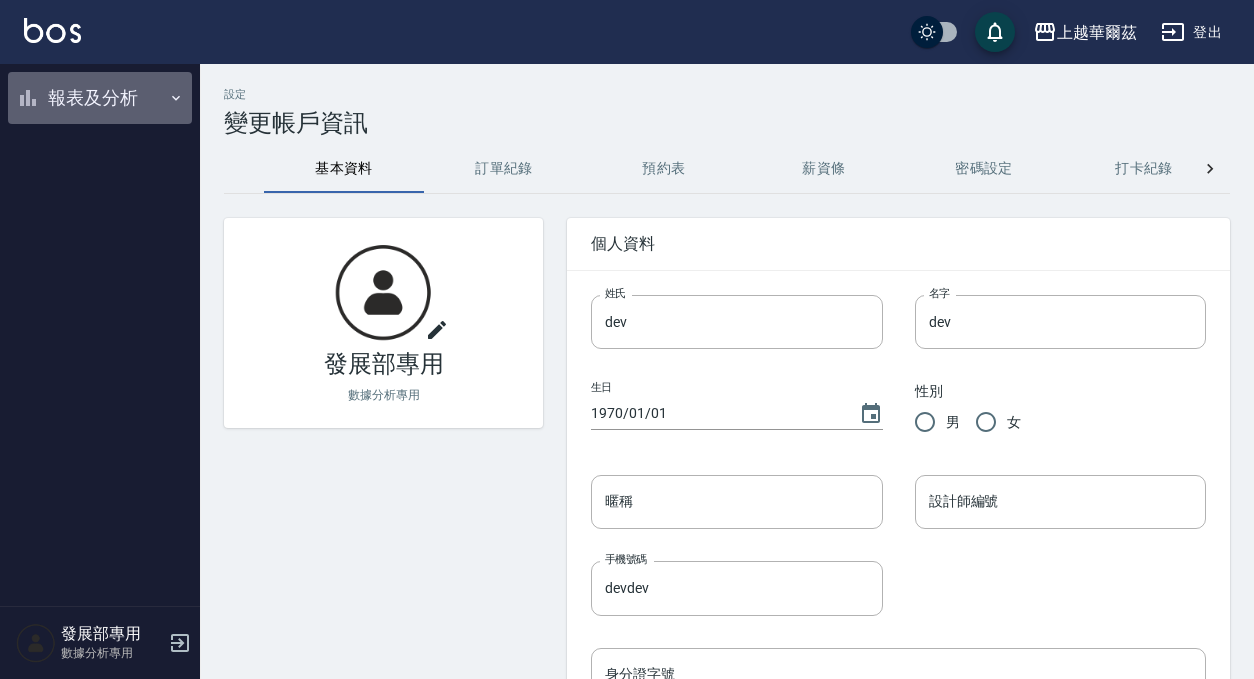 click on "報表及分析" at bounding box center (100, 98) 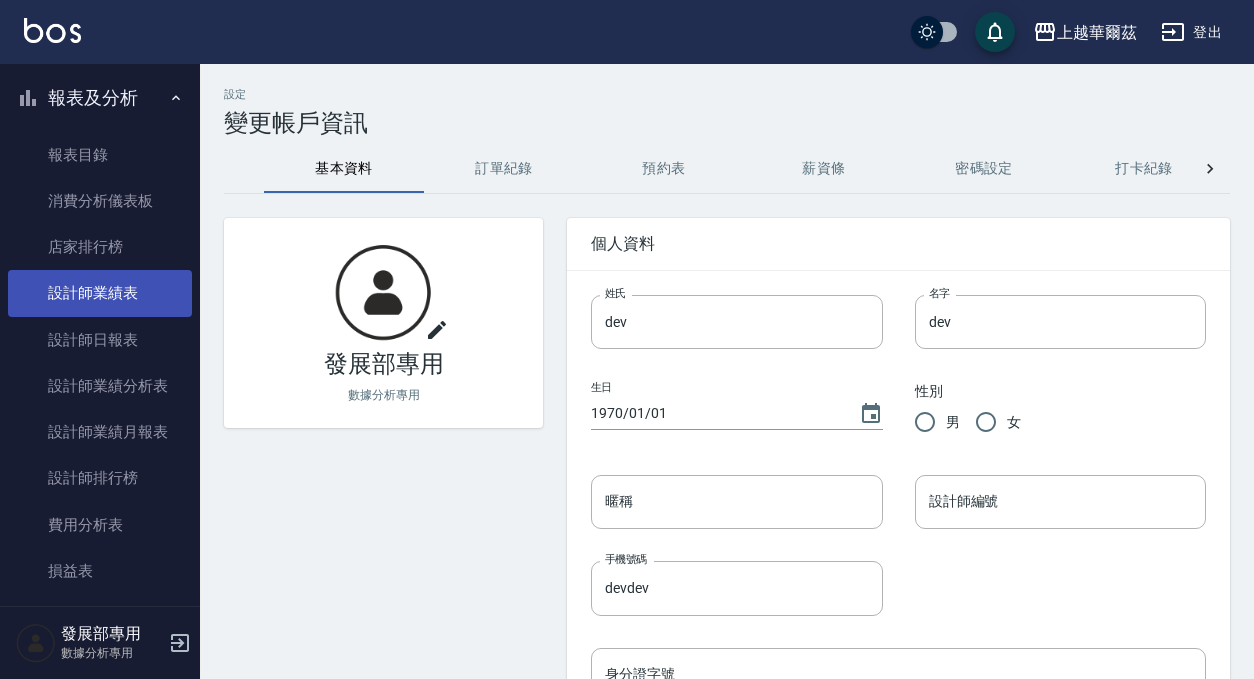 click on "設計師業績表" at bounding box center (100, 293) 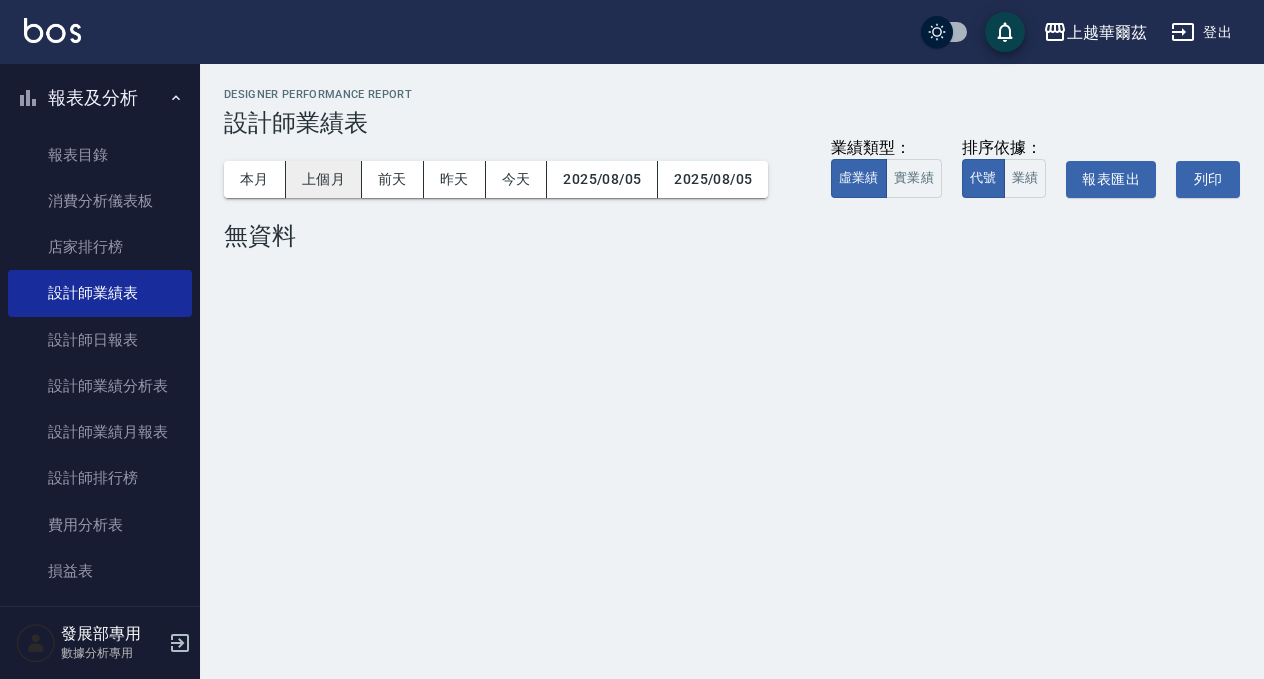 click on "上個月" at bounding box center (324, 179) 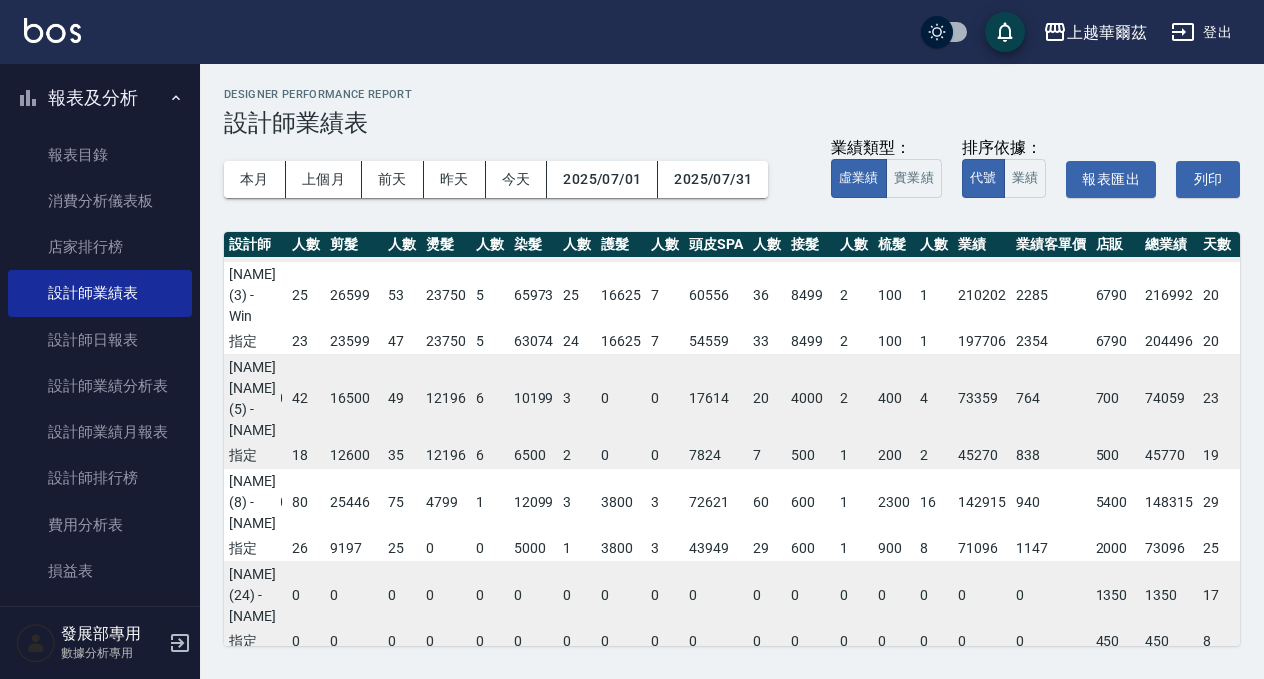 scroll, scrollTop: 182, scrollLeft: 75, axis: both 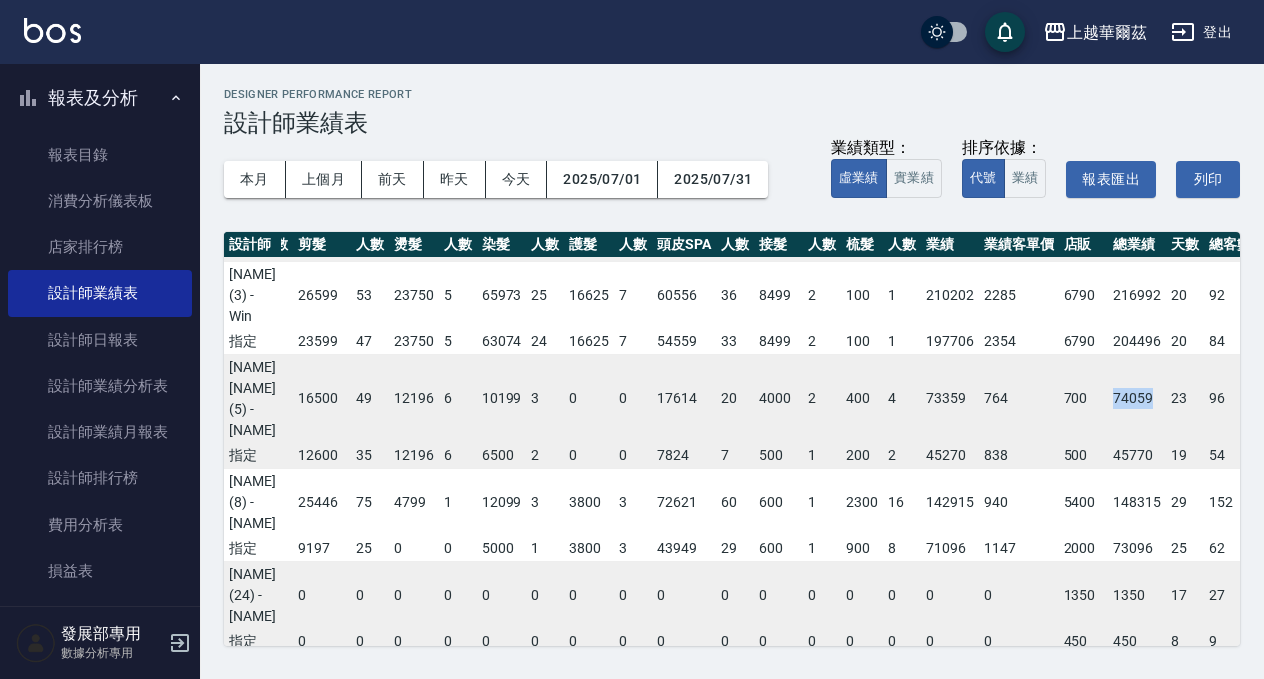 drag, startPoint x: 1103, startPoint y: 378, endPoint x: 1144, endPoint y: 380, distance: 41.04875 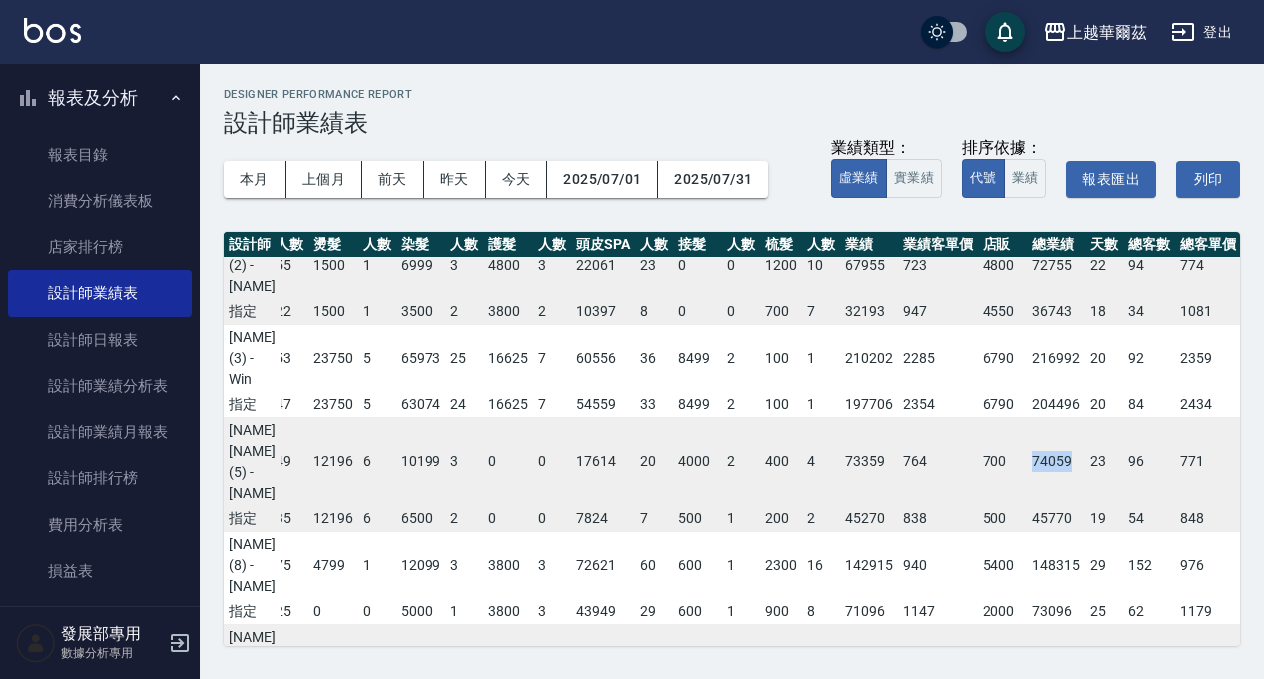 scroll, scrollTop: 119, scrollLeft: 155, axis: both 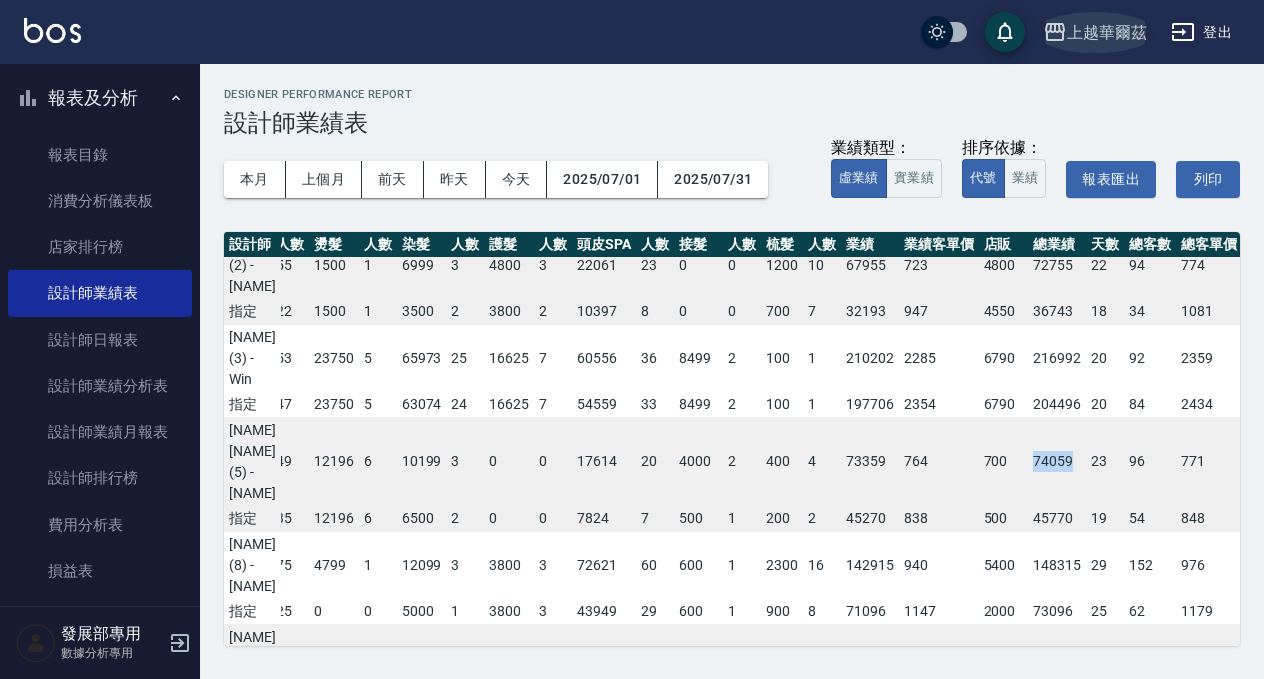 click on "上越華爾茲" at bounding box center [1107, 32] 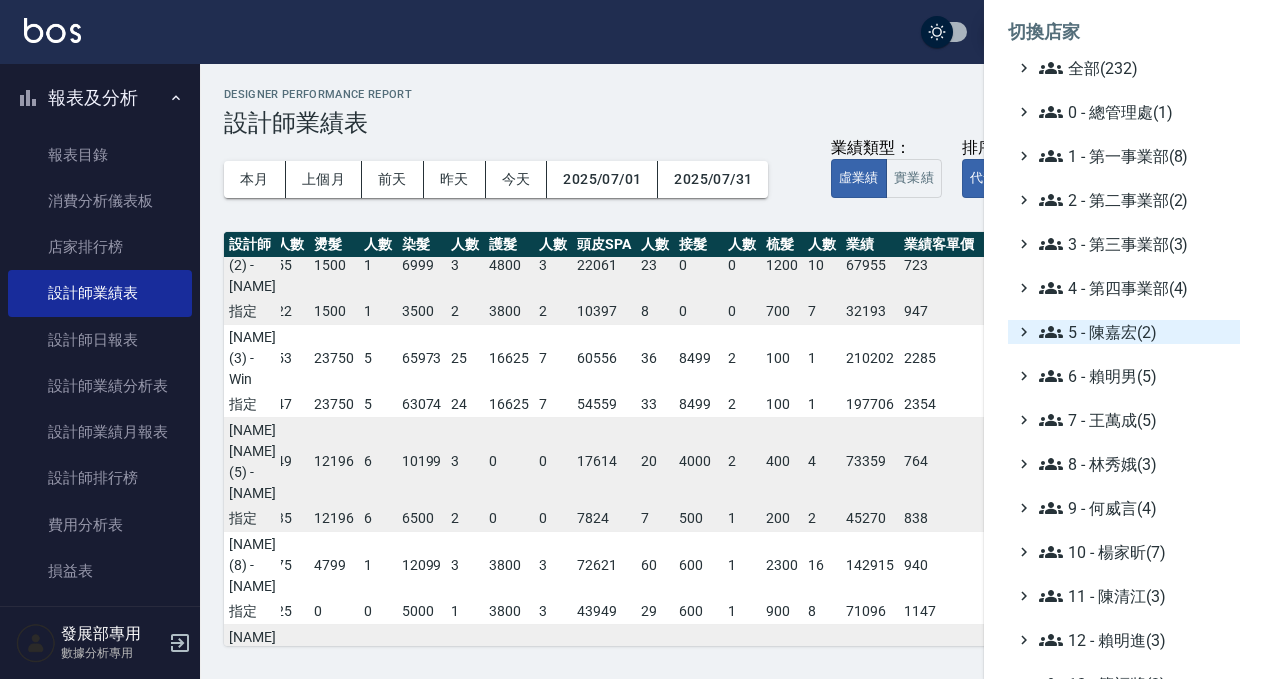 click on "5 - 陳嘉宏(2)" at bounding box center (1135, 332) 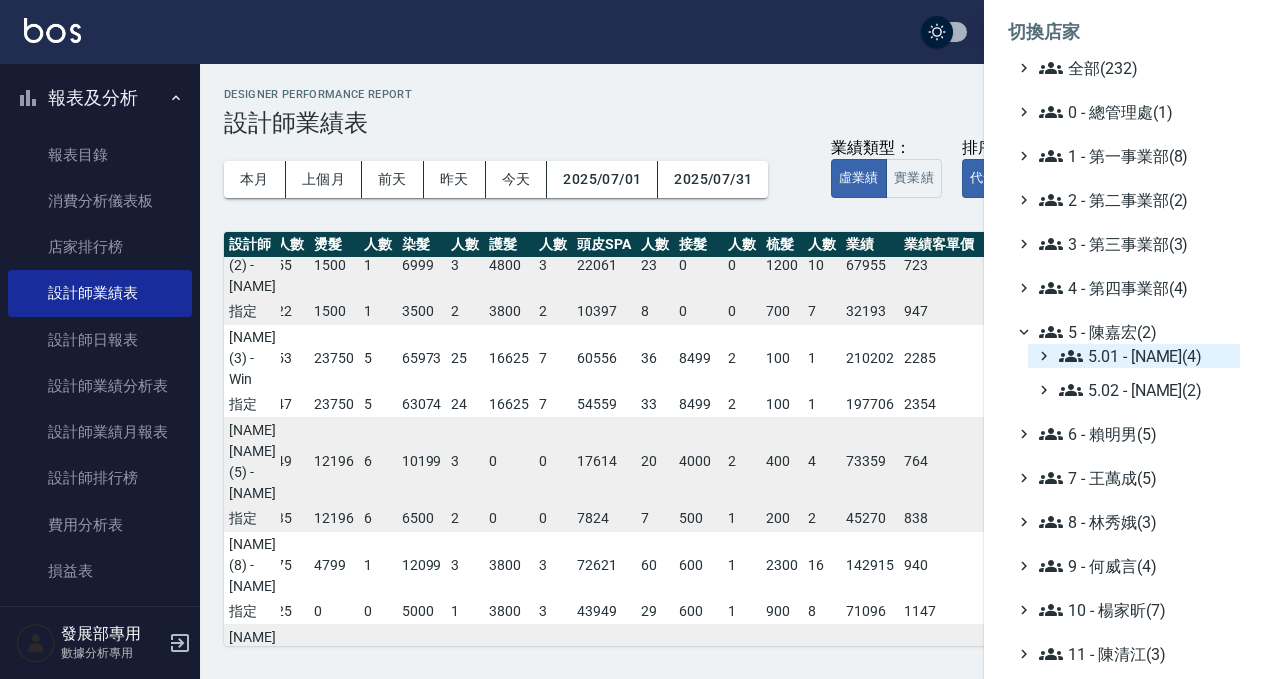 click on "5.01 - 劉茲樺(4)" at bounding box center [1145, 356] 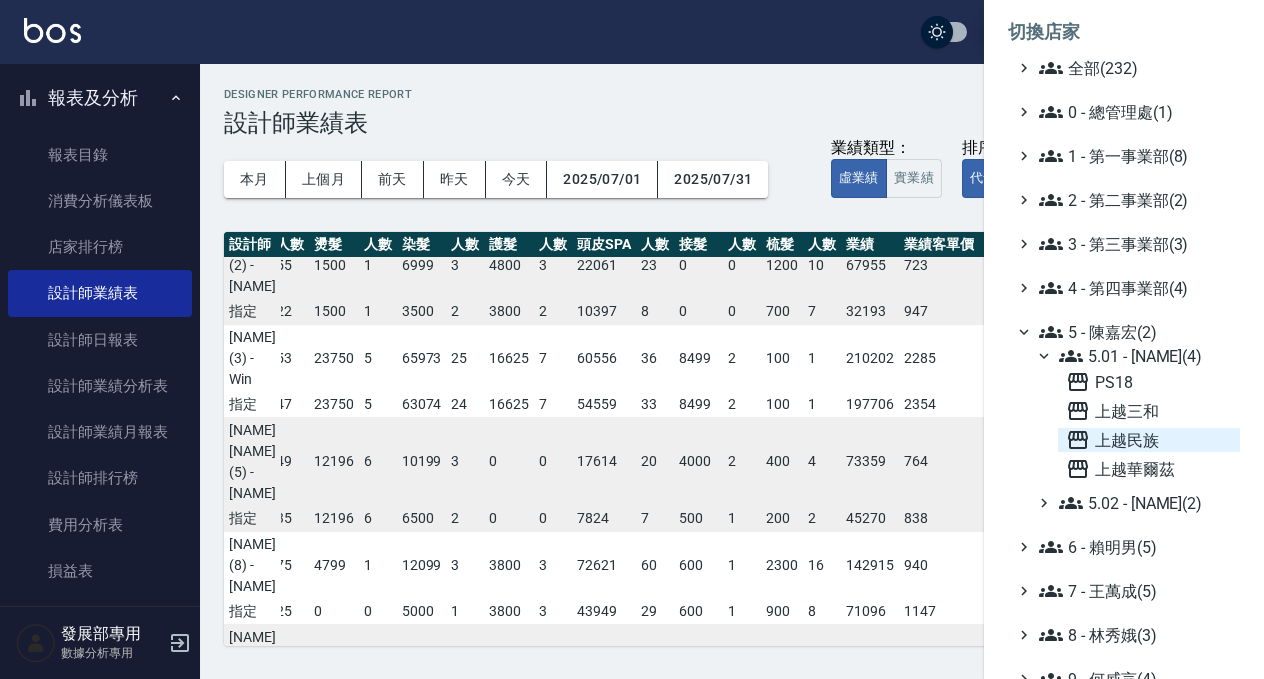 click on "上越民族" at bounding box center [1149, 440] 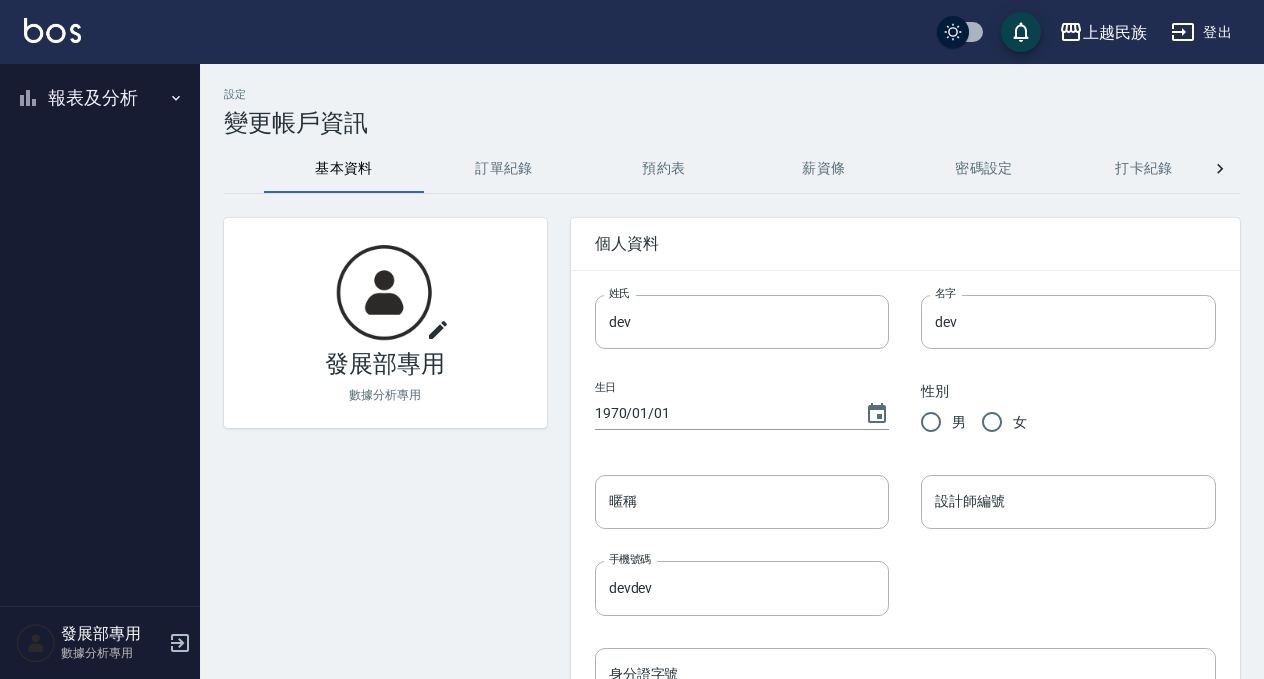 scroll, scrollTop: 0, scrollLeft: 0, axis: both 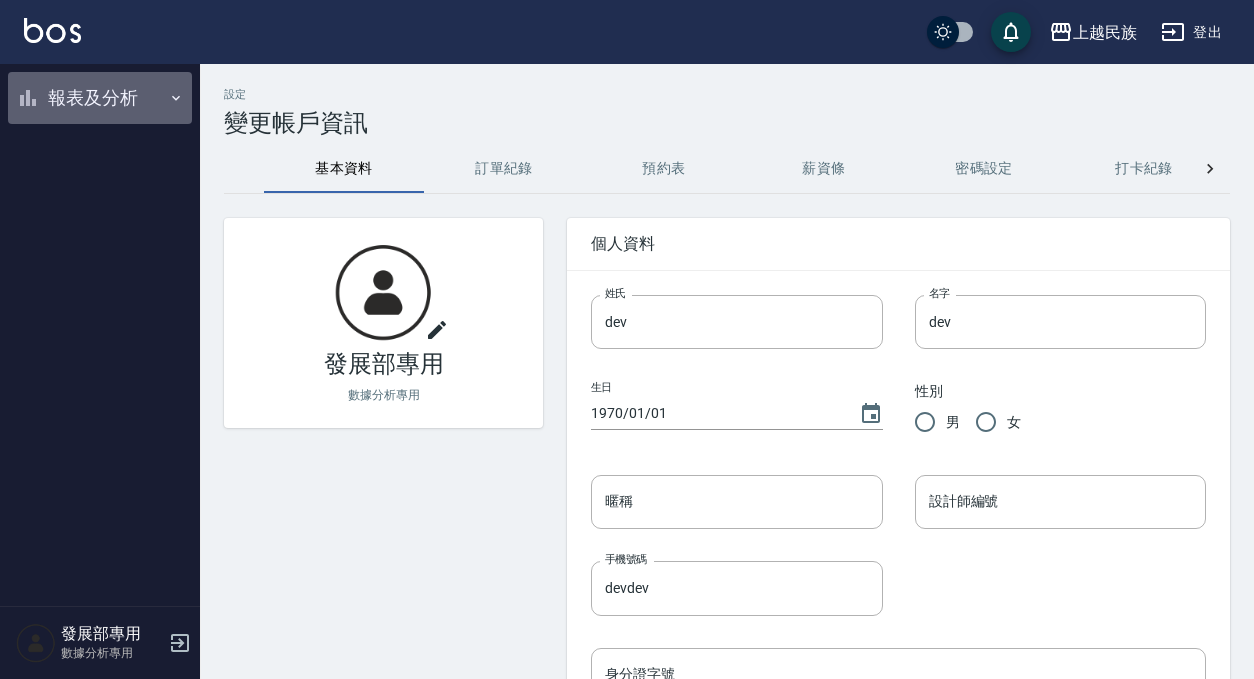 click on "報表及分析" at bounding box center [100, 98] 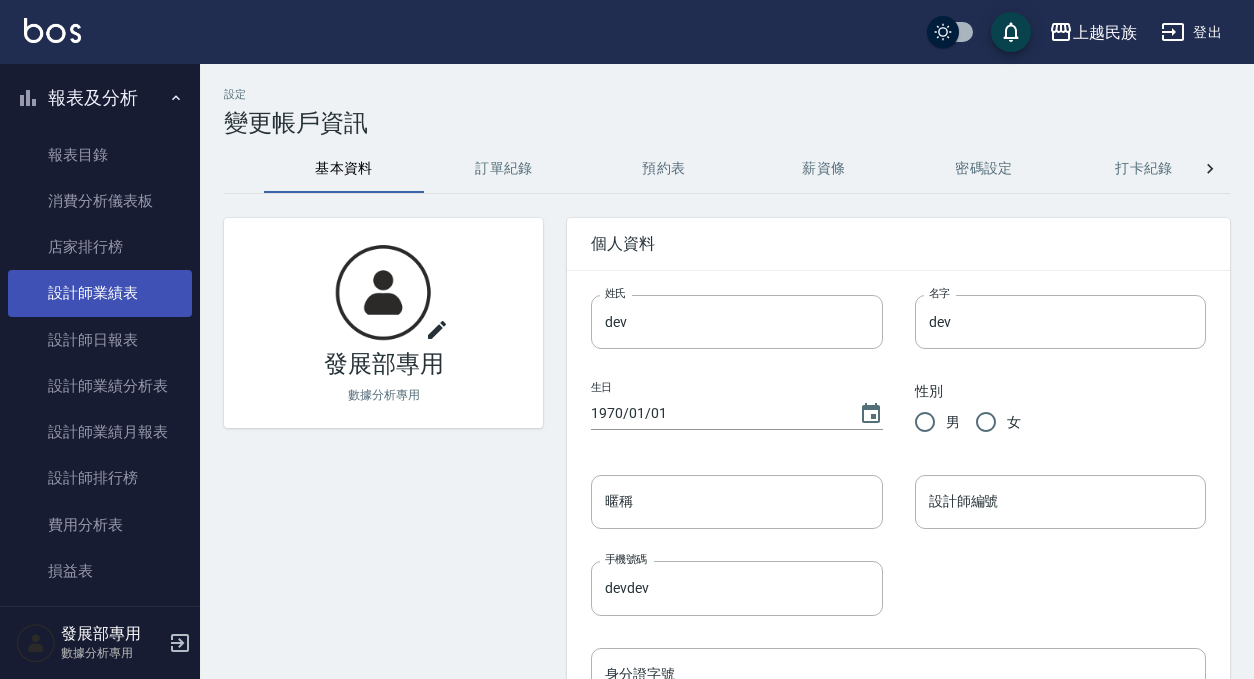 click on "設計師業績表" at bounding box center [100, 293] 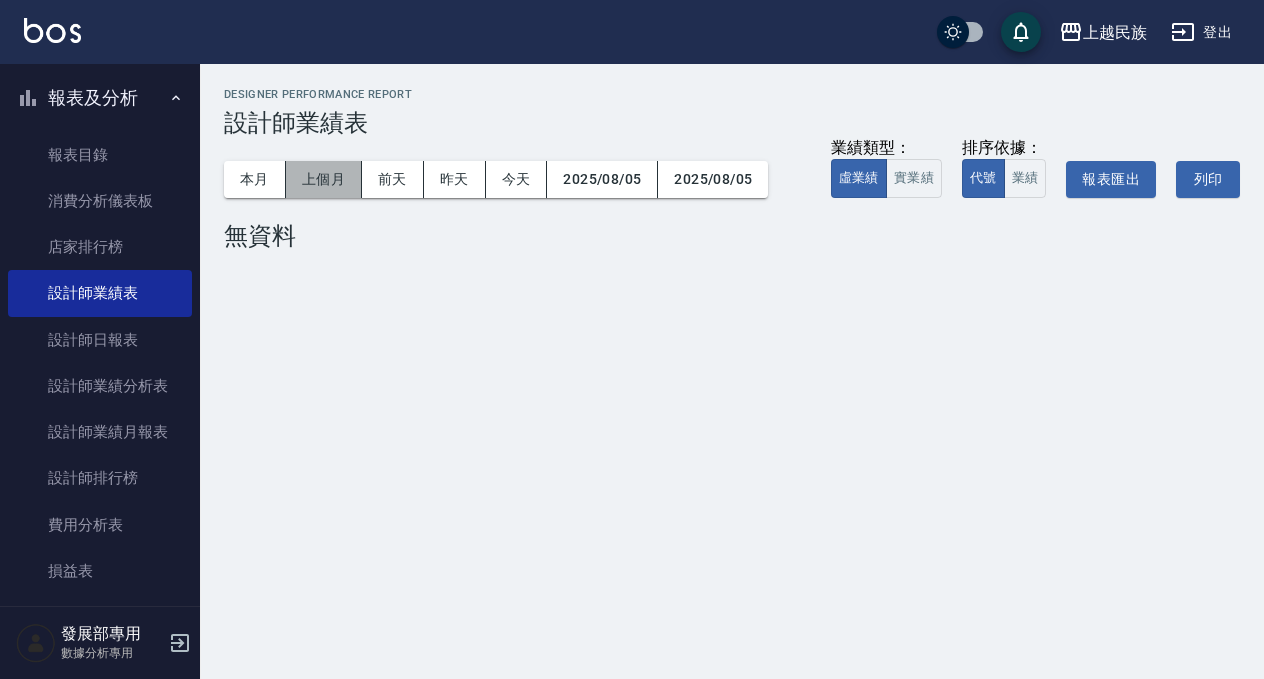 click on "上個月" at bounding box center (324, 179) 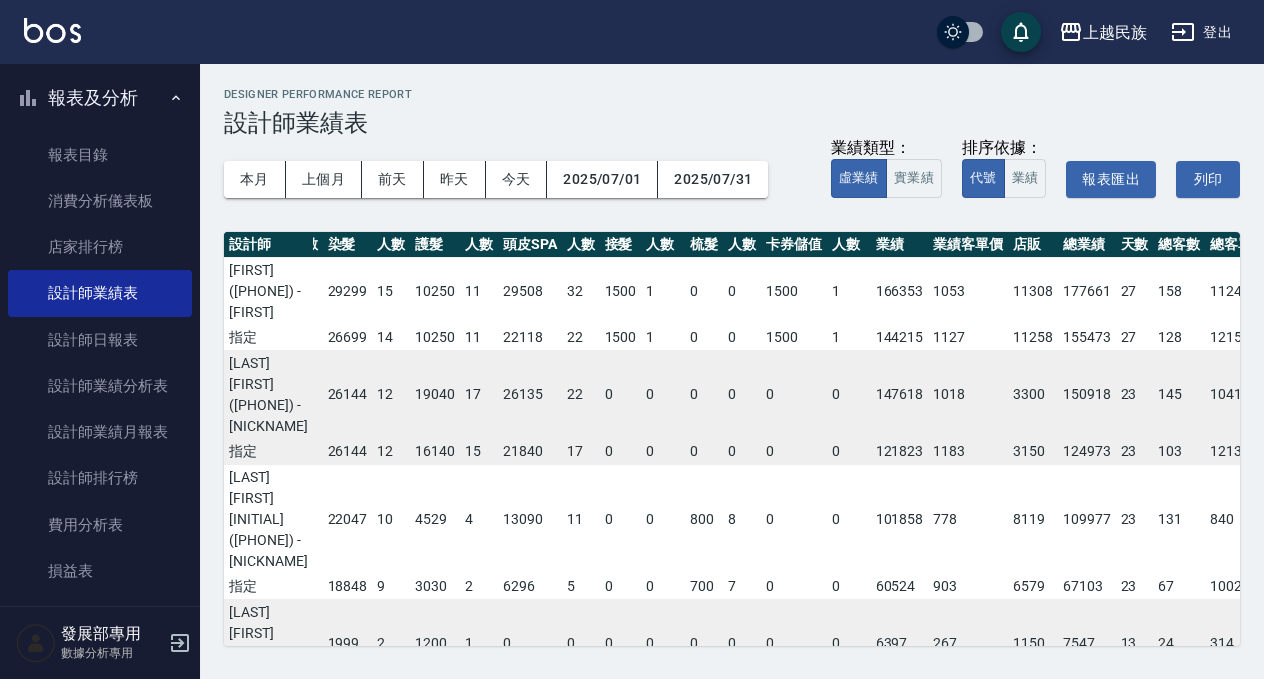 scroll, scrollTop: 0, scrollLeft: 252, axis: horizontal 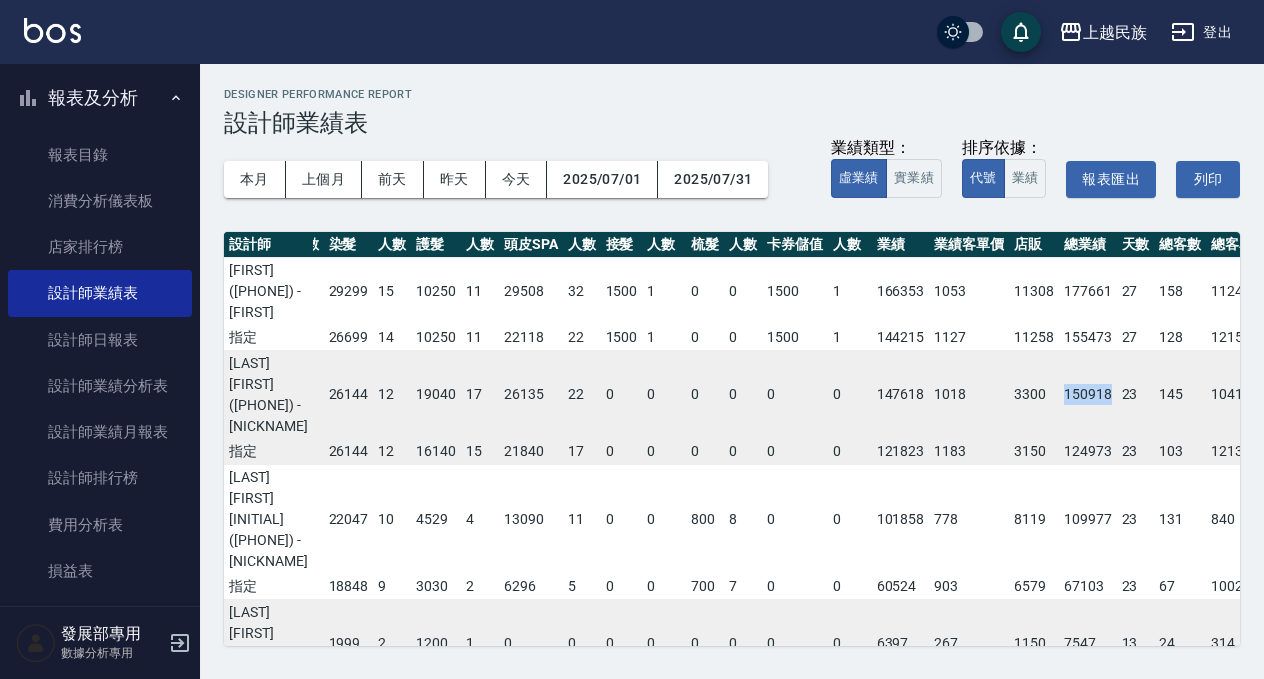 drag, startPoint x: 1024, startPoint y: 387, endPoint x: 1071, endPoint y: 386, distance: 47.010635 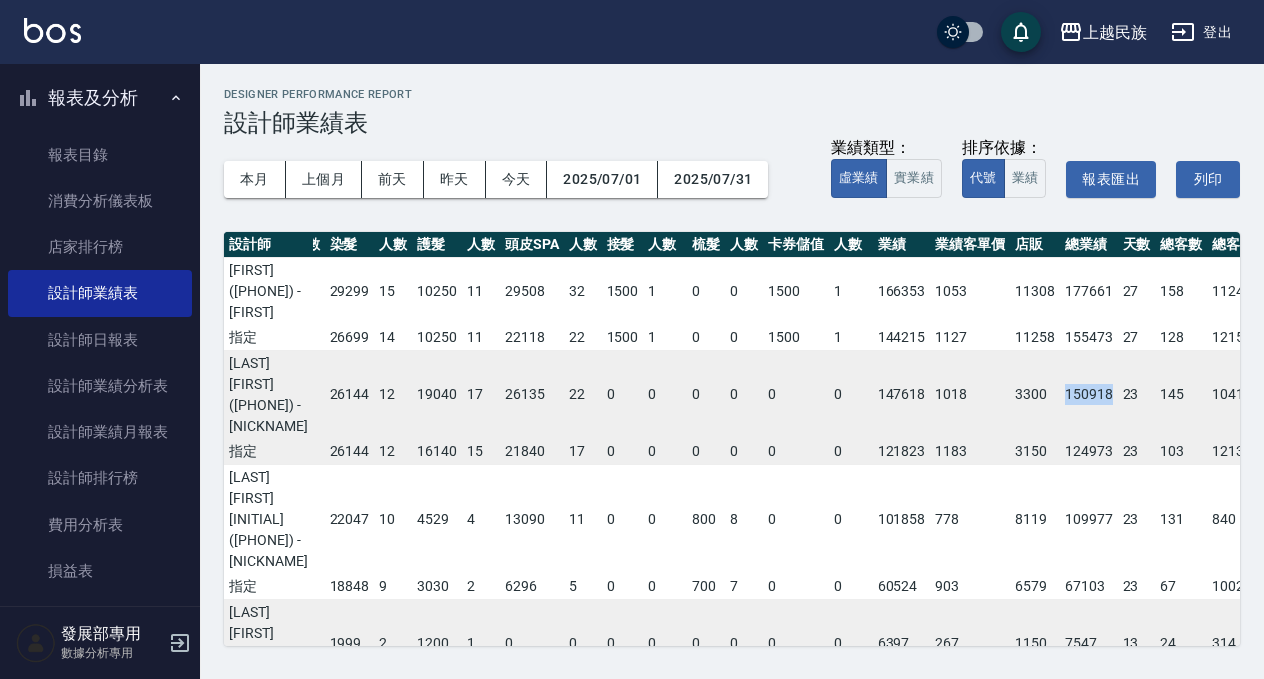 scroll, scrollTop: 0, scrollLeft: 0, axis: both 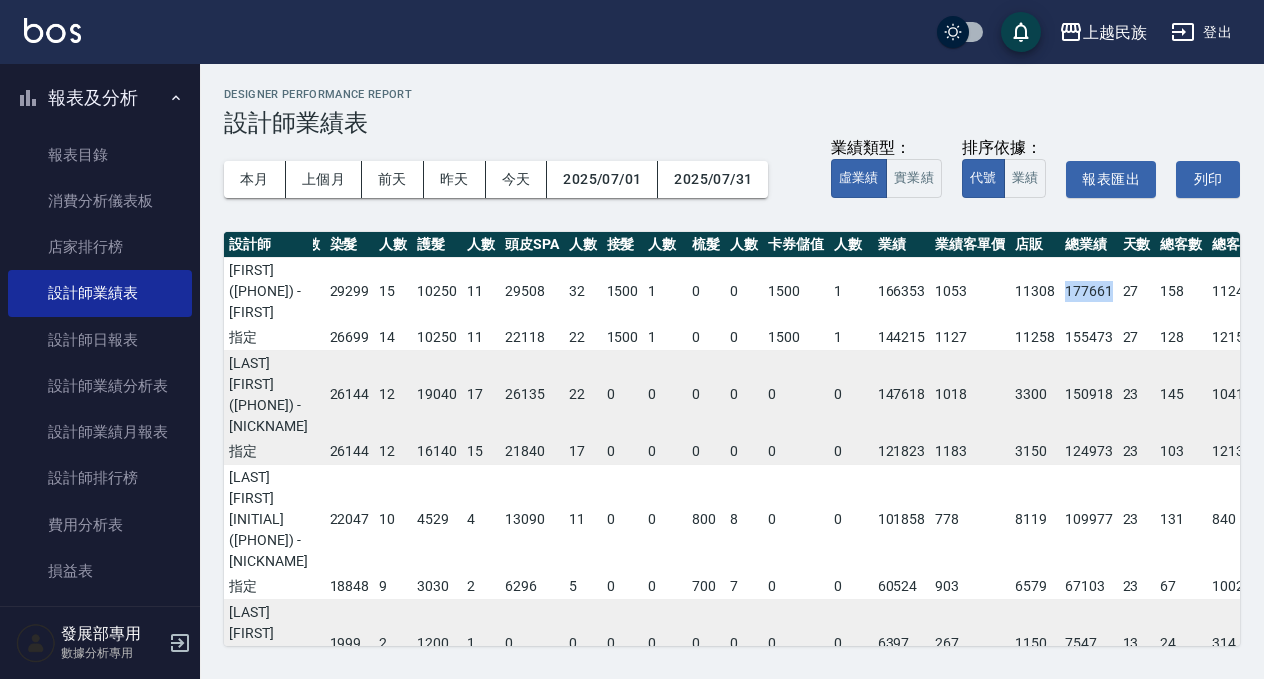 drag, startPoint x: 1021, startPoint y: 295, endPoint x: 1069, endPoint y: 291, distance: 48.166378 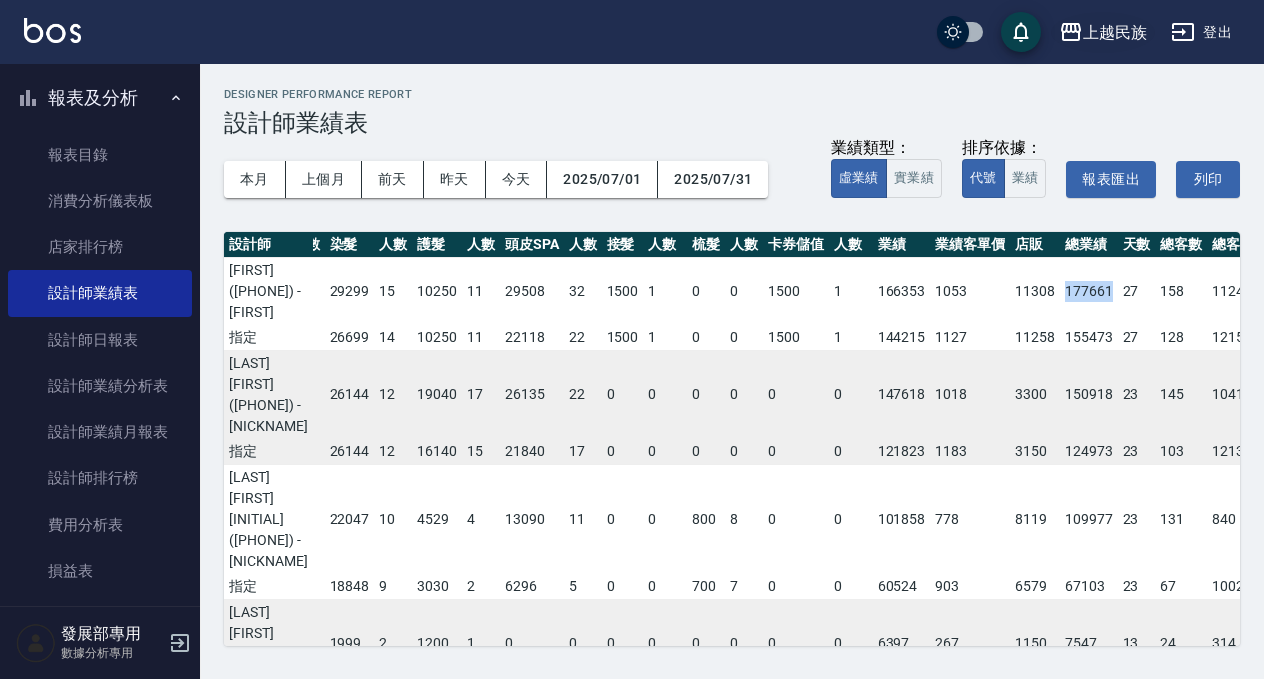 click on "上越民族" at bounding box center [1115, 32] 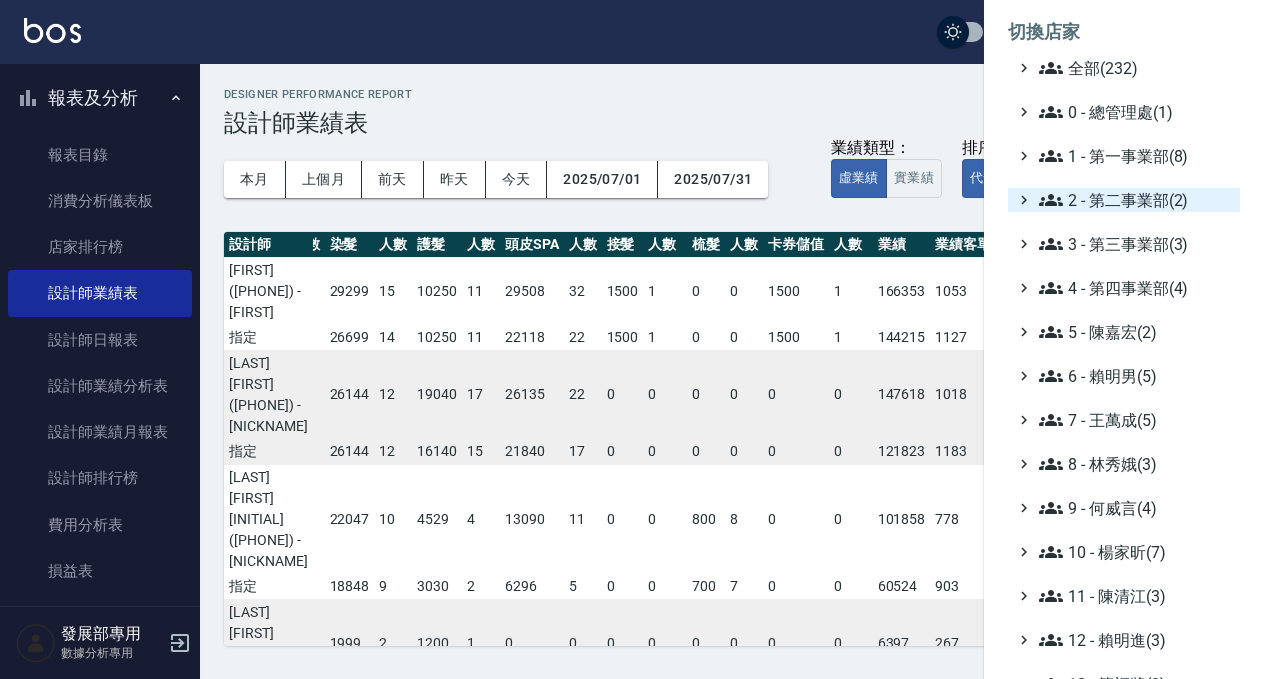click on "2 - 第二事業部(2)" at bounding box center [1135, 200] 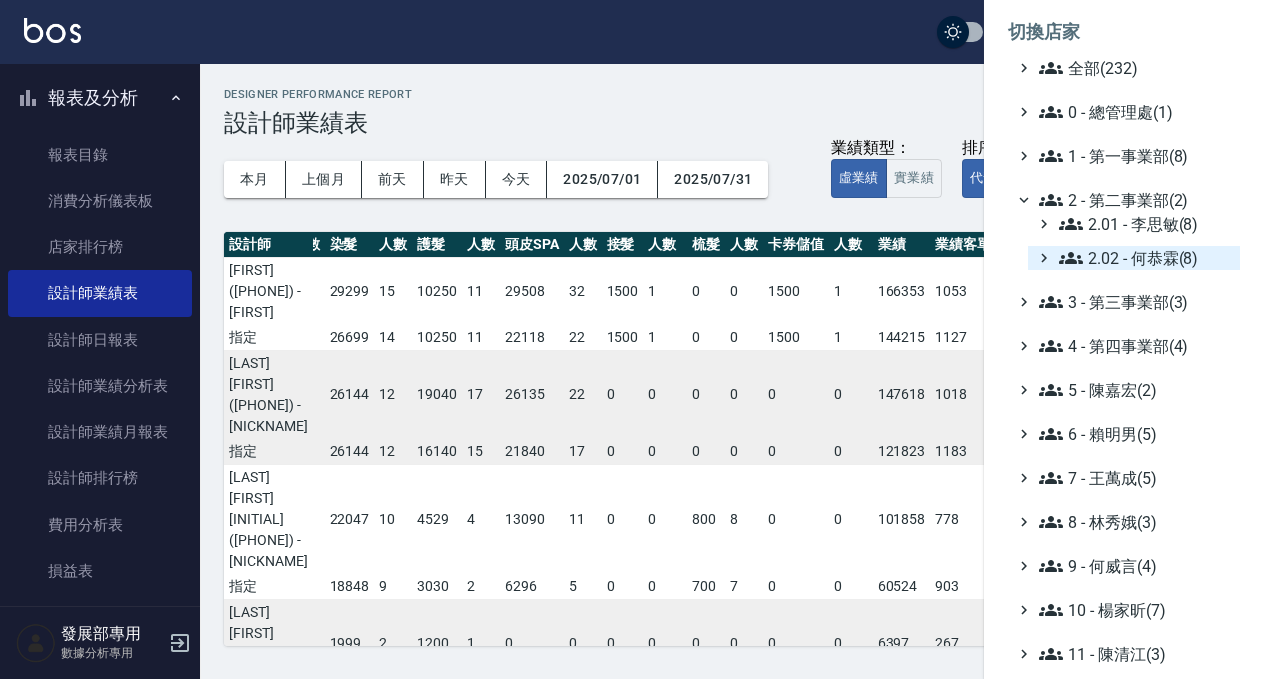 click on "2.02 - 何恭霖(8)" at bounding box center [1145, 258] 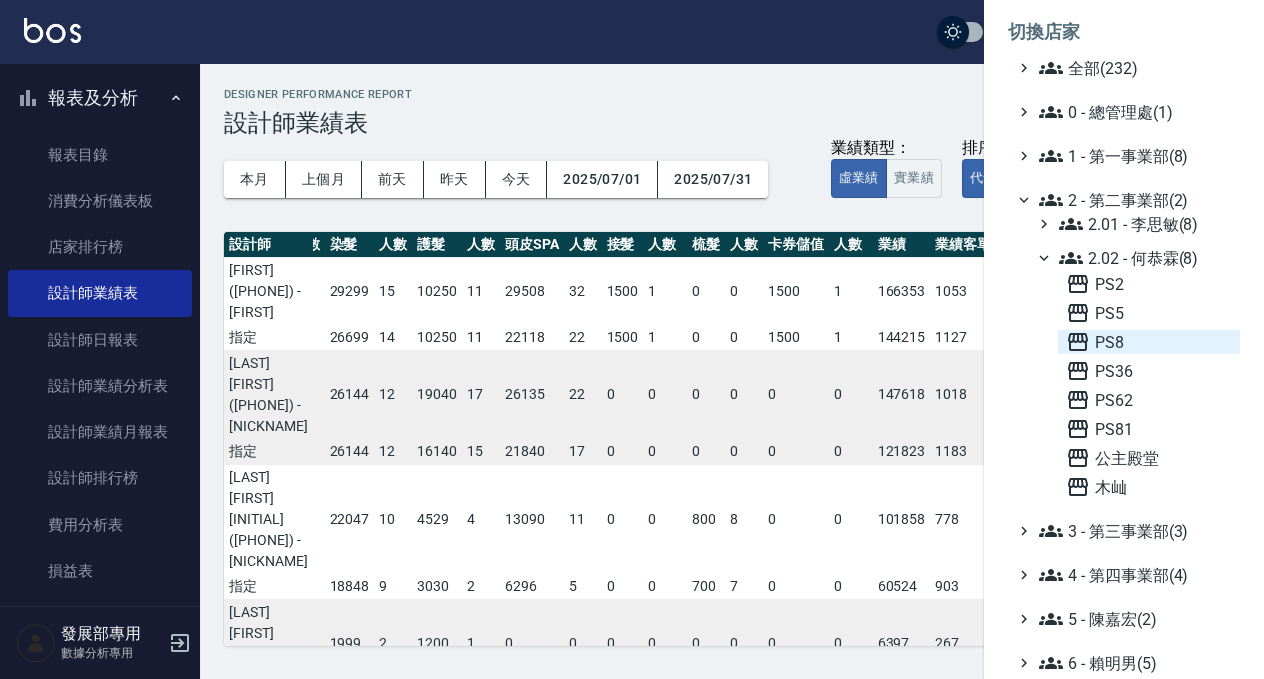 click on "PS8" at bounding box center (1149, 342) 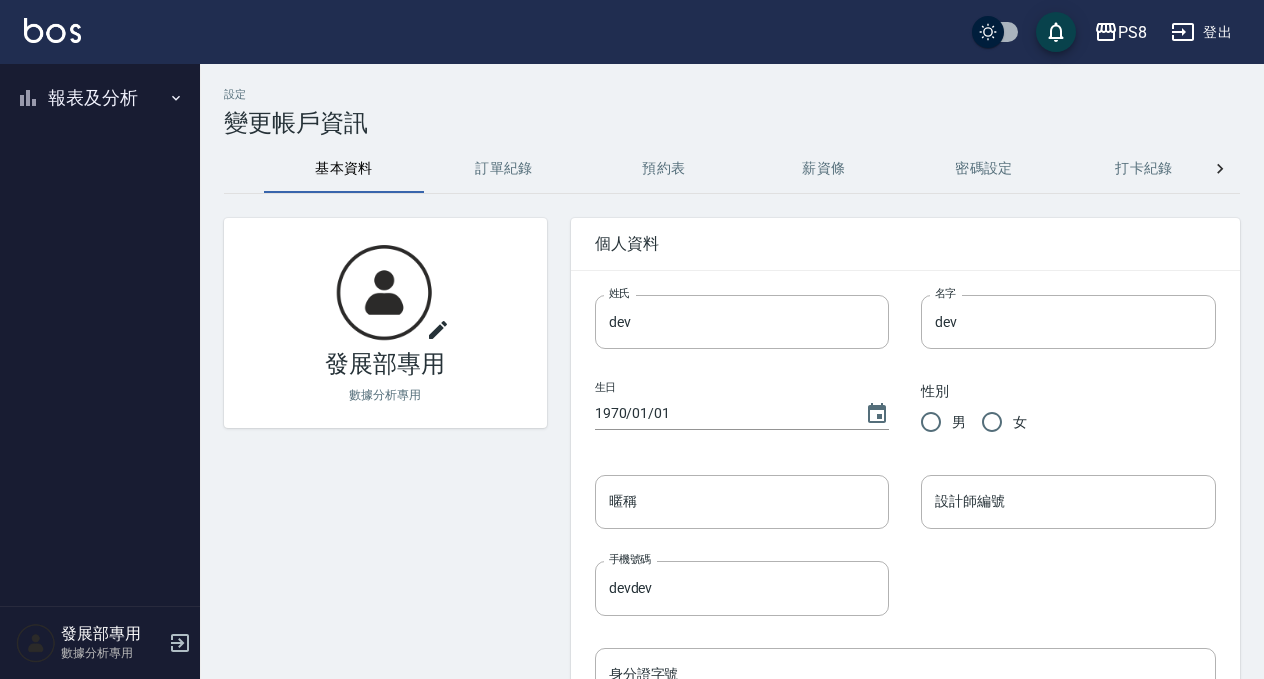 scroll, scrollTop: 0, scrollLeft: 0, axis: both 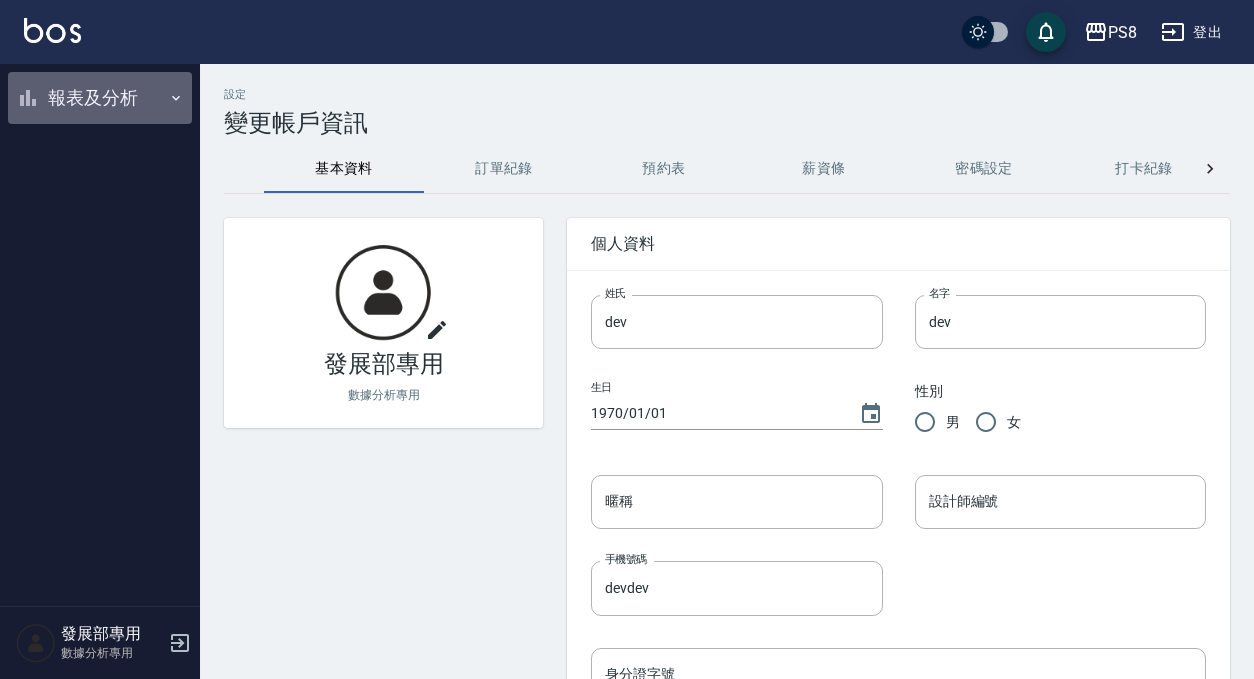 click on "報表及分析" at bounding box center [100, 98] 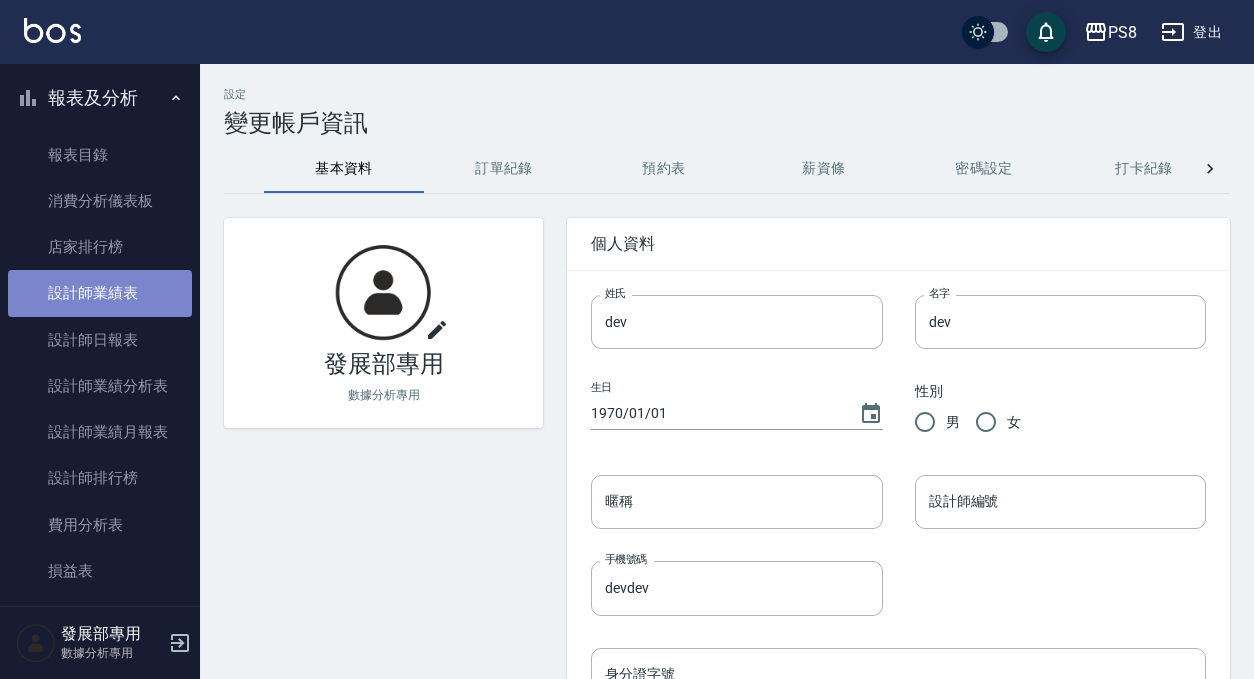 click on "設計師業績表" at bounding box center [100, 293] 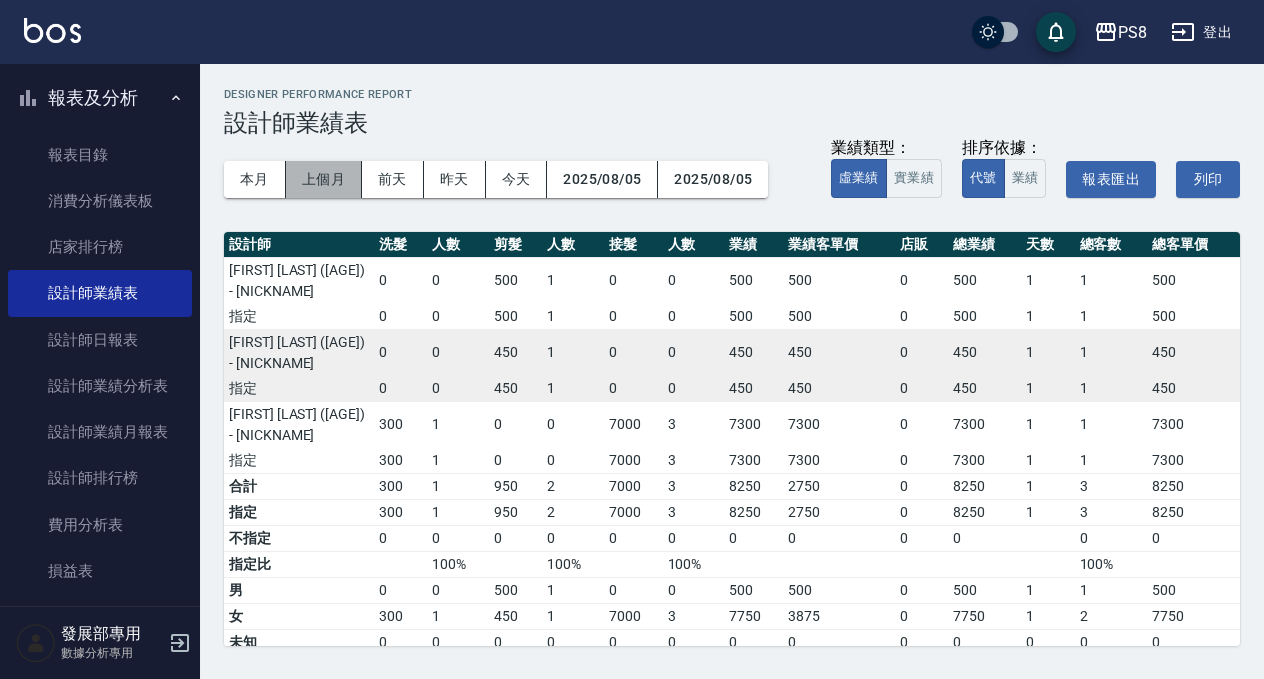 click on "上個月" at bounding box center [324, 179] 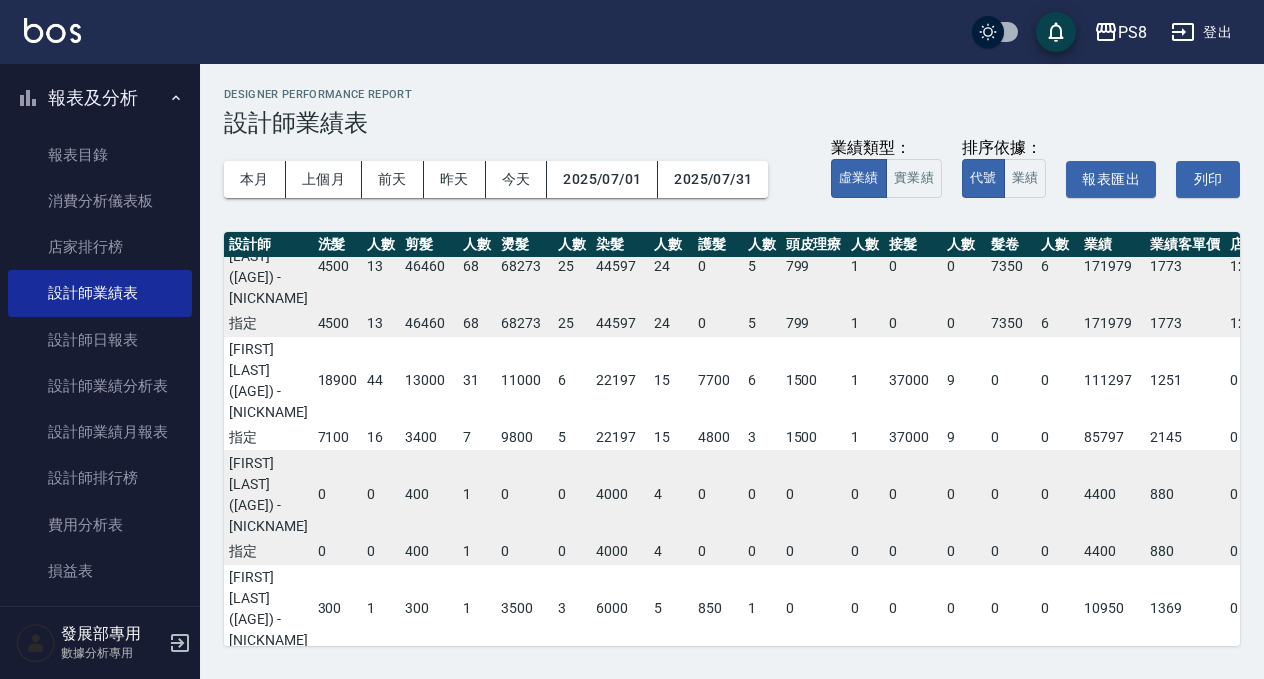 scroll, scrollTop: 1066, scrollLeft: 0, axis: vertical 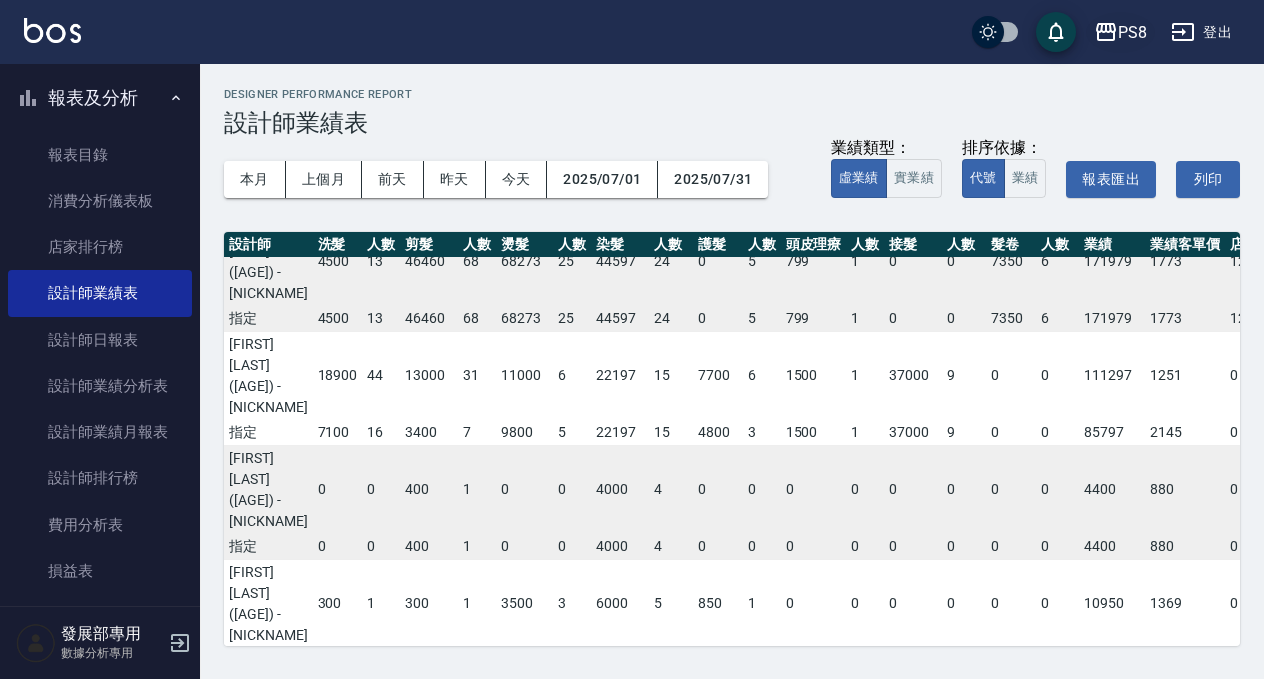 click on "PS8" at bounding box center [1132, 32] 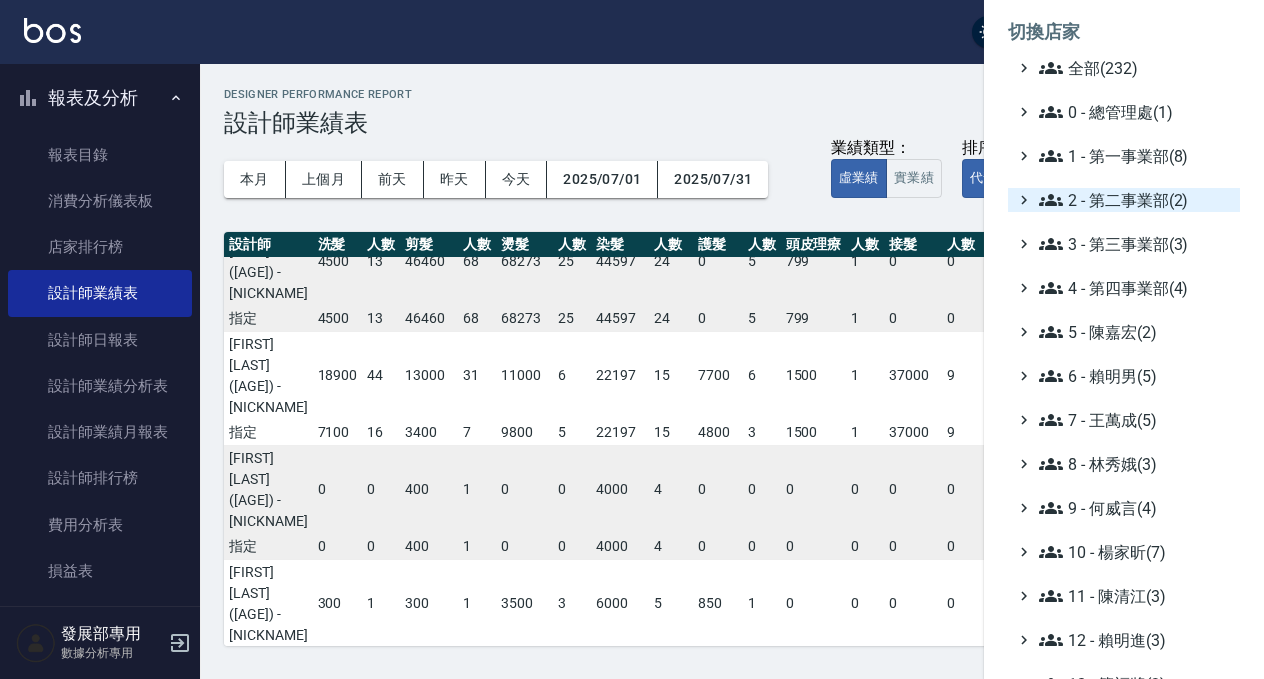 click on "2 - 第二事業部(2)" at bounding box center [1135, 200] 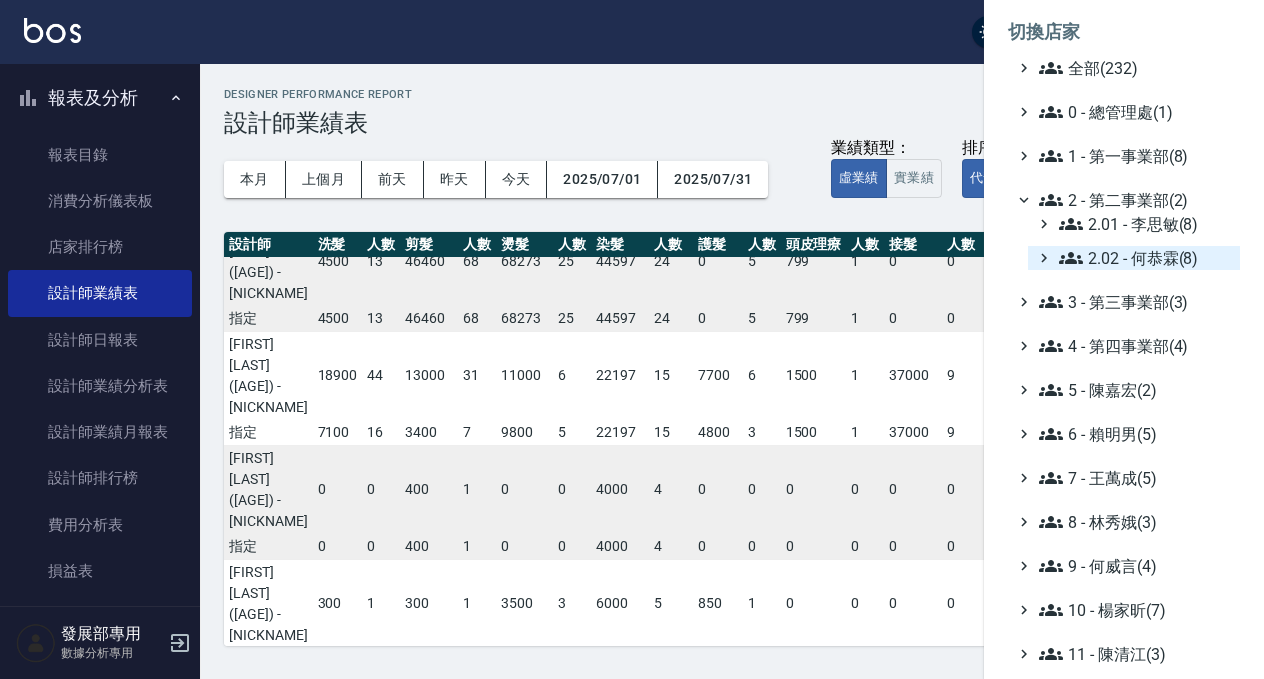click on "2.02 - 何恭霖(8)" at bounding box center [1145, 258] 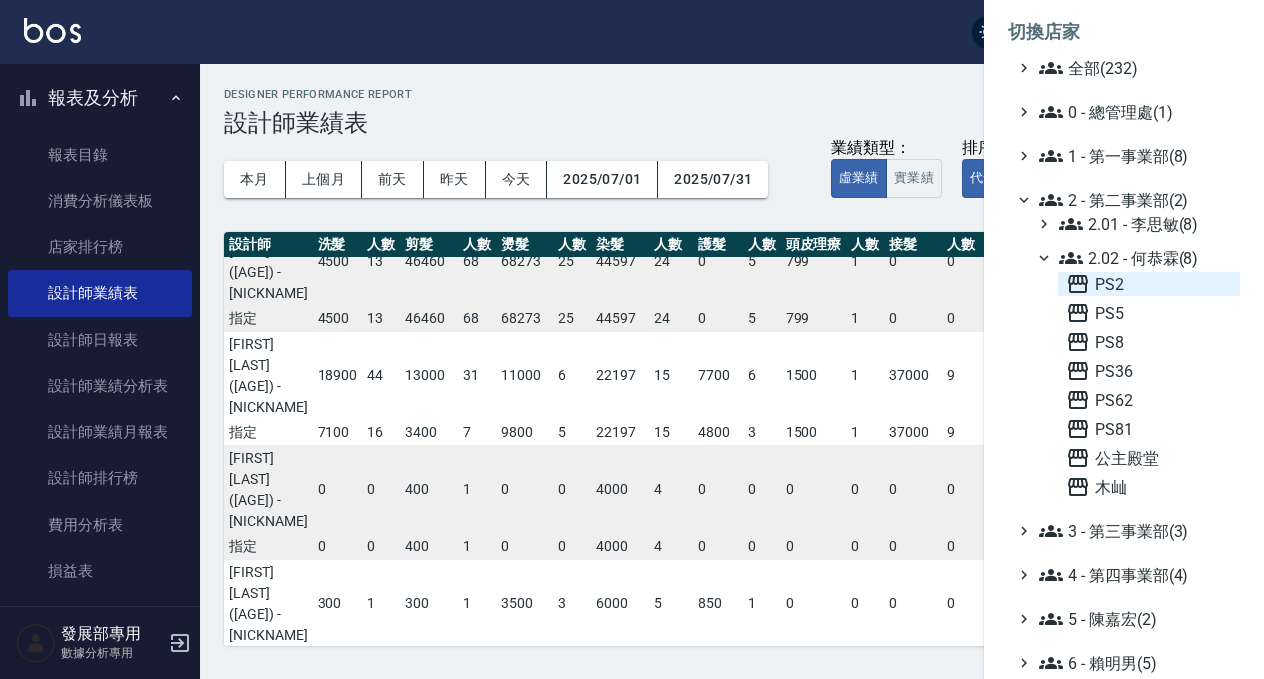 click on "PS2" at bounding box center (1149, 284) 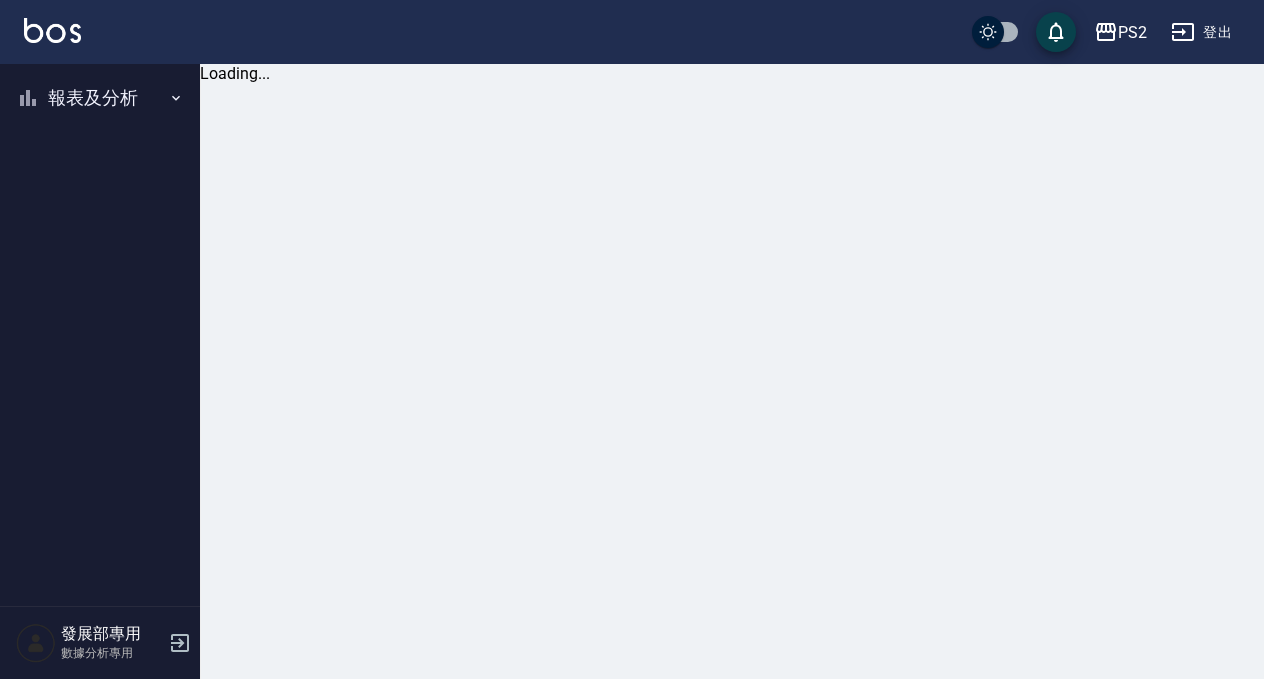 scroll, scrollTop: 0, scrollLeft: 0, axis: both 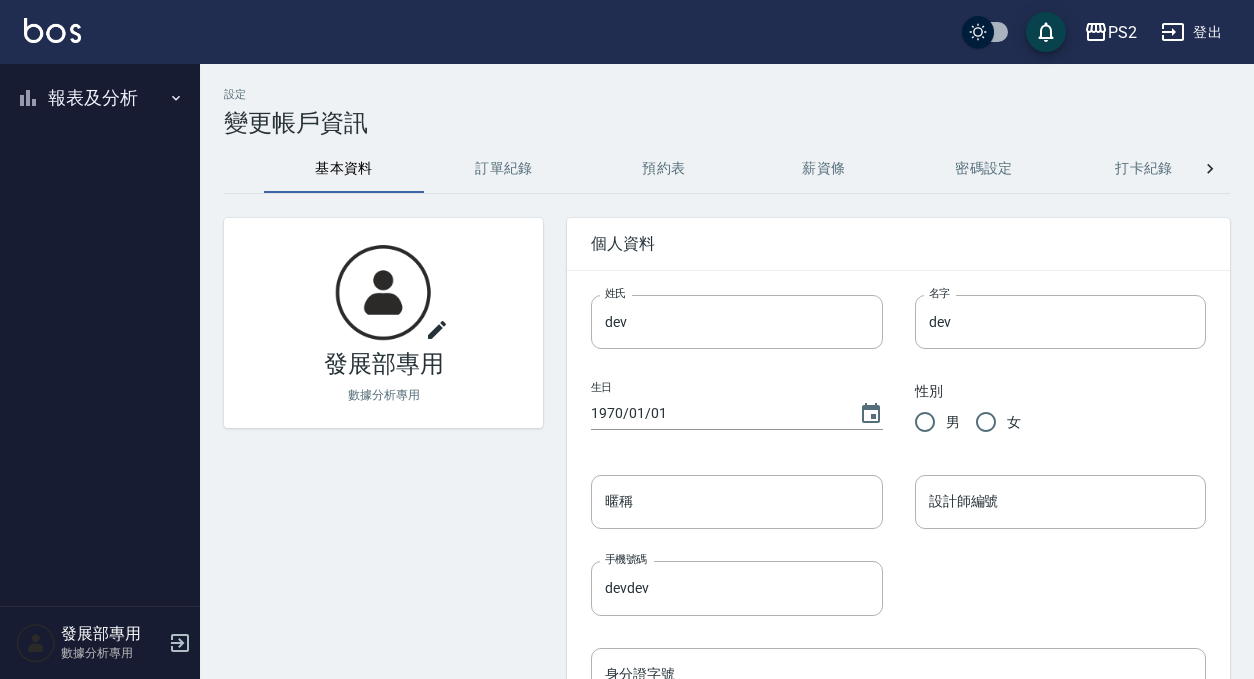click on "報表及分析" at bounding box center [100, 98] 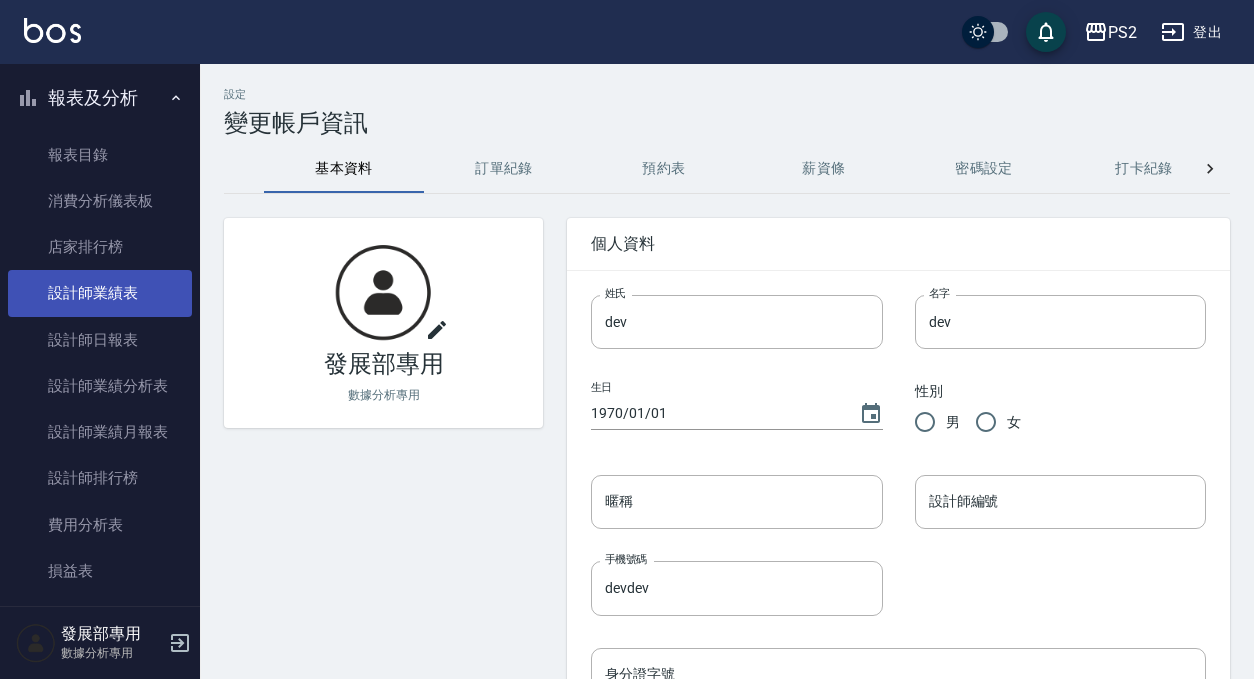 click on "設計師業績表" at bounding box center (100, 293) 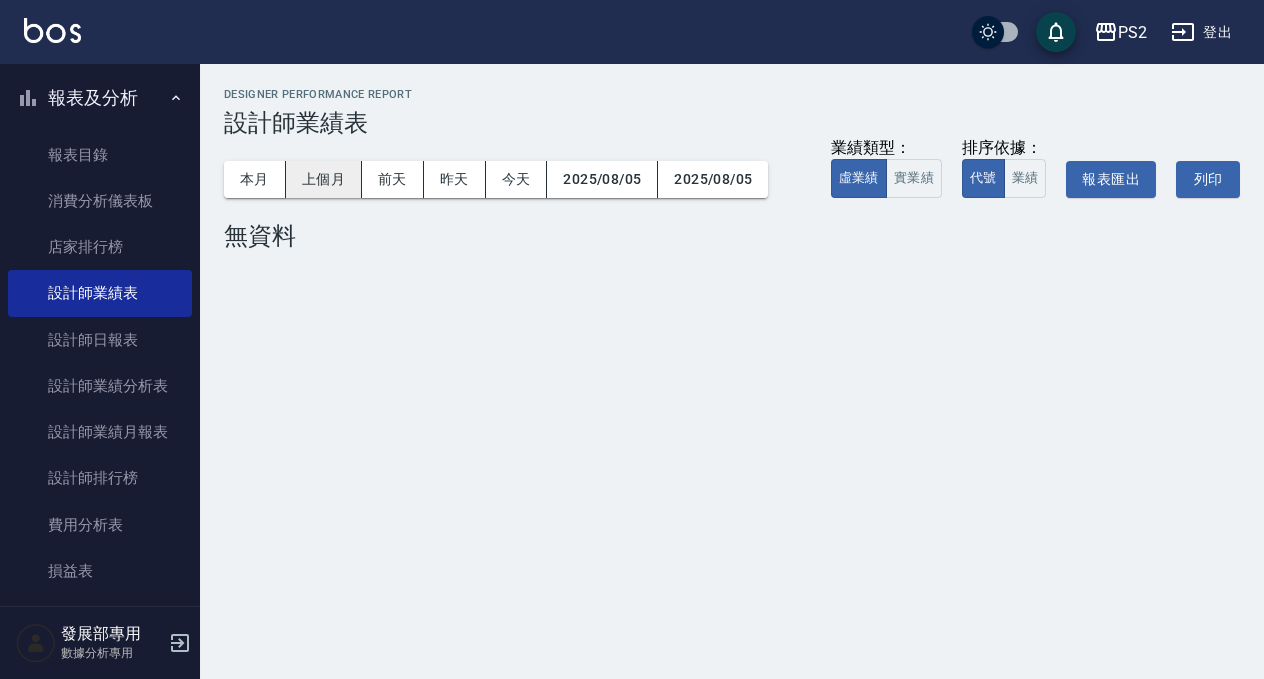 click on "上個月" at bounding box center [324, 179] 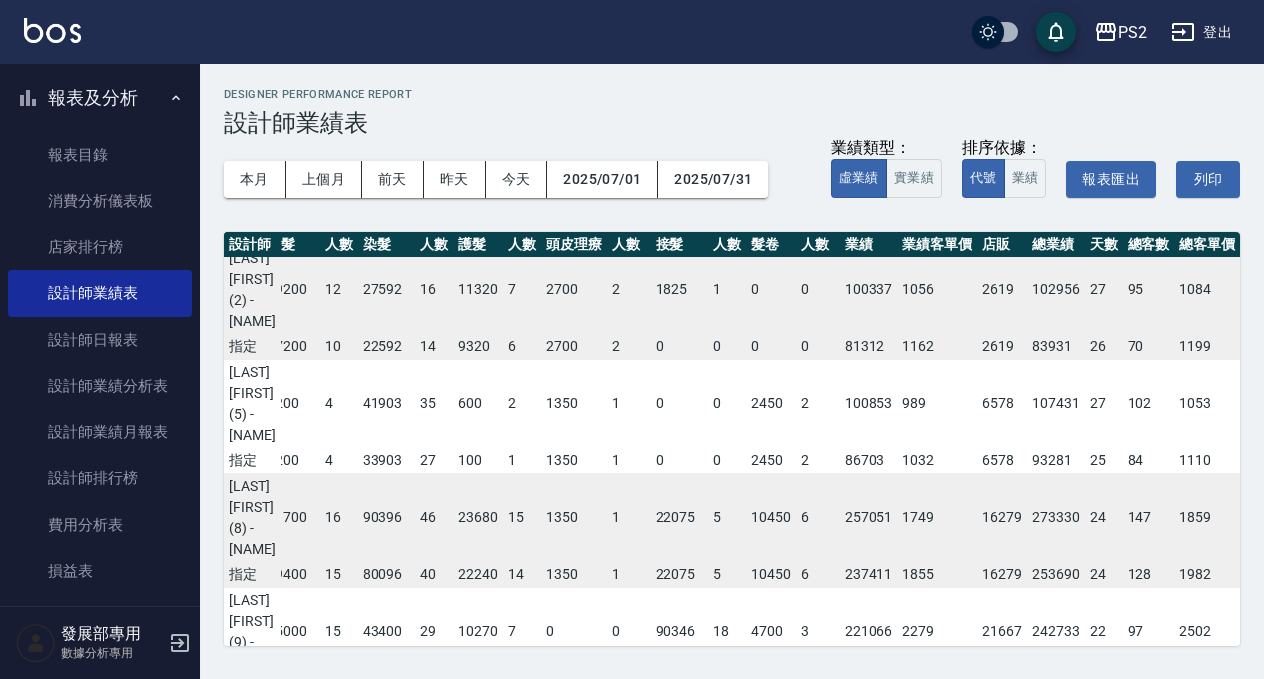 scroll, scrollTop: 126, scrollLeft: 203, axis: both 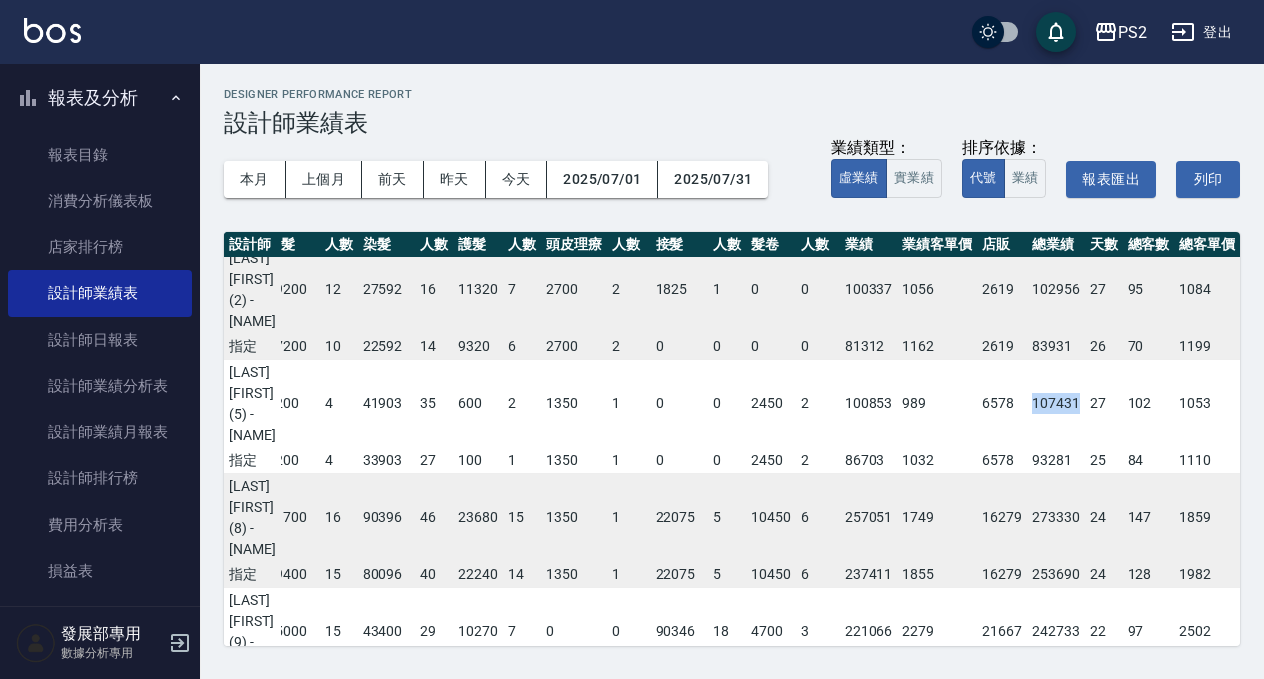drag, startPoint x: 1018, startPoint y: 355, endPoint x: 1072, endPoint y: 359, distance: 54.147945 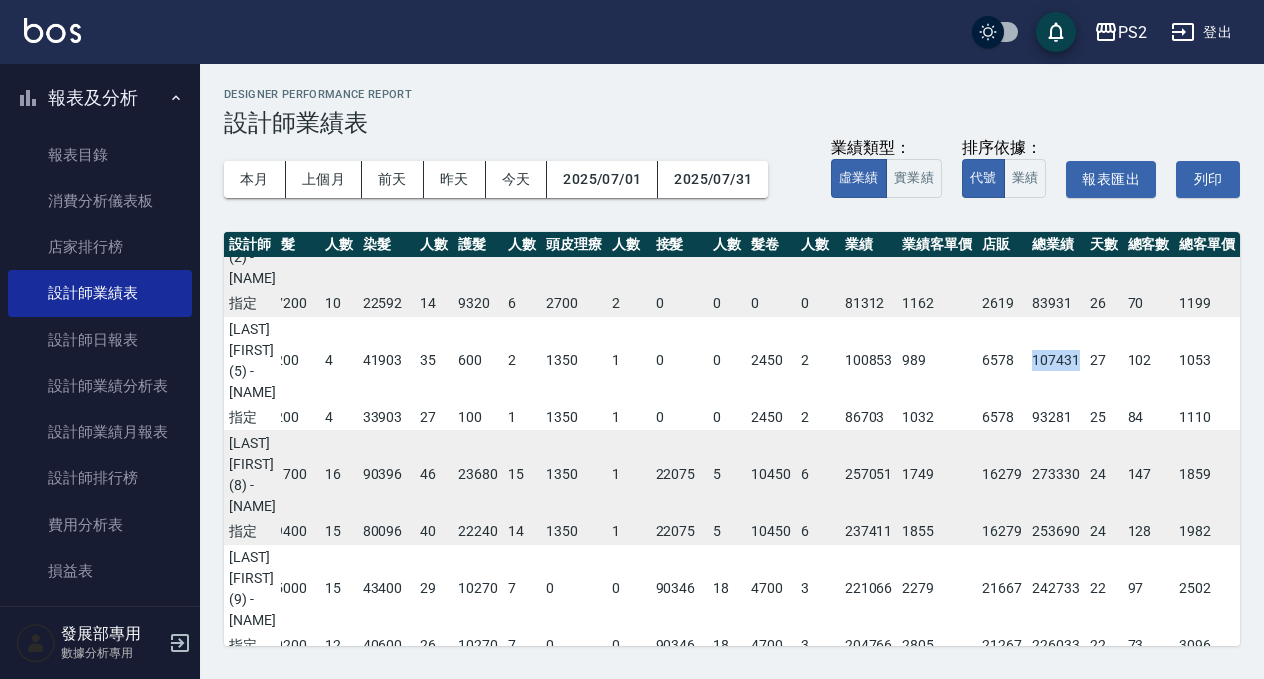 scroll, scrollTop: 169, scrollLeft: 203, axis: both 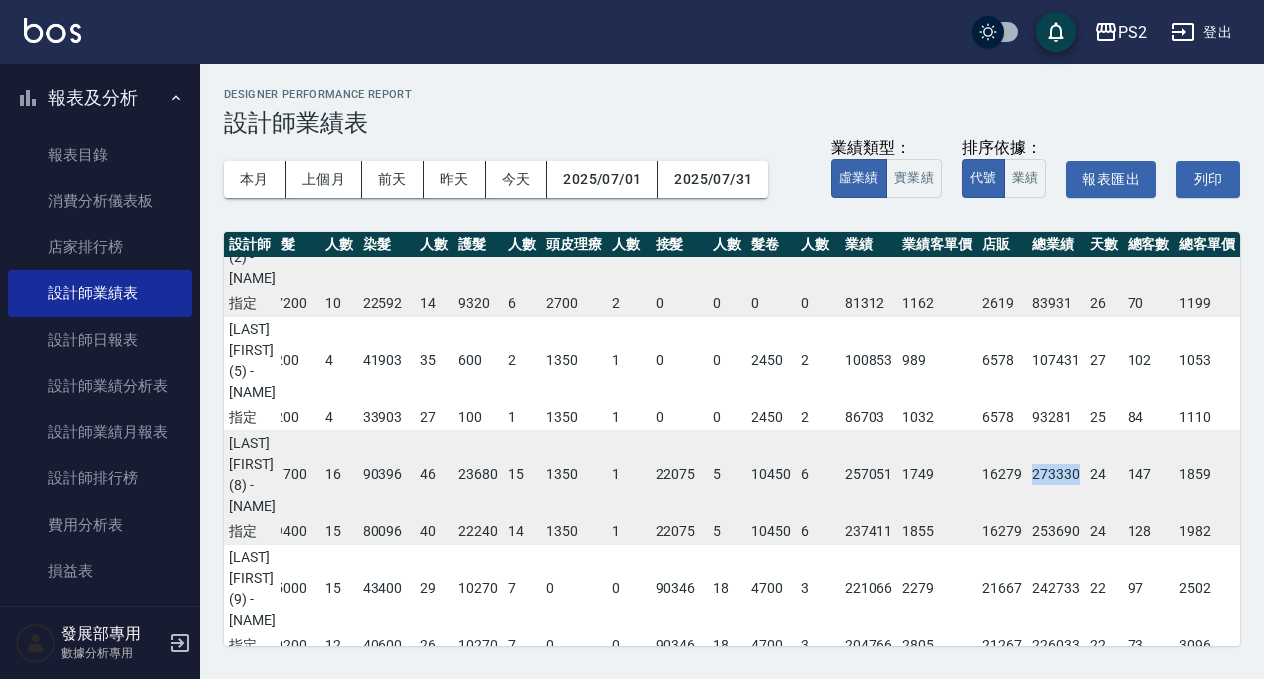 drag, startPoint x: 1019, startPoint y: 400, endPoint x: 1068, endPoint y: 409, distance: 49.819675 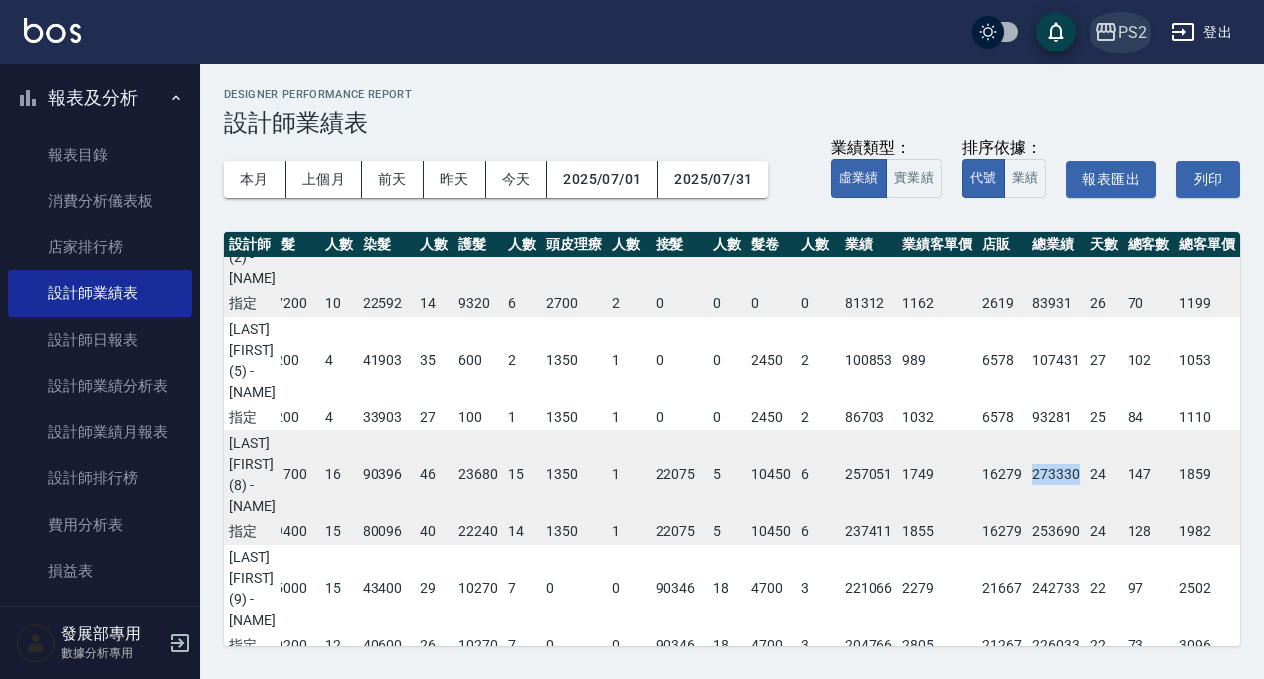 click 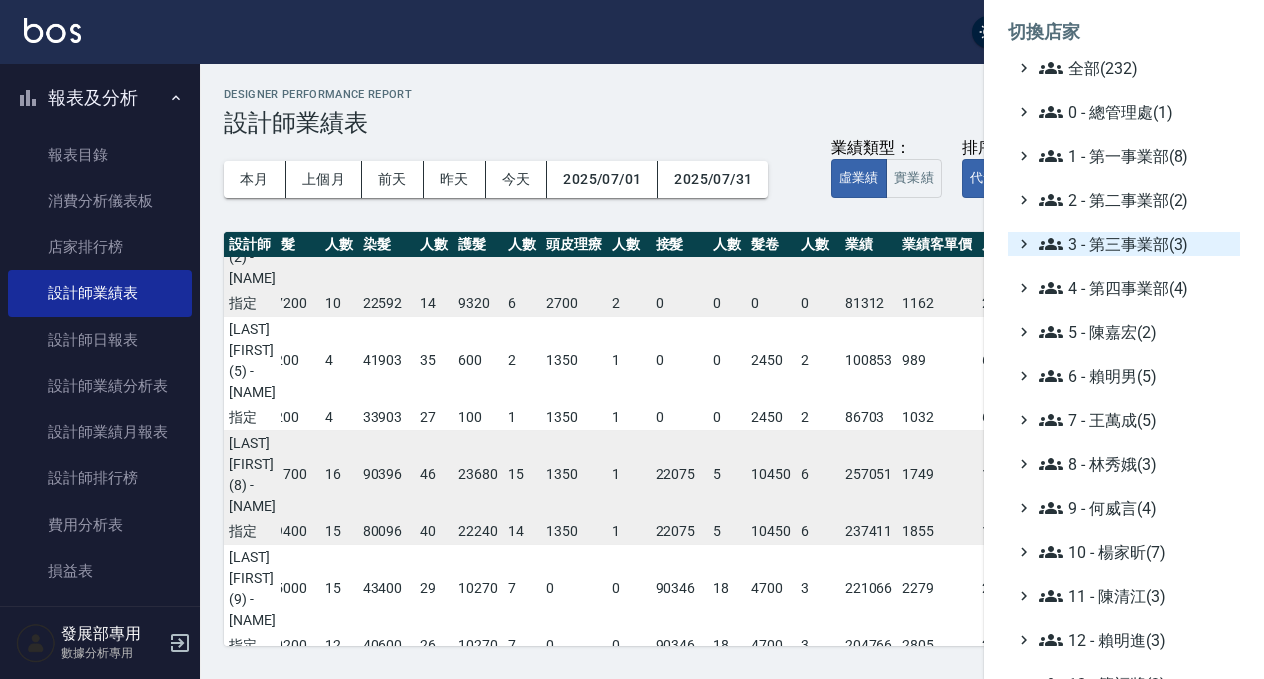 click on "3 - 第三事業部(3)" at bounding box center (1135, 244) 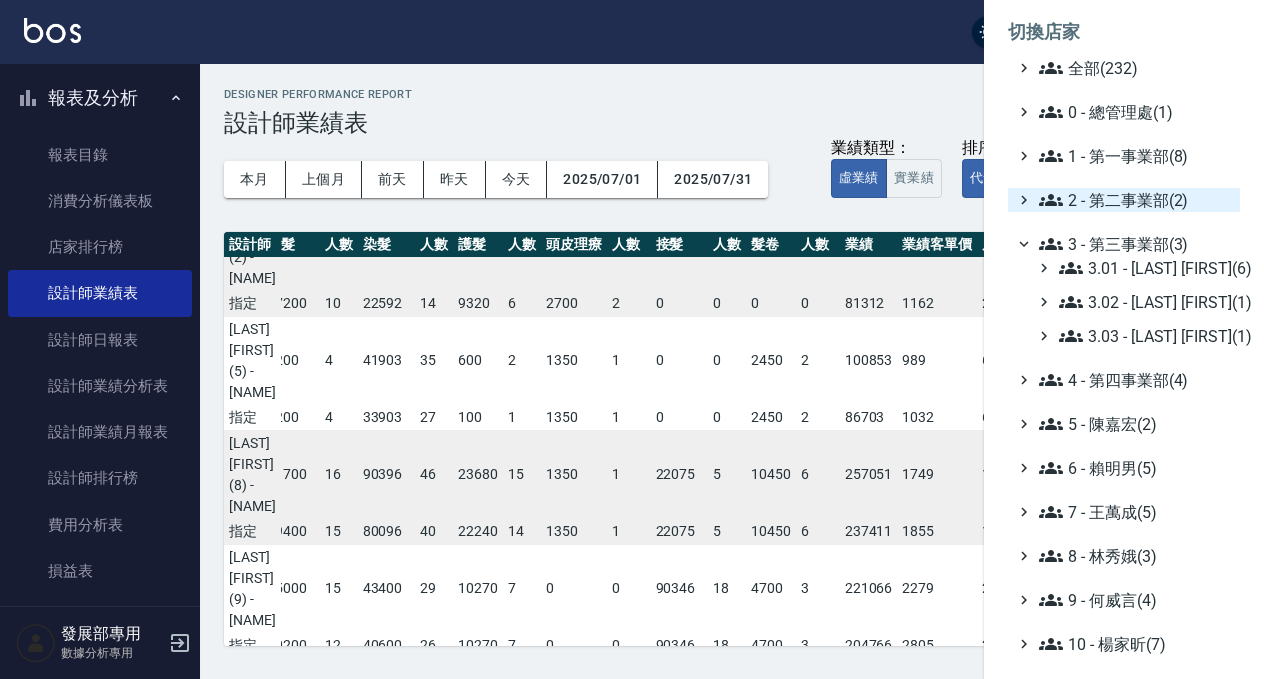 click on "2 - 第二事業部(2)" at bounding box center (1135, 200) 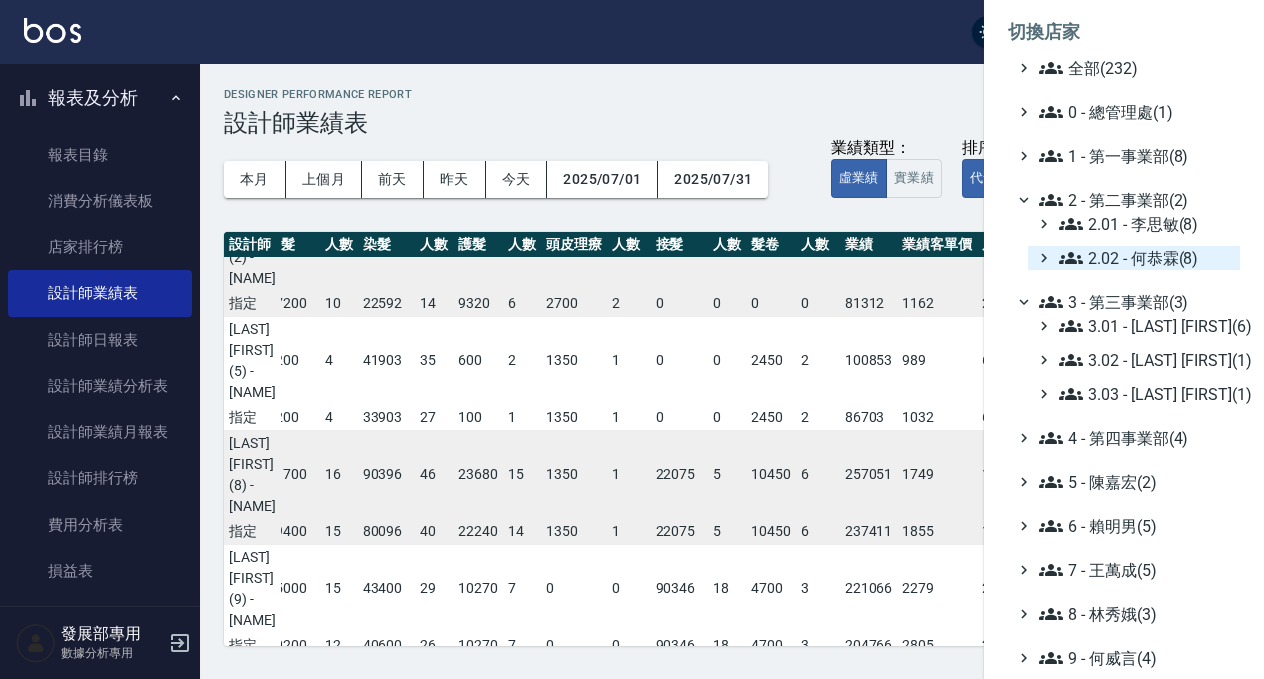 click on "2.02 - 何恭霖(8)" at bounding box center [1145, 258] 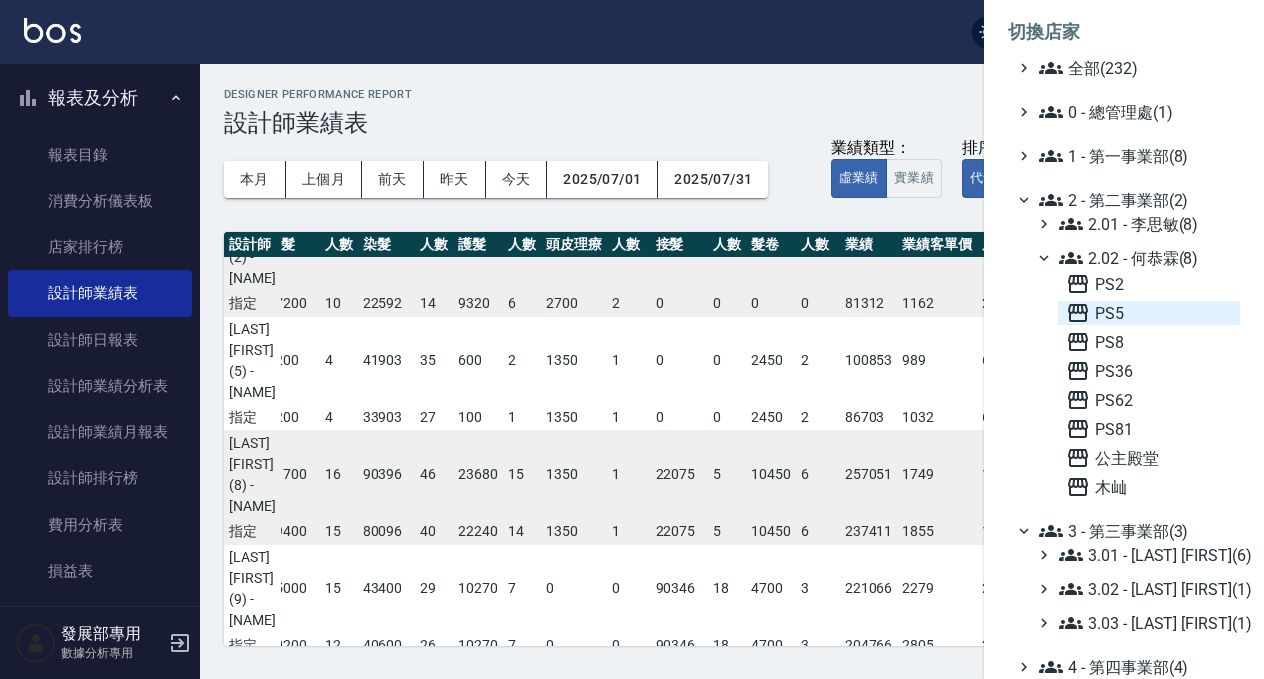 click on "PS5" at bounding box center (1149, 313) 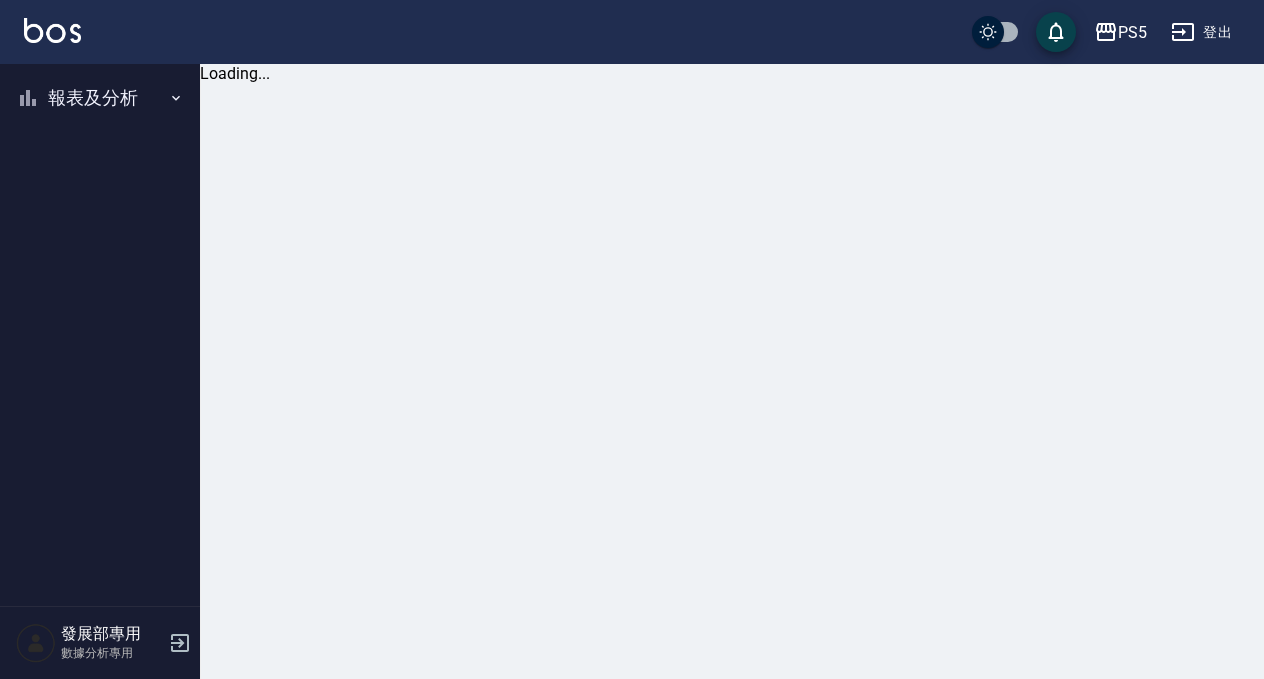 scroll, scrollTop: 0, scrollLeft: 0, axis: both 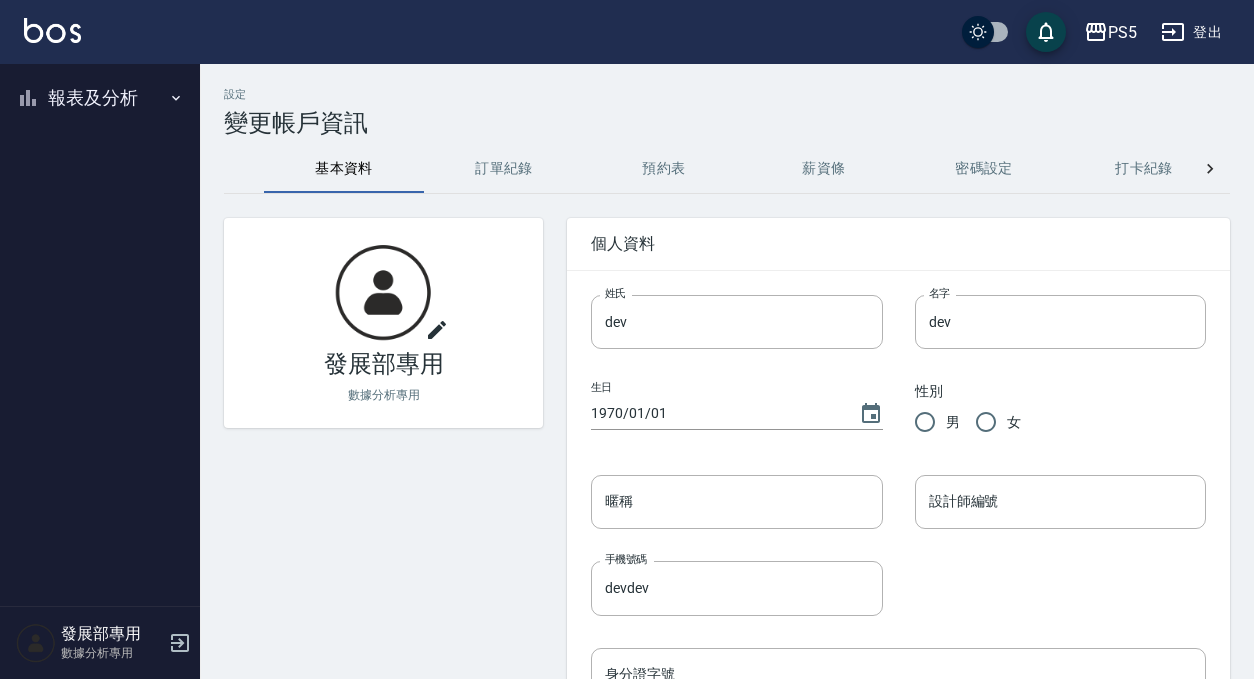 click on "報表及分析" at bounding box center (100, 98) 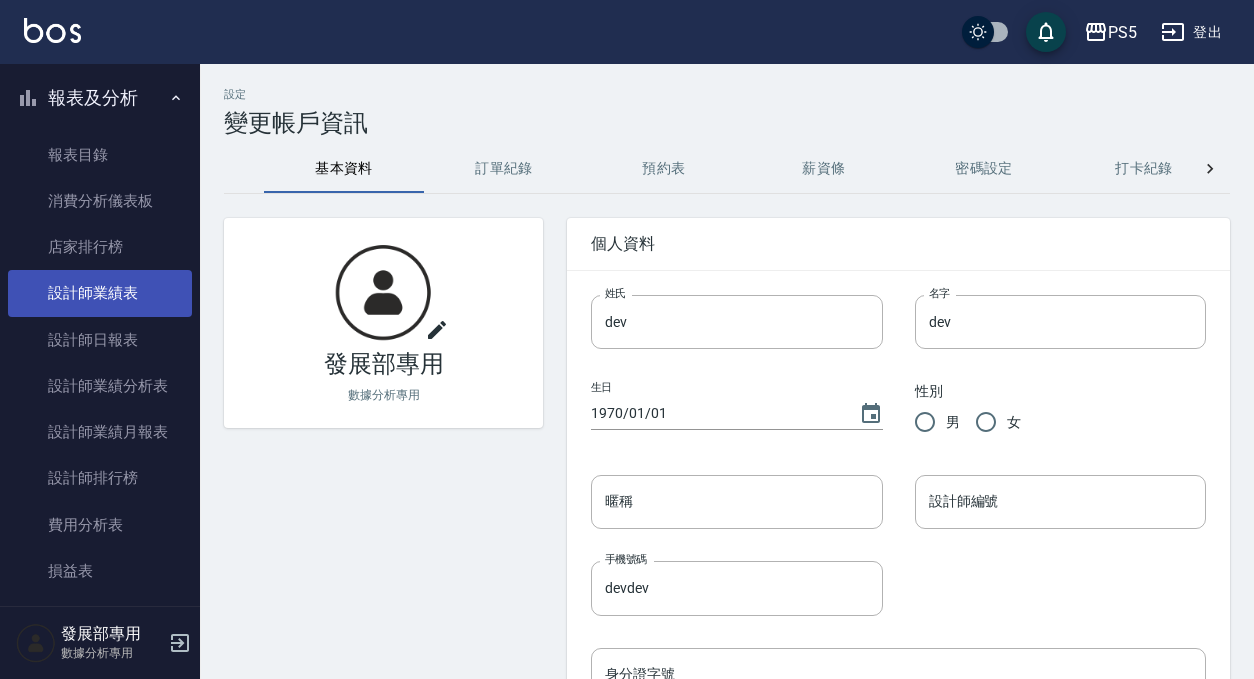 click on "設計師業績表" at bounding box center (100, 293) 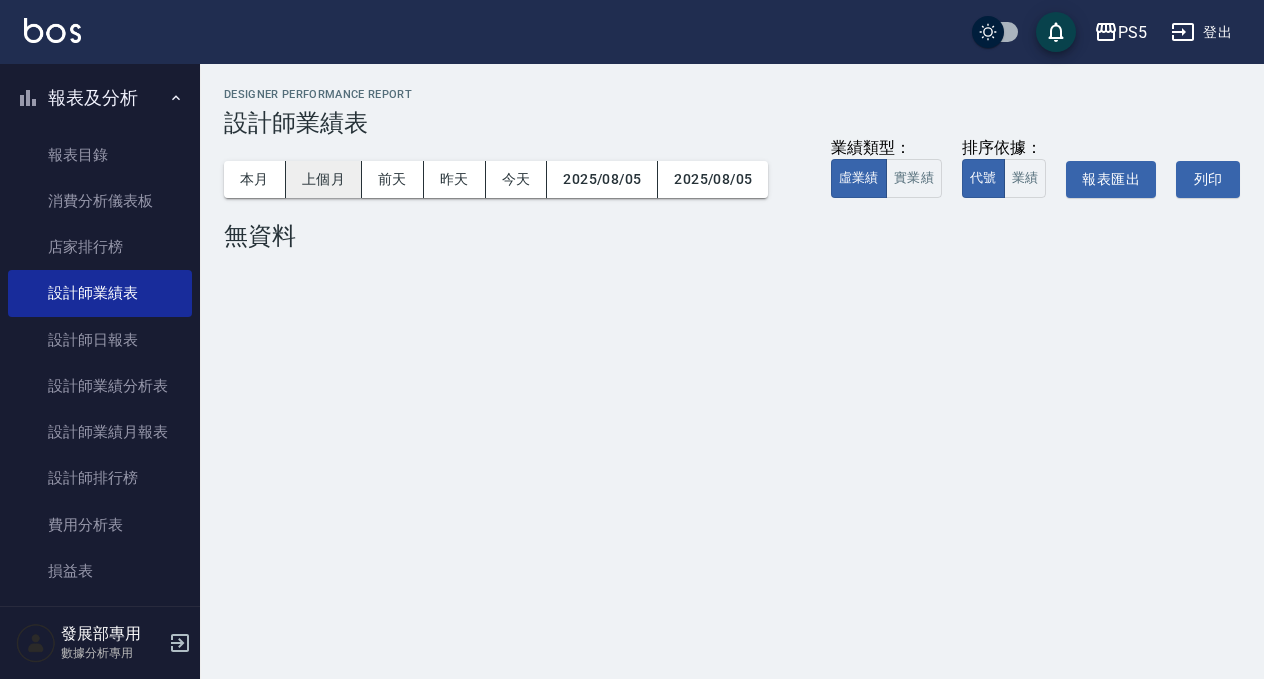 click on "上個月" at bounding box center [324, 179] 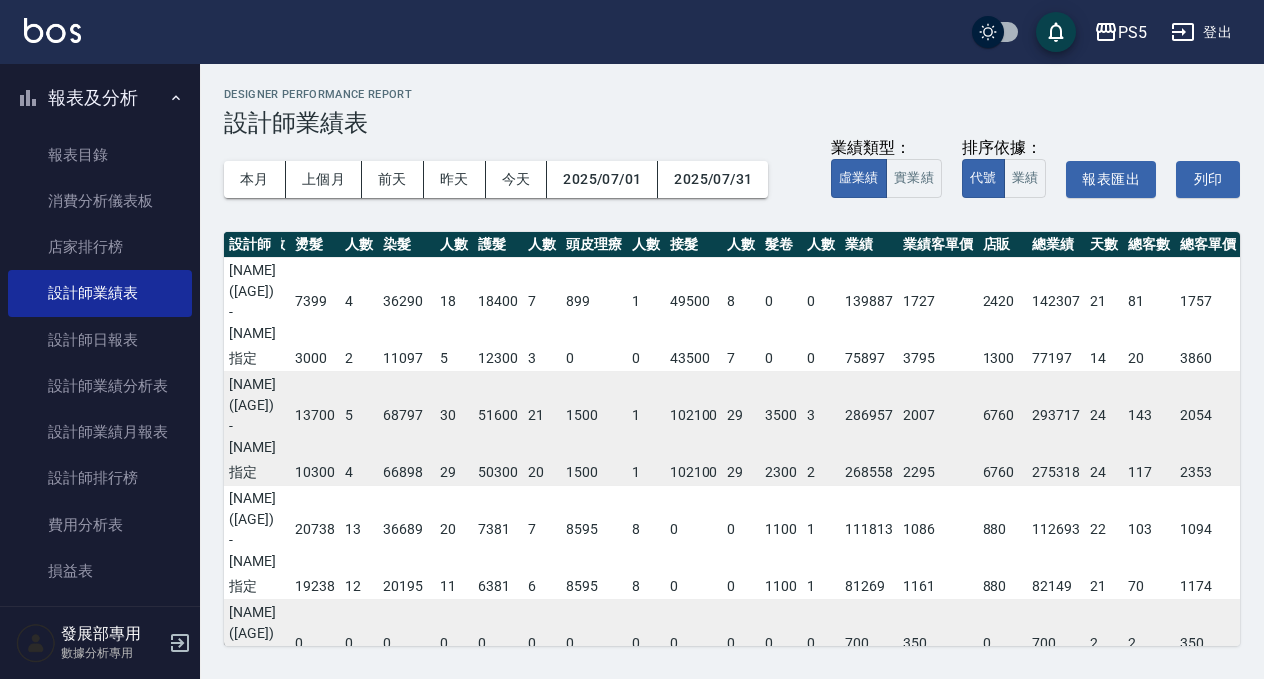 scroll, scrollTop: 0, scrollLeft: 165, axis: horizontal 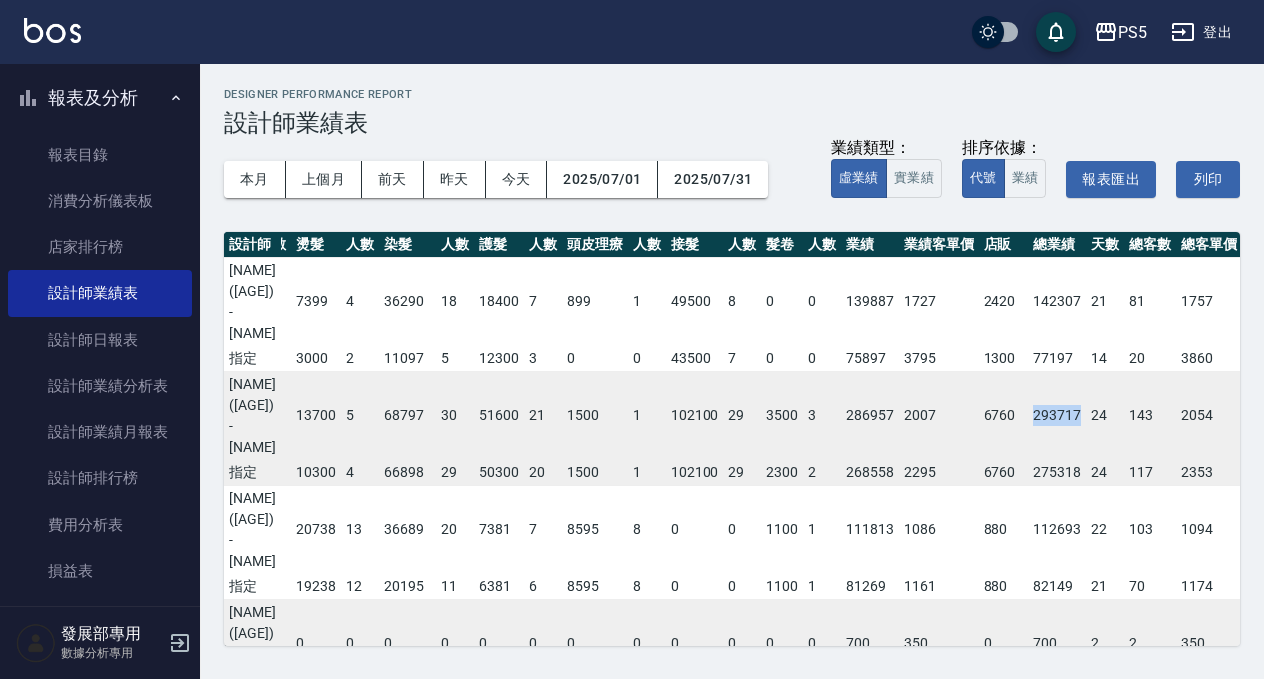 drag, startPoint x: 1019, startPoint y: 387, endPoint x: 1074, endPoint y: 386, distance: 55.00909 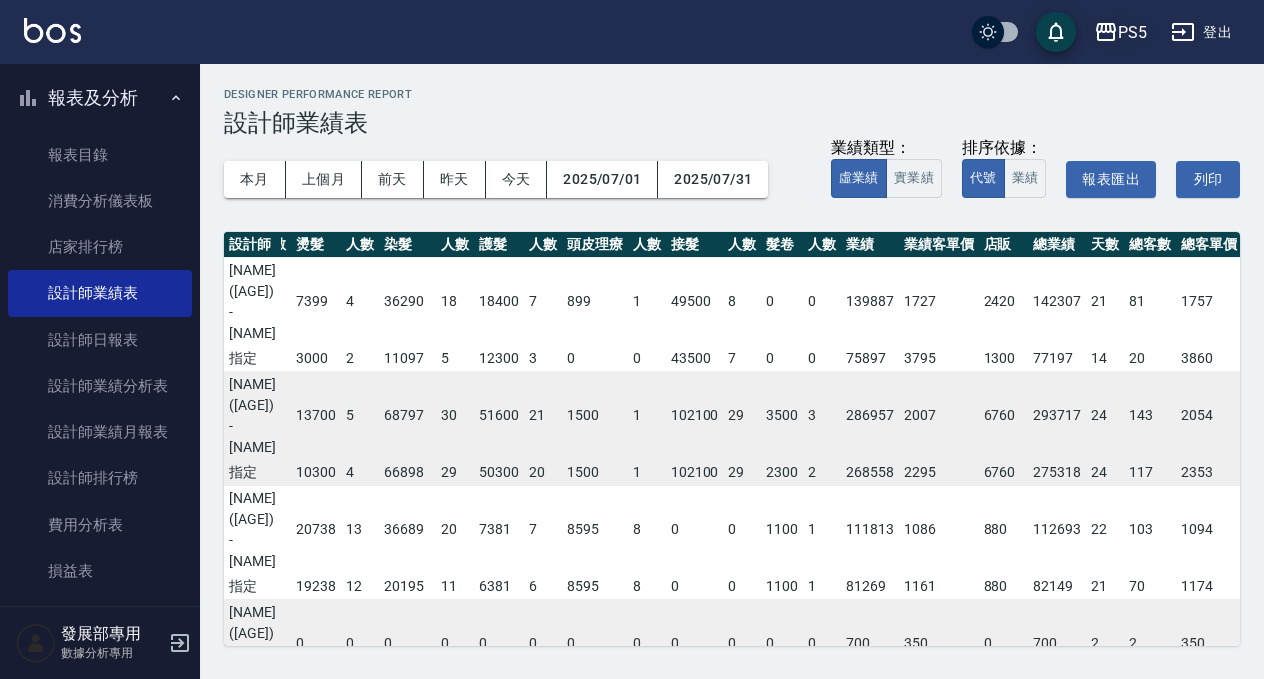 click on "PS5" at bounding box center (1132, 32) 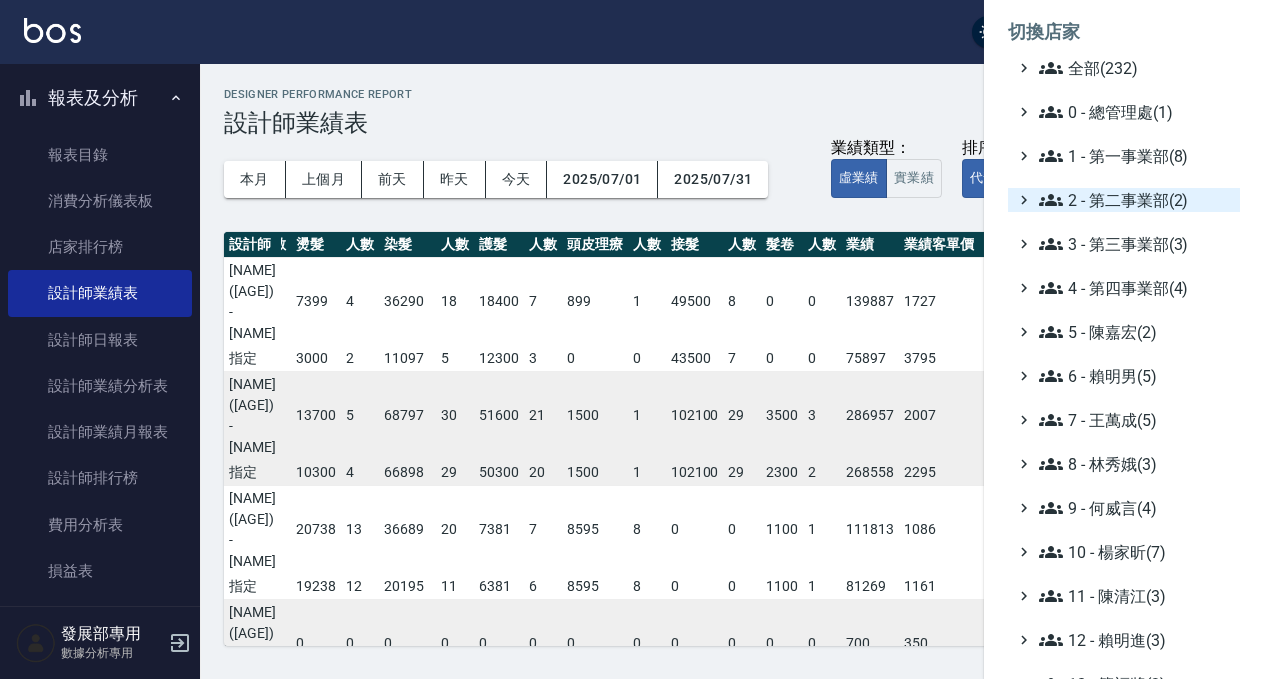 click on "2 - 第二事業部(2)" at bounding box center [1135, 200] 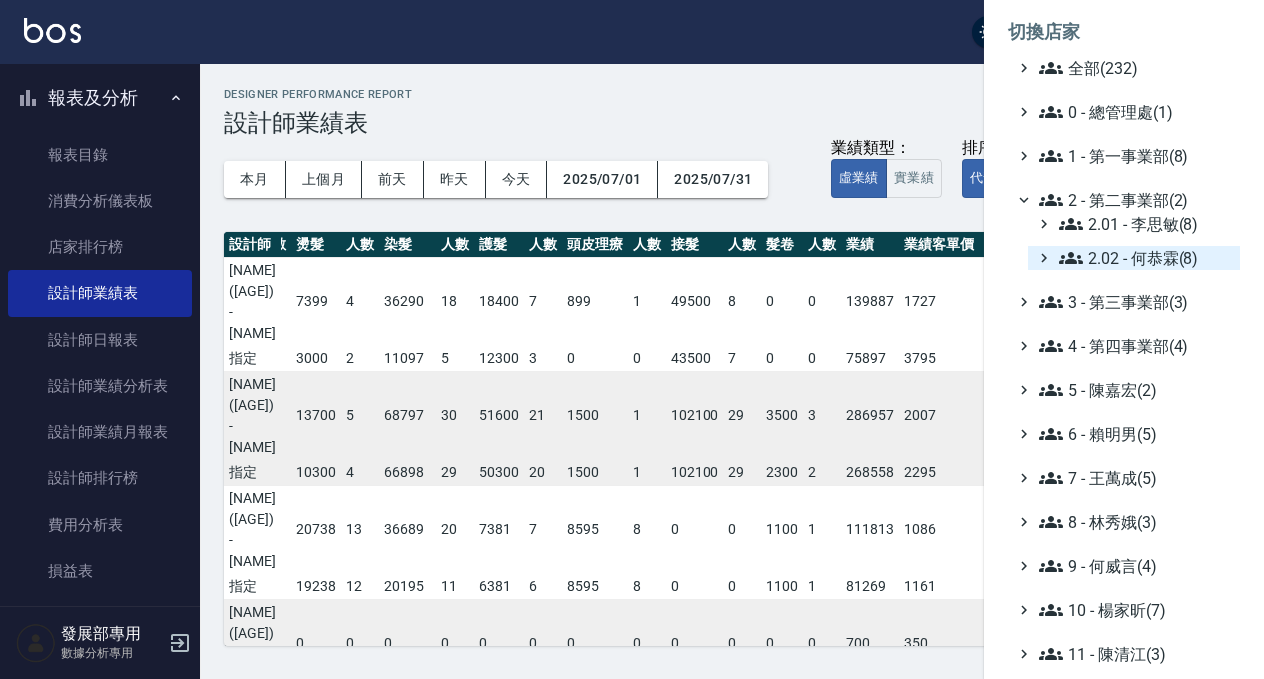 click on "2.02 - 何恭霖(8)" at bounding box center [1145, 258] 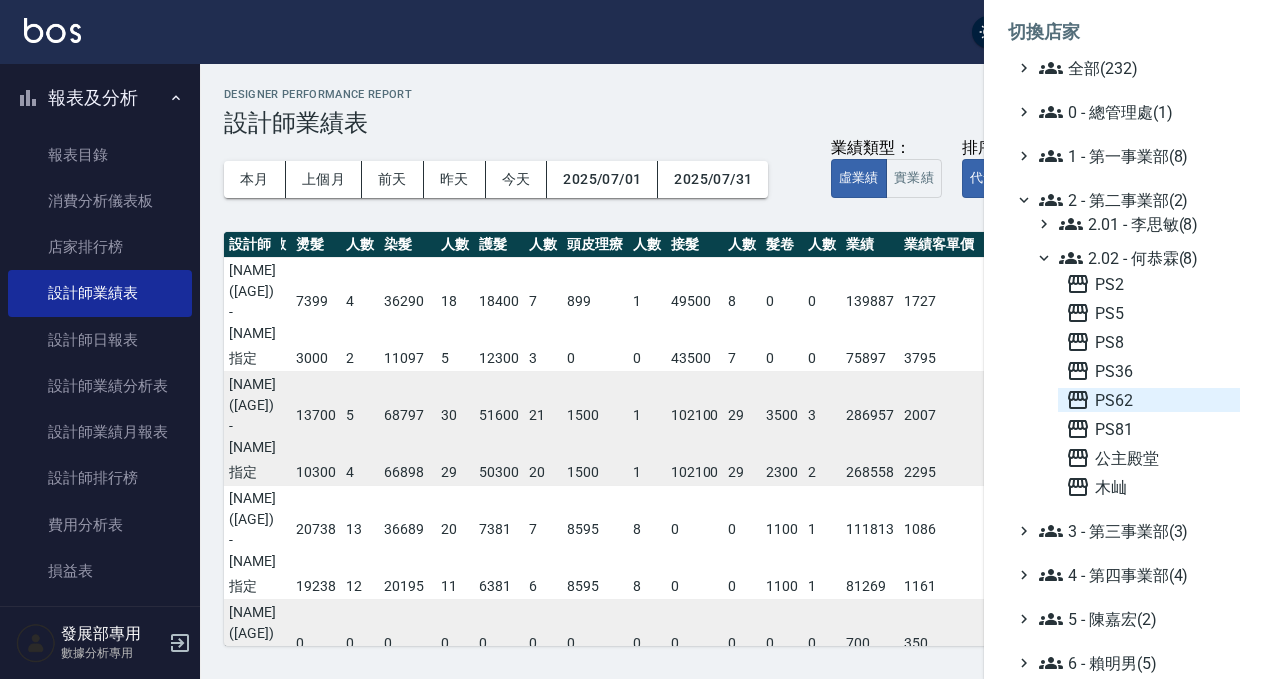 click on "PS62" at bounding box center (1149, 400) 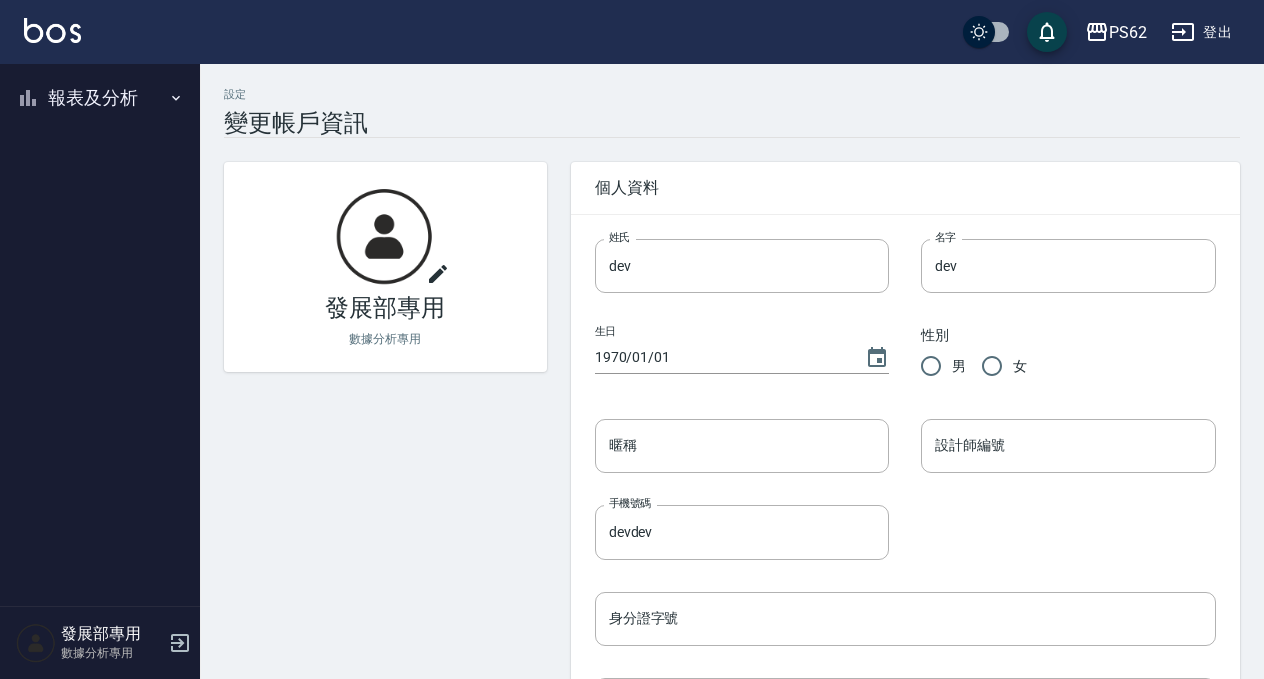 scroll, scrollTop: 0, scrollLeft: 0, axis: both 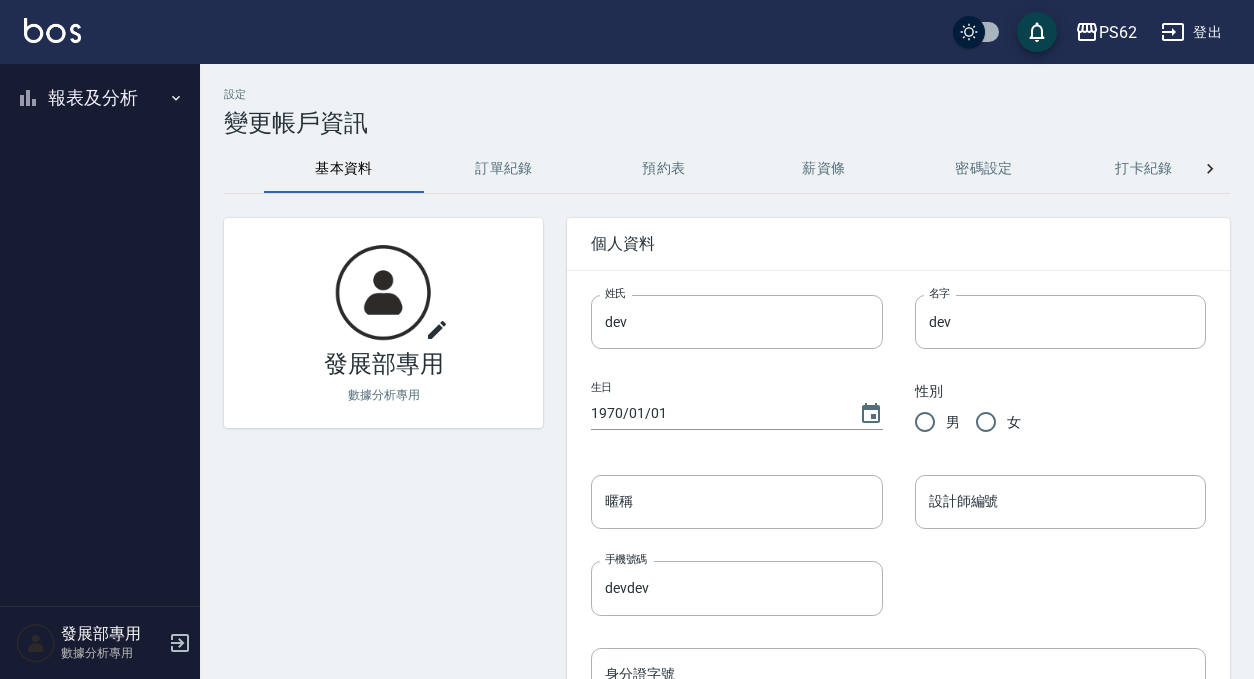 click on "報表及分析" at bounding box center [100, 98] 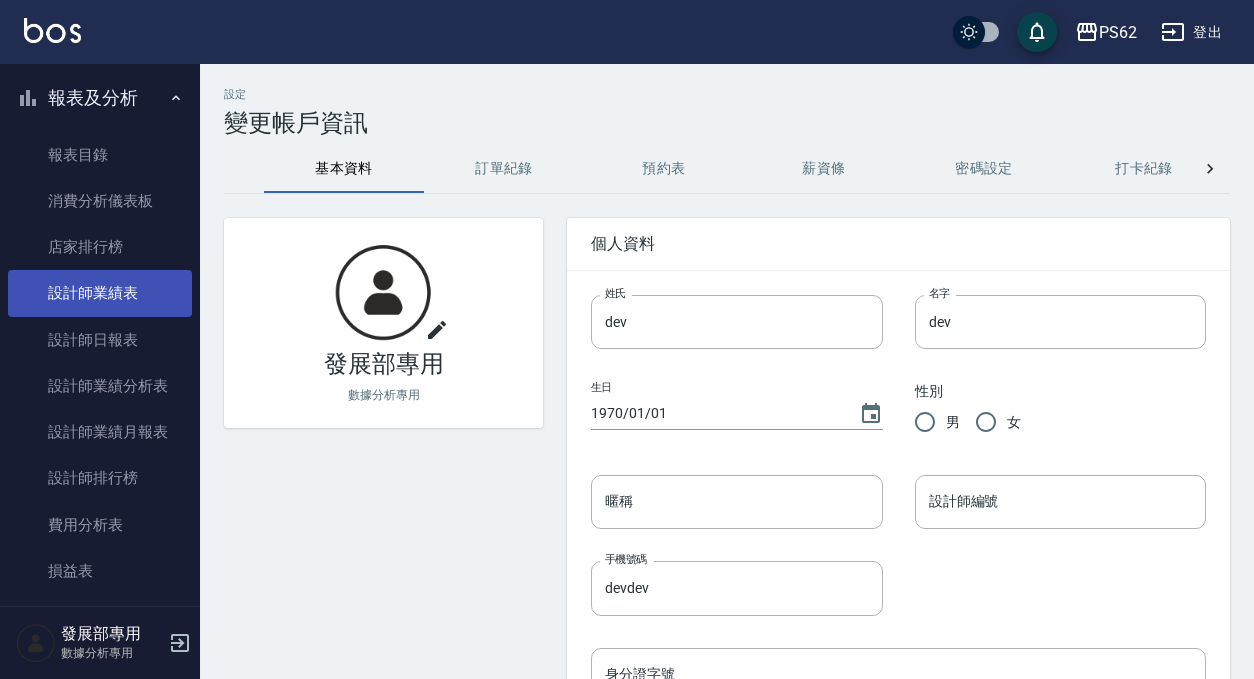 click on "設計師業績表" at bounding box center (100, 293) 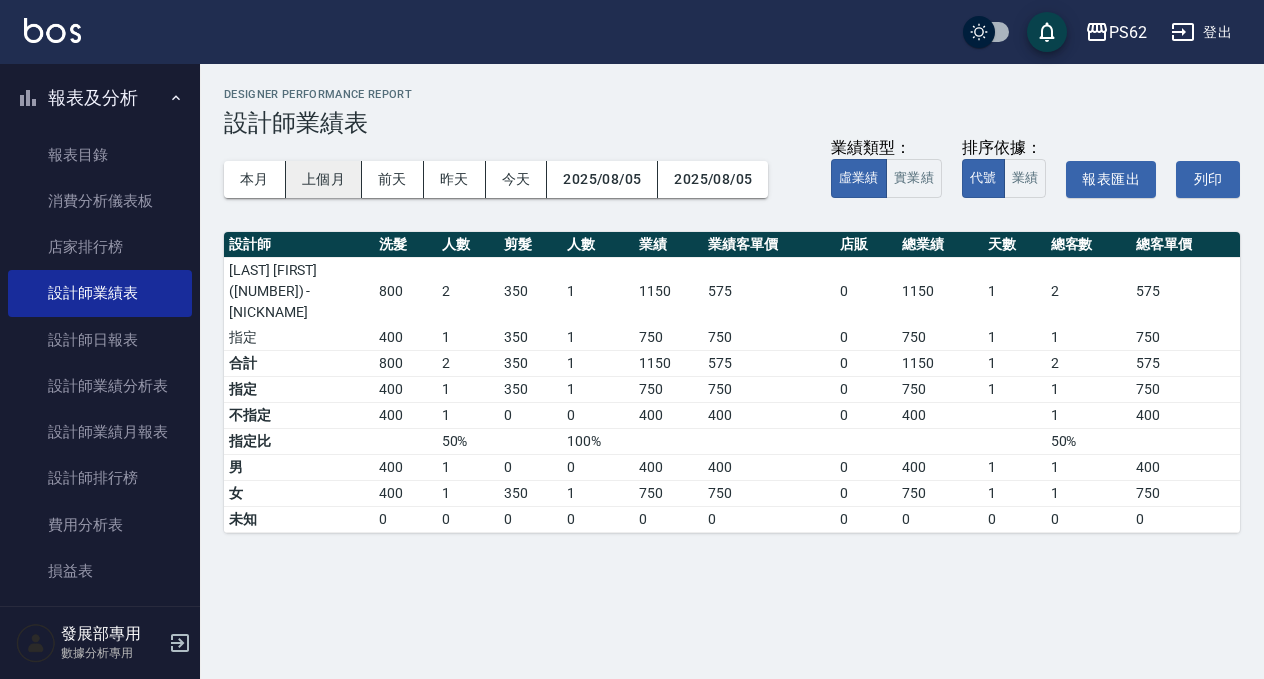 click on "上個月" at bounding box center [324, 179] 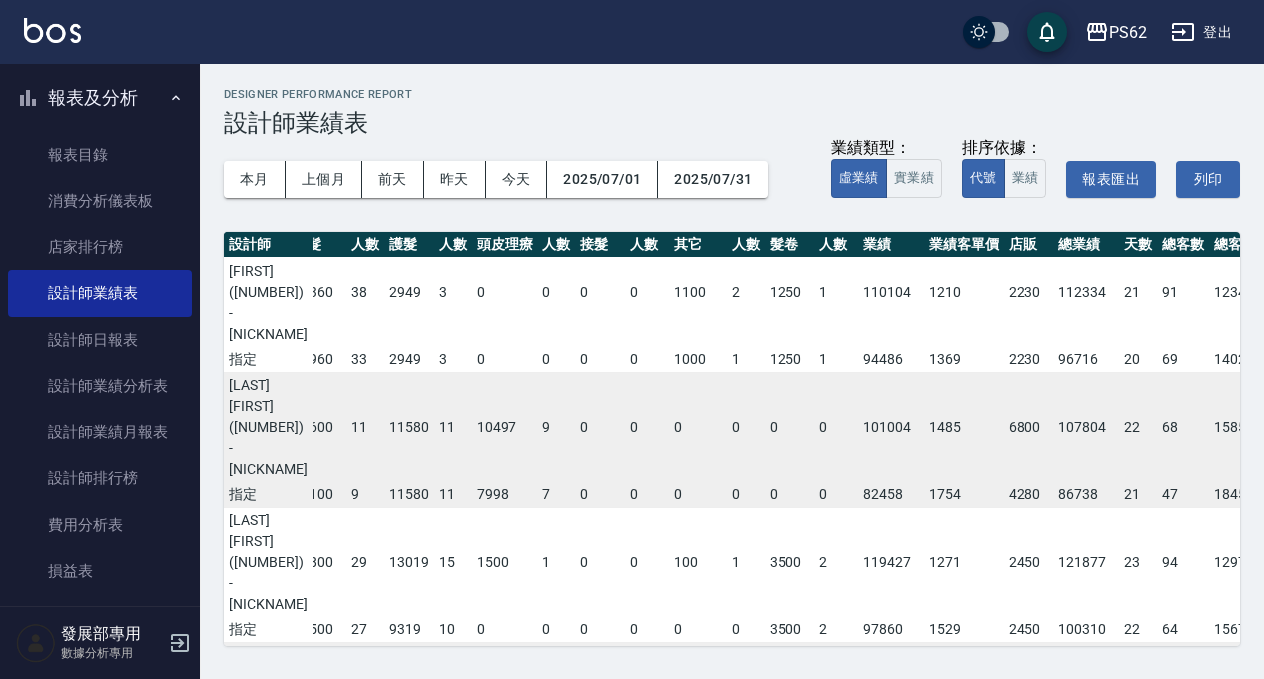 scroll, scrollTop: 290, scrollLeft: 302, axis: both 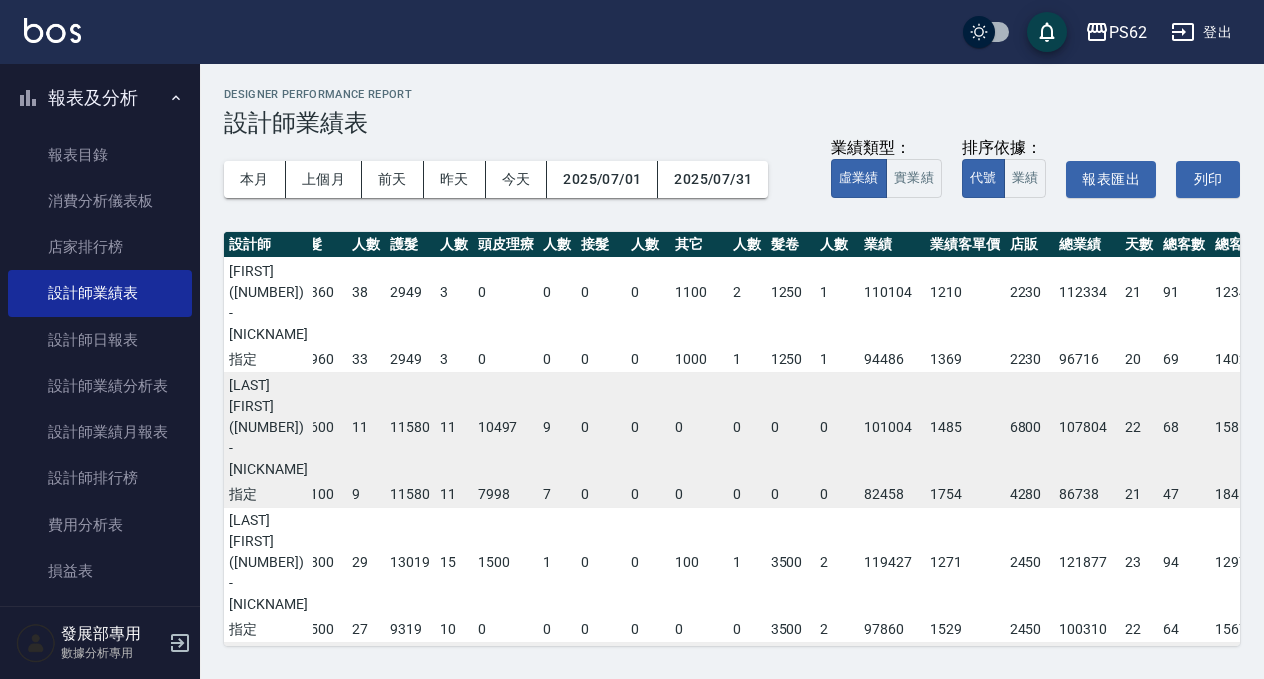 drag, startPoint x: 1017, startPoint y: 469, endPoint x: 1058, endPoint y: 466, distance: 41.109608 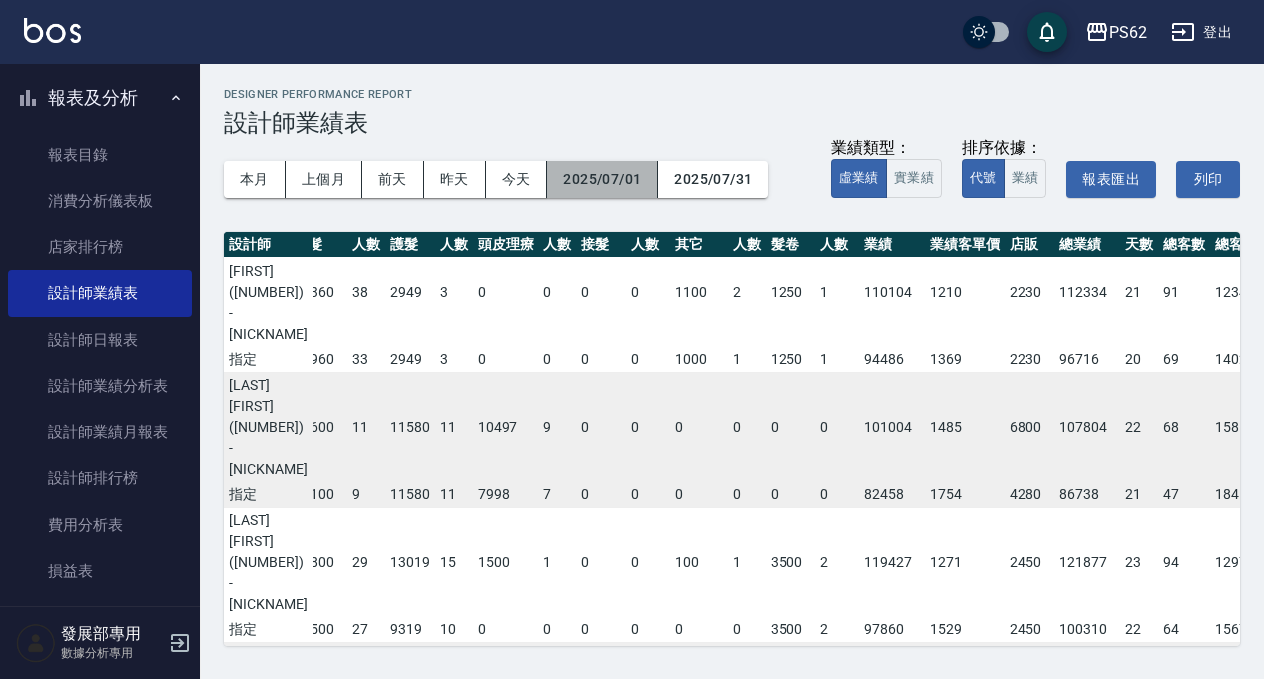 click on "2025/07/01" at bounding box center [602, 179] 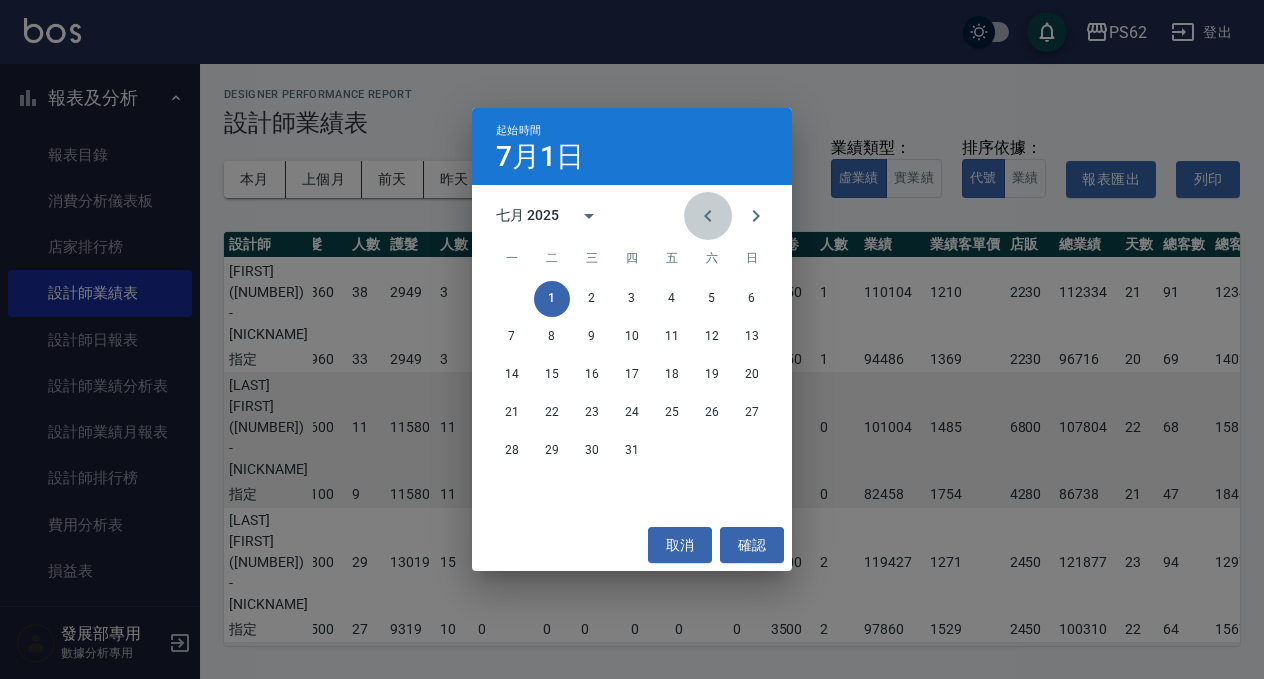 click 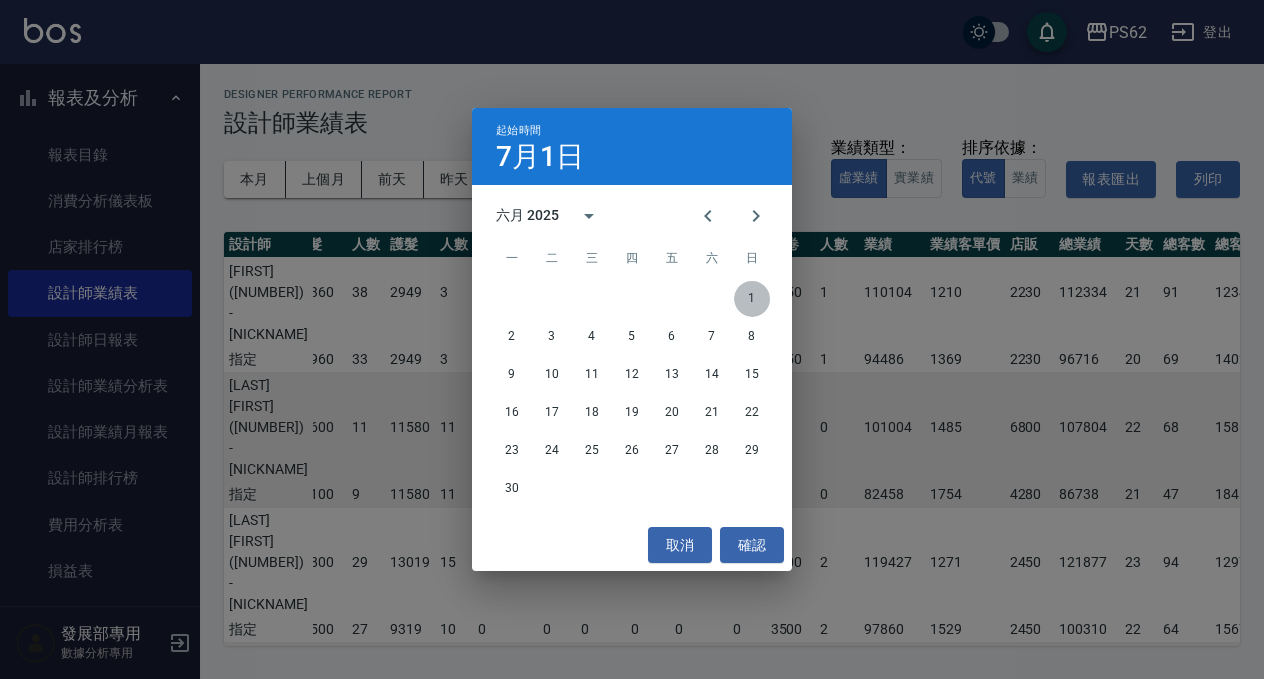 click on "1" at bounding box center [752, 299] 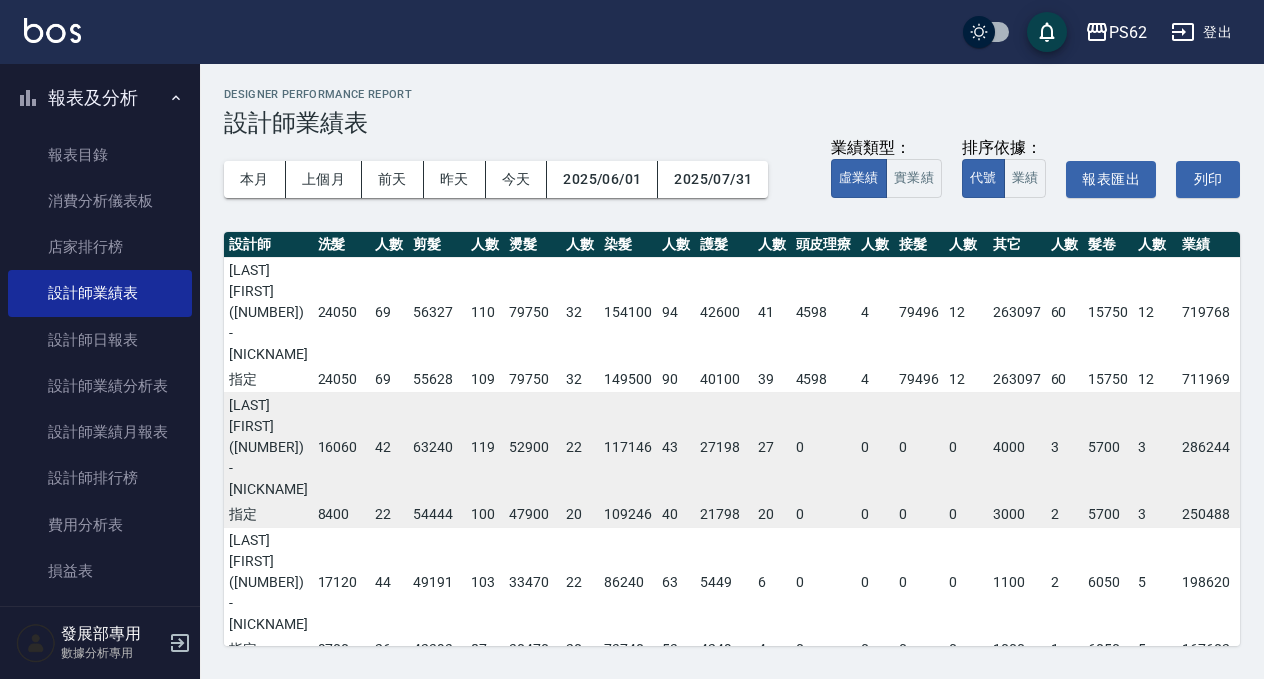click on "2025/07/31" at bounding box center (713, 179) 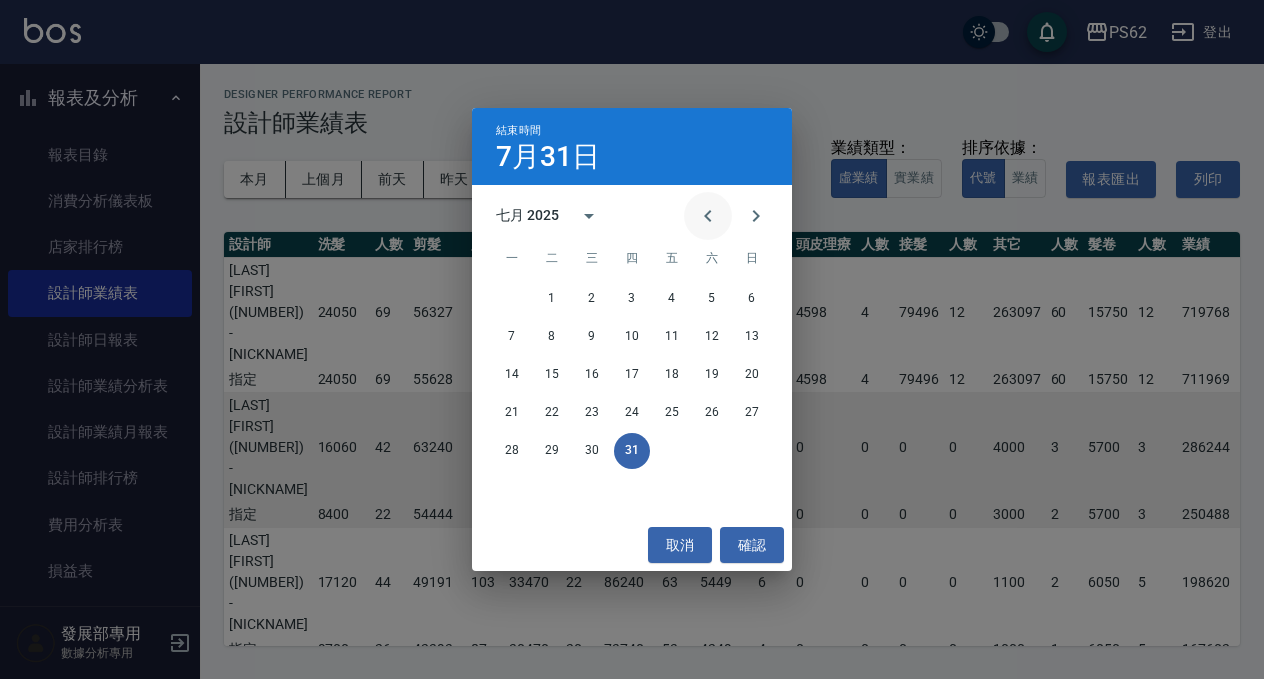 click at bounding box center (708, 216) 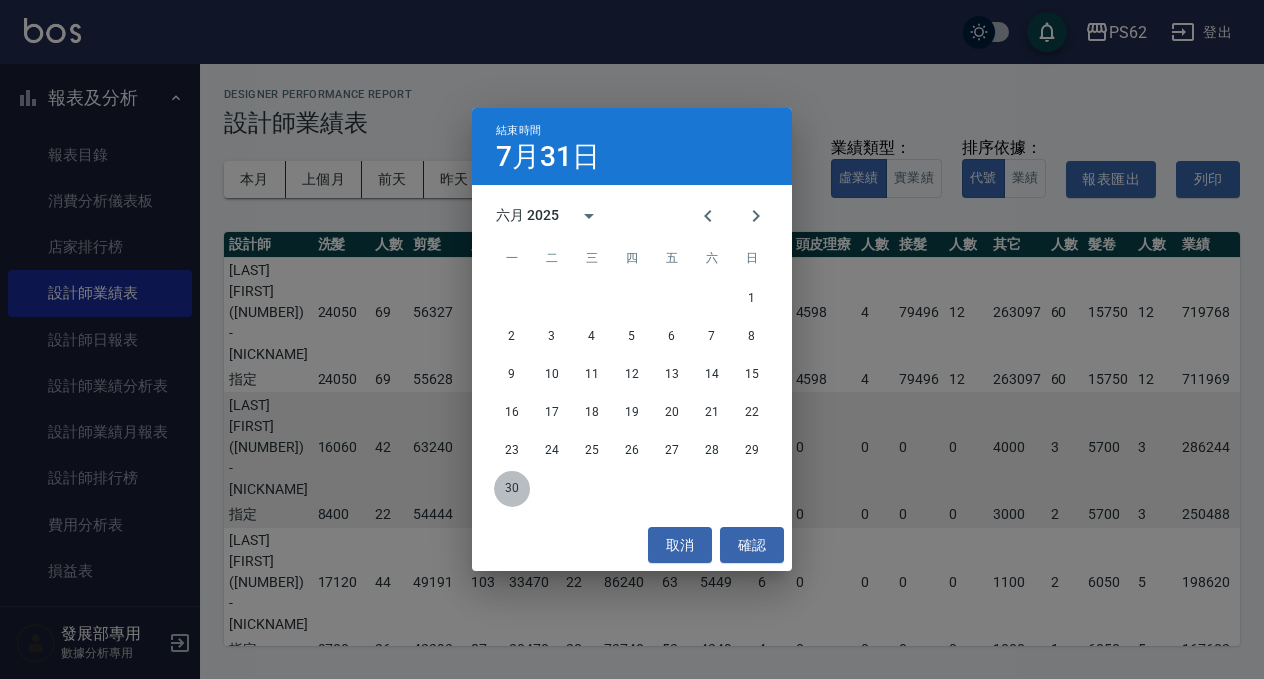 click on "30" at bounding box center (512, 489) 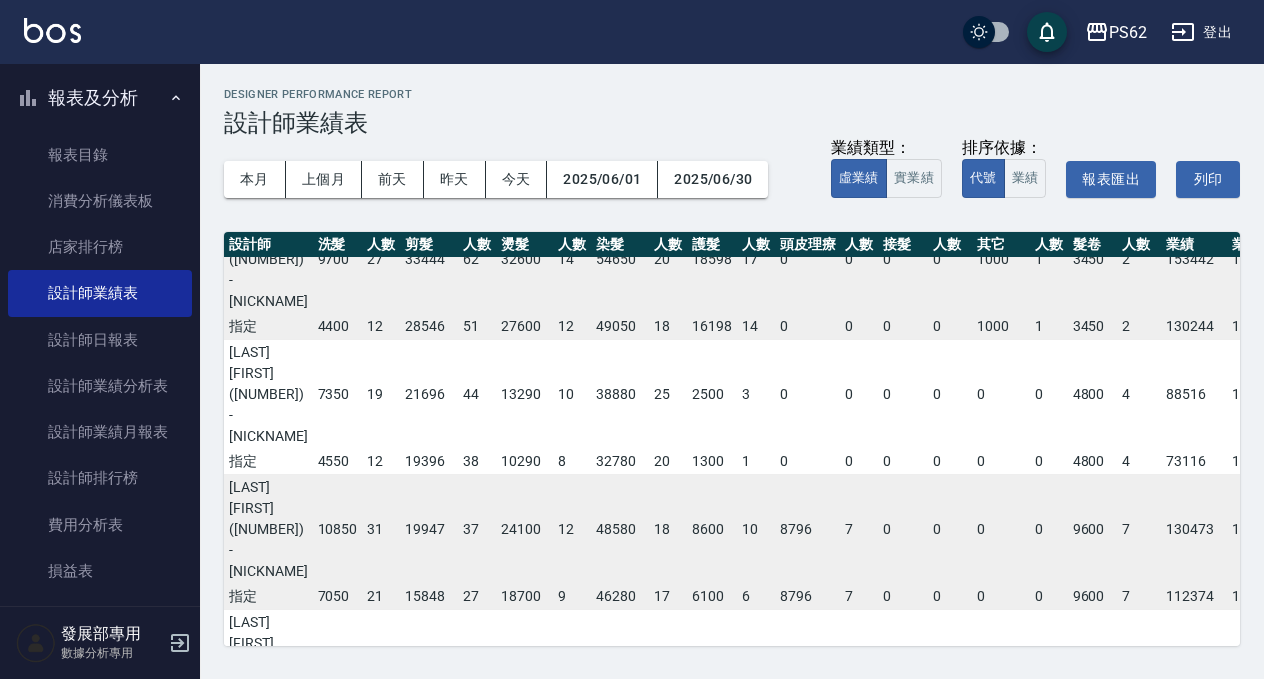 scroll, scrollTop: 282, scrollLeft: 0, axis: vertical 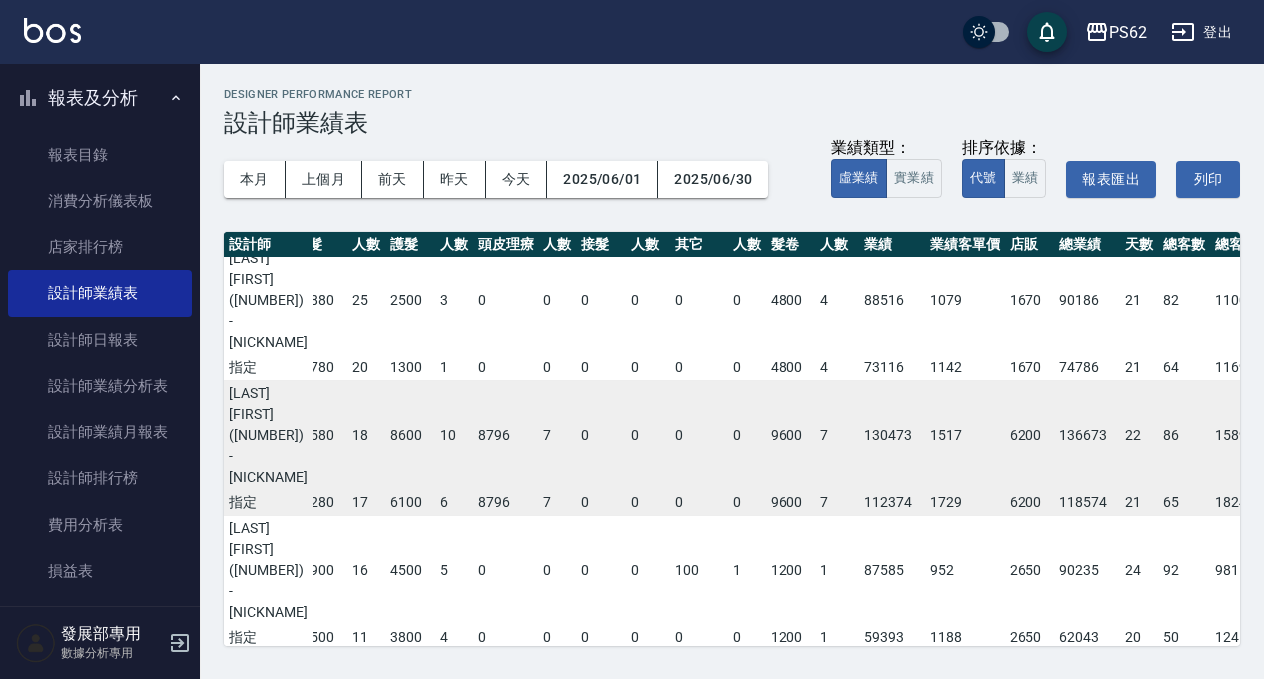 click on "PS62 登出" at bounding box center (632, 32) 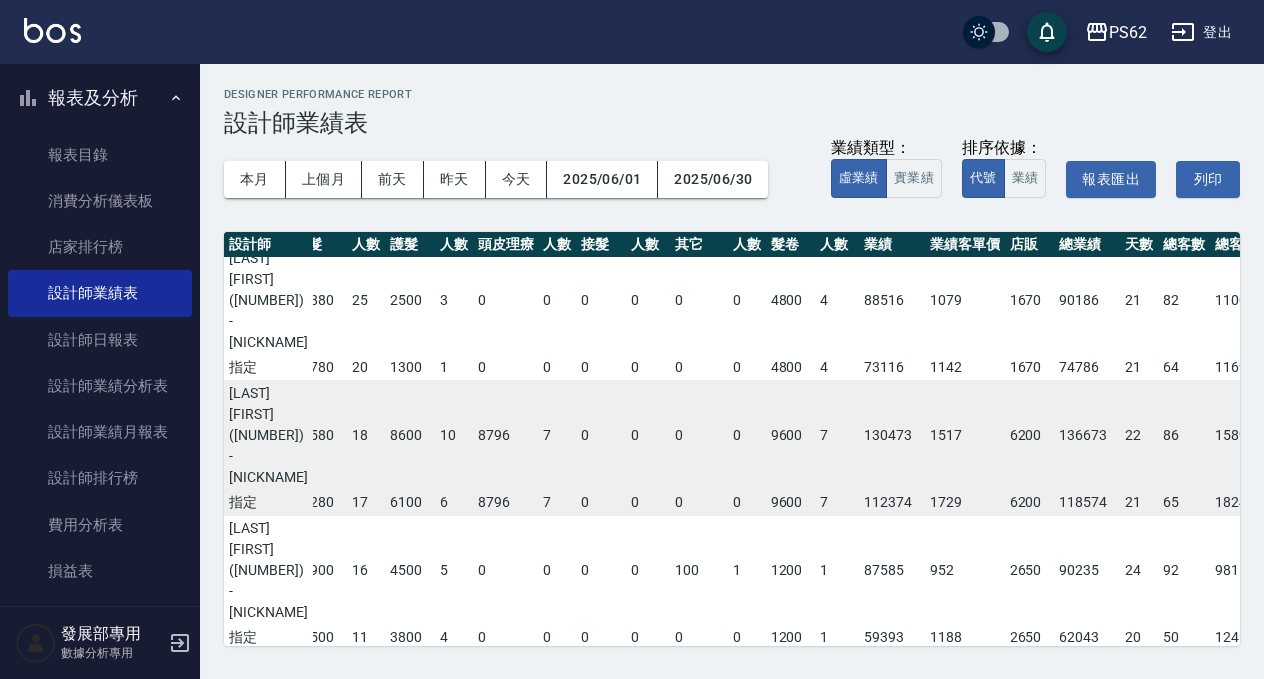 click on "PS62" at bounding box center [1128, 32] 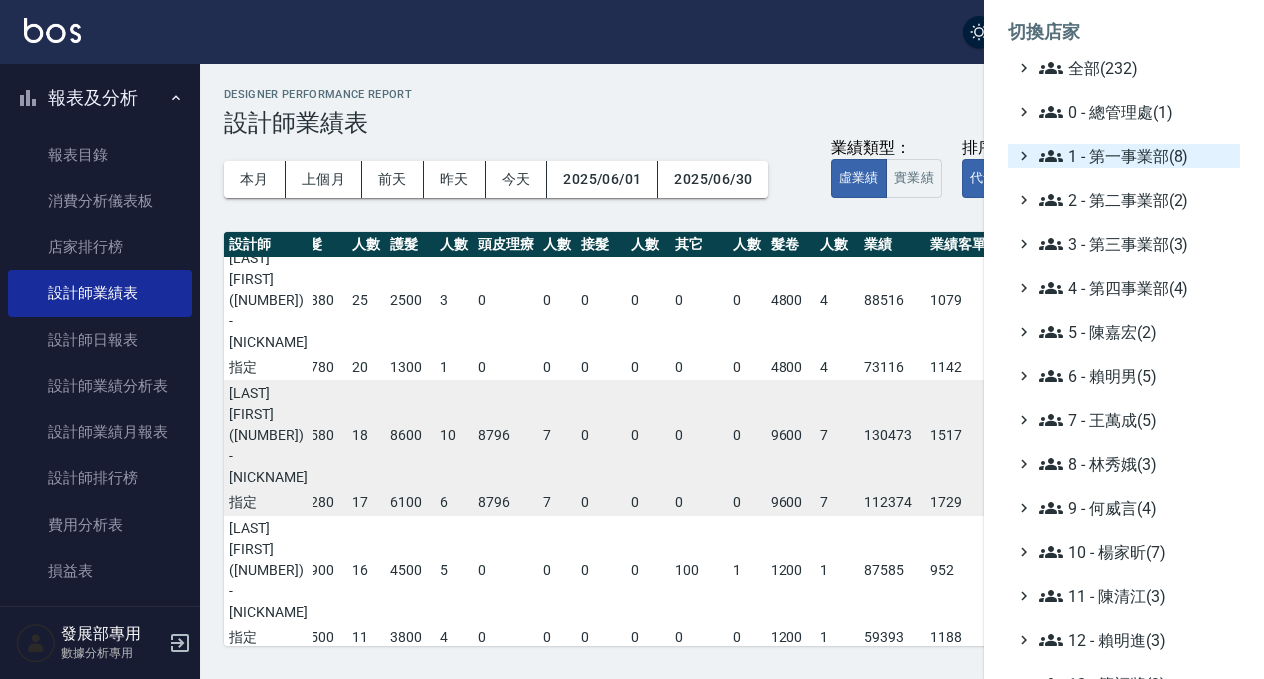 click on "1 - 第一事業部(8)" at bounding box center (1135, 156) 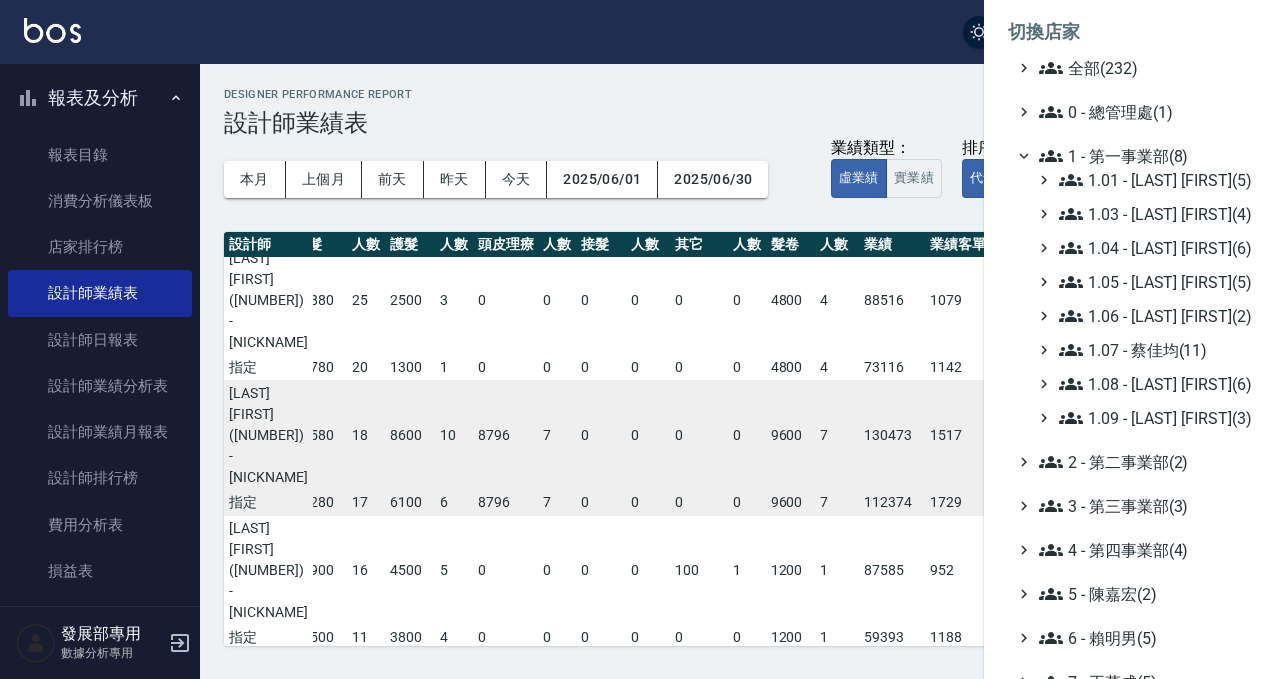 click on "1 - 第一事業部(8)" at bounding box center [1135, 156] 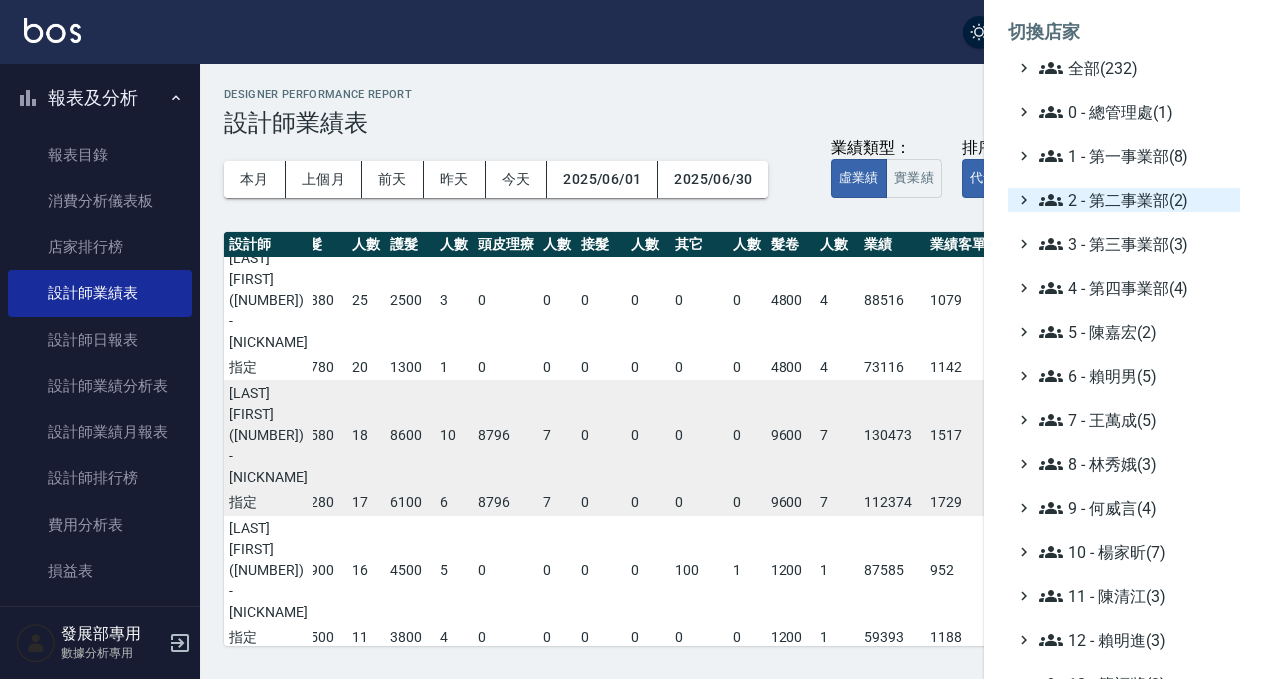 click on "2 - 第二事業部(2)" at bounding box center (1135, 200) 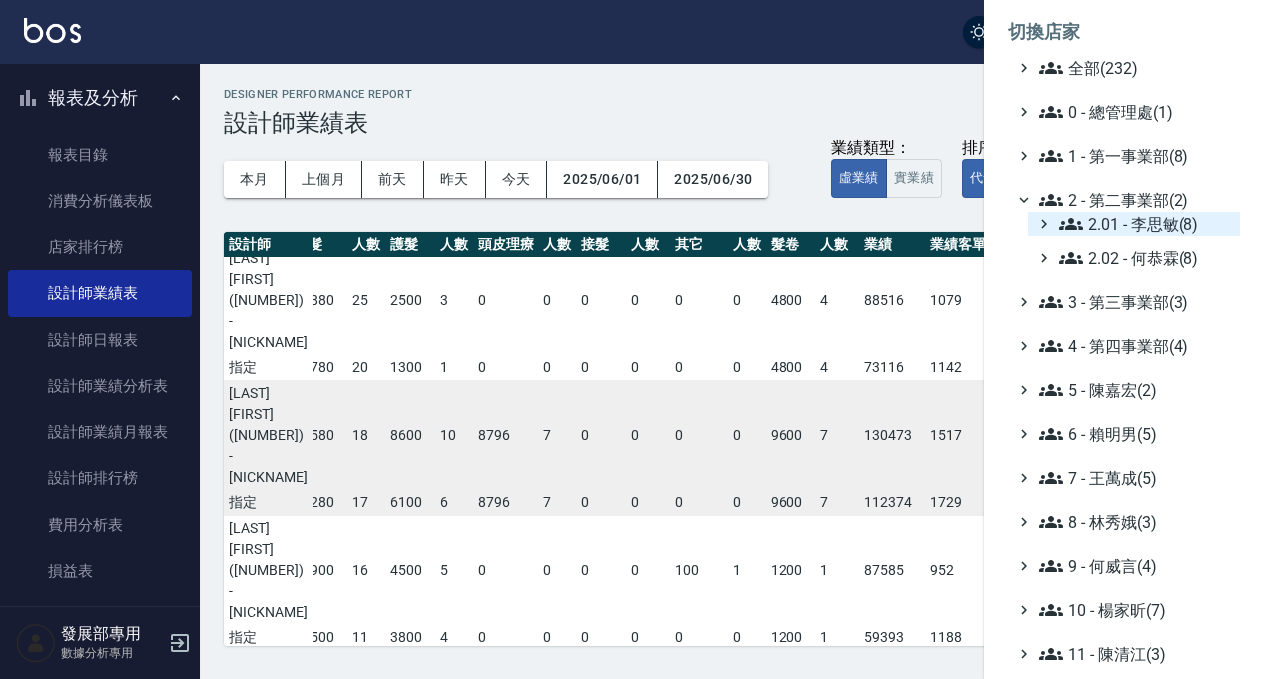 click on "2.01 - 李思敏(8)" at bounding box center [1145, 224] 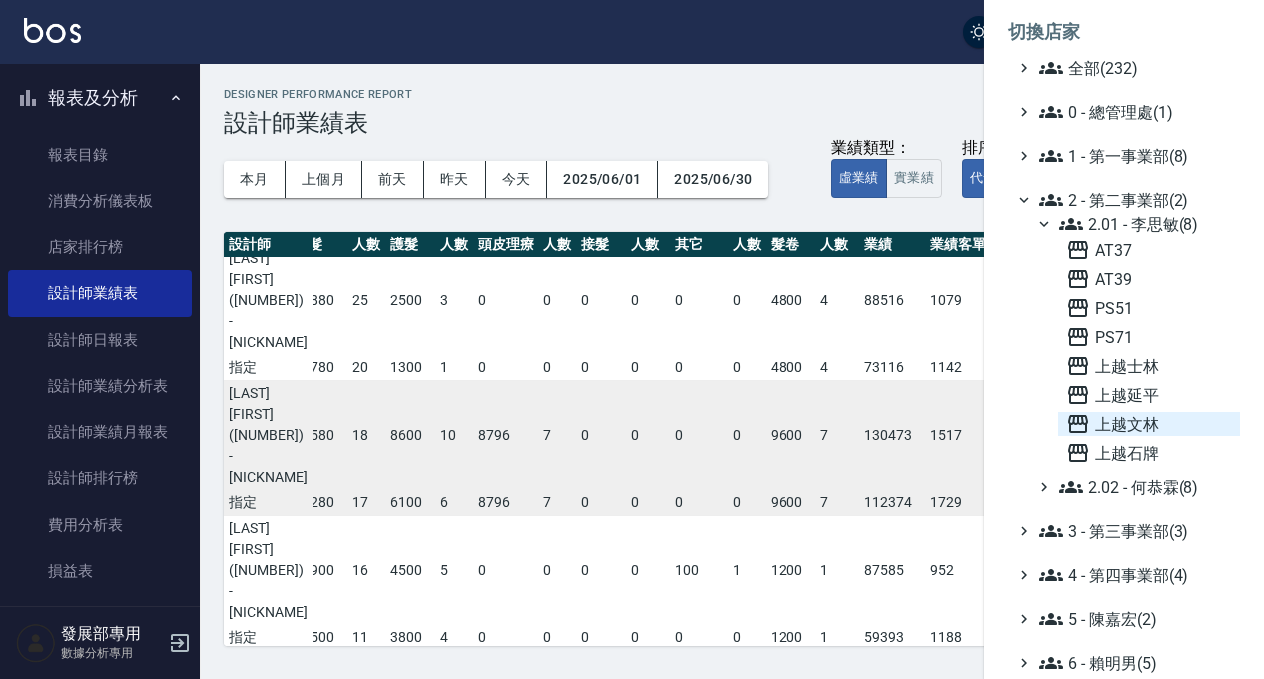 click on "上越文林" at bounding box center (1149, 424) 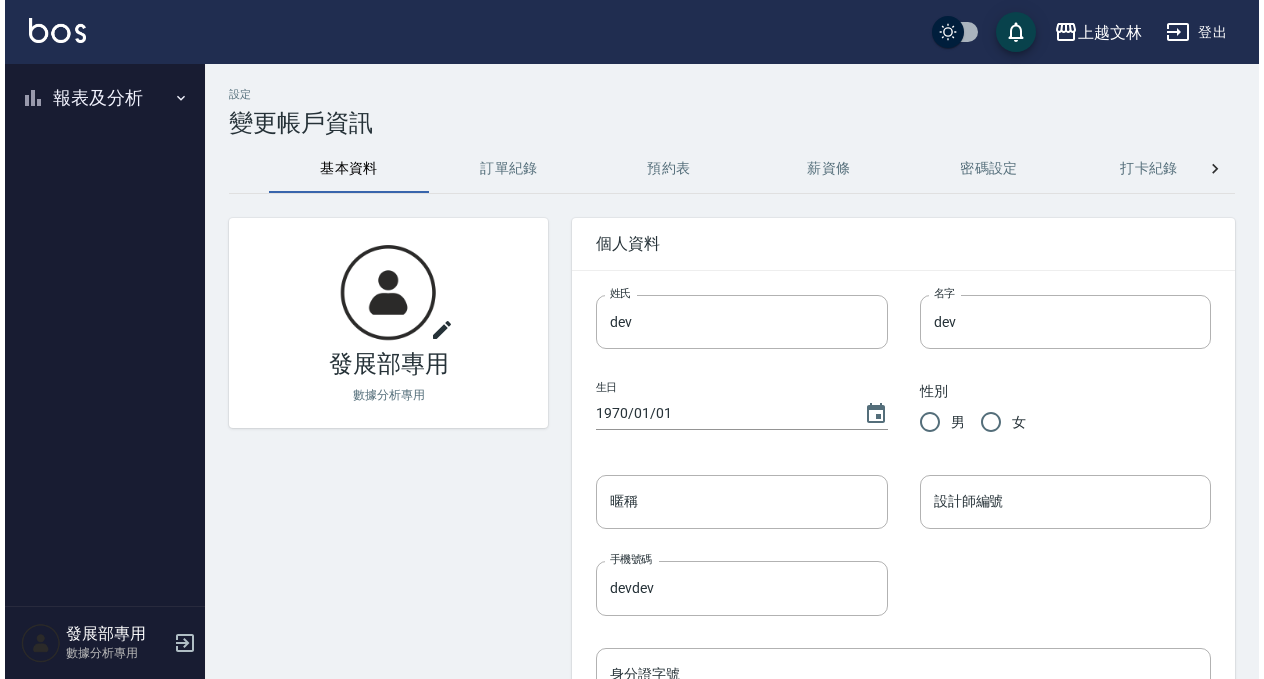 scroll, scrollTop: 0, scrollLeft: 0, axis: both 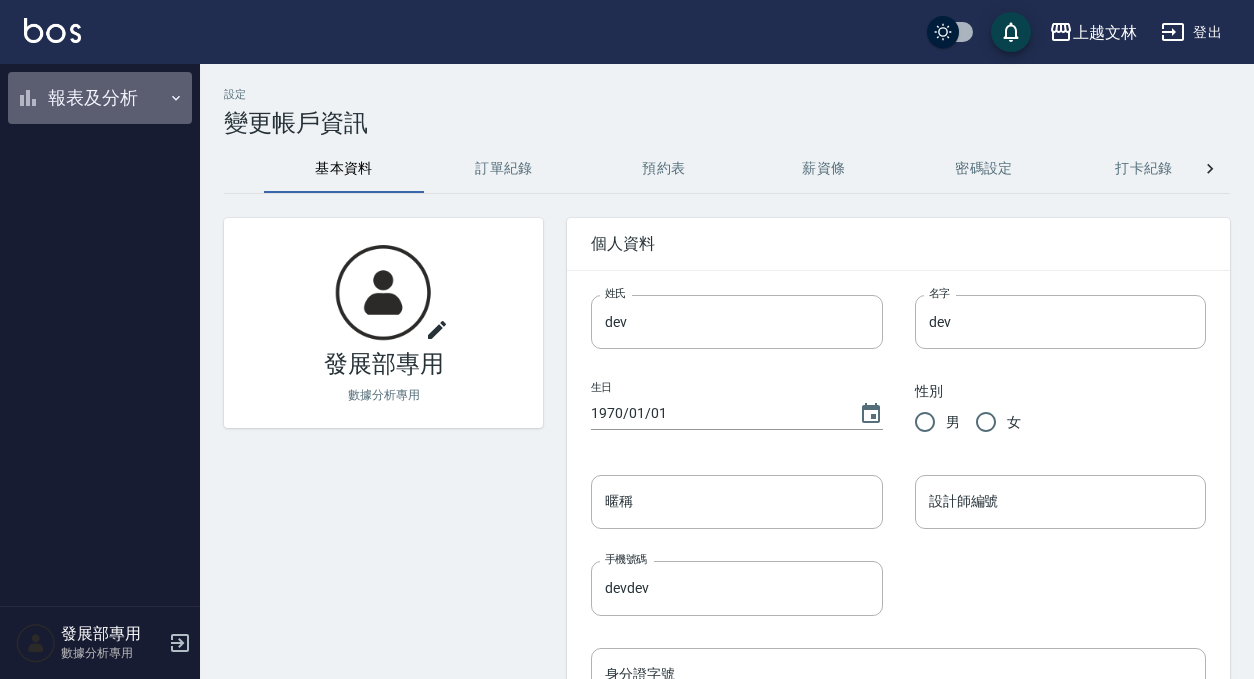 click on "報表及分析" at bounding box center [100, 98] 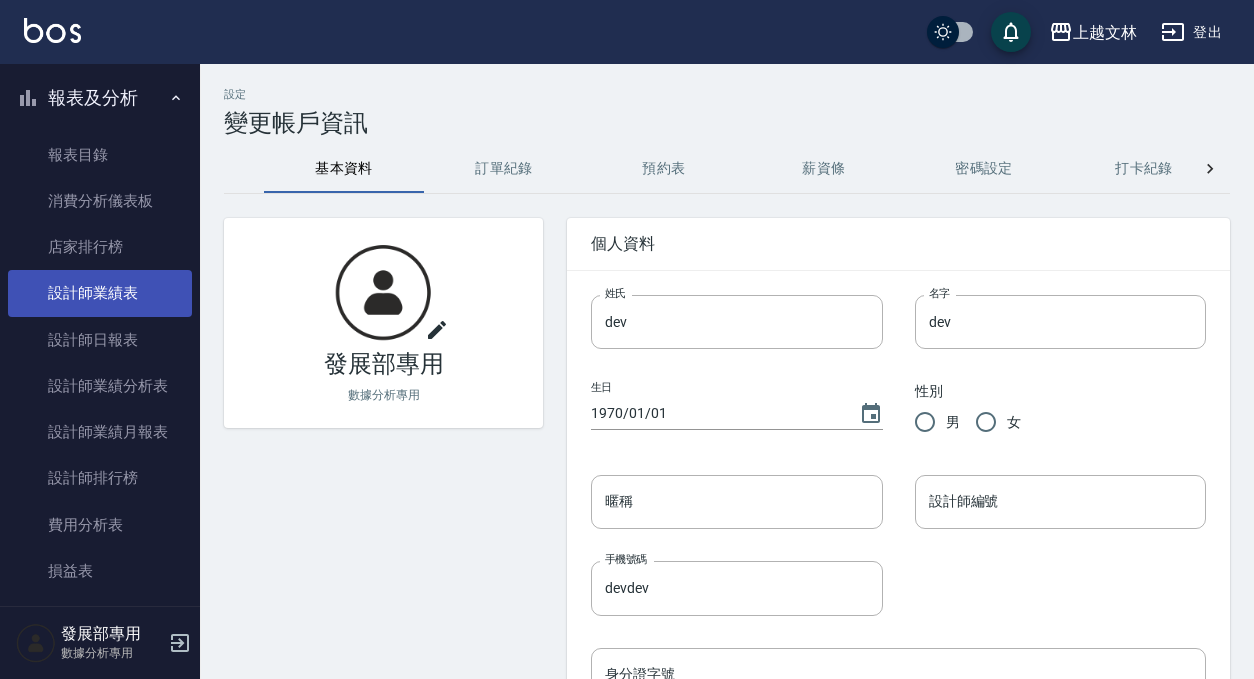 click on "設計師業績表" at bounding box center [100, 293] 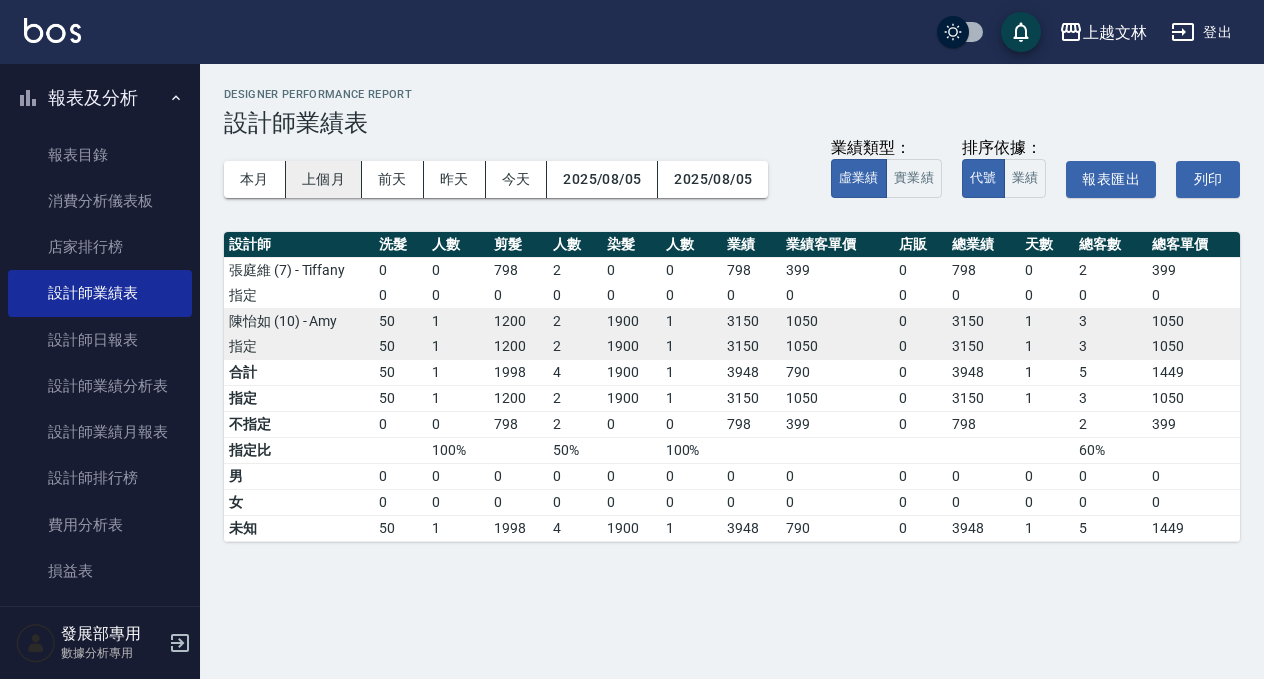 click on "上個月" at bounding box center [324, 179] 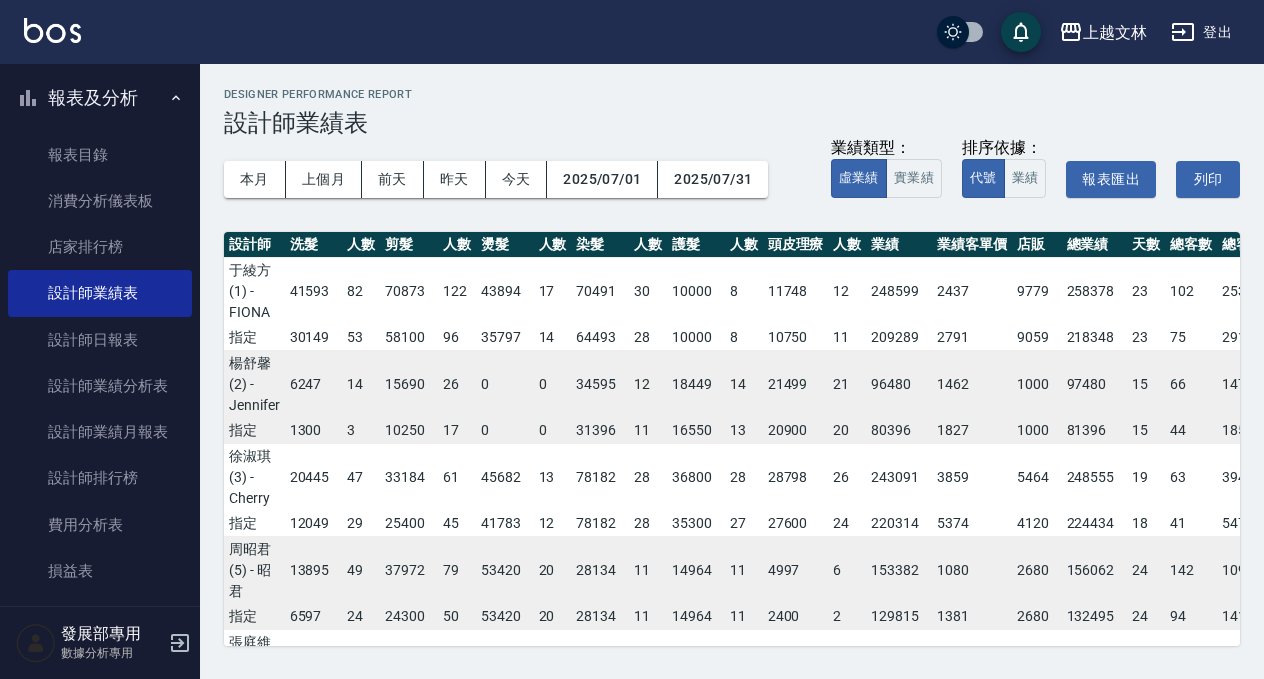 scroll, scrollTop: 0, scrollLeft: 0, axis: both 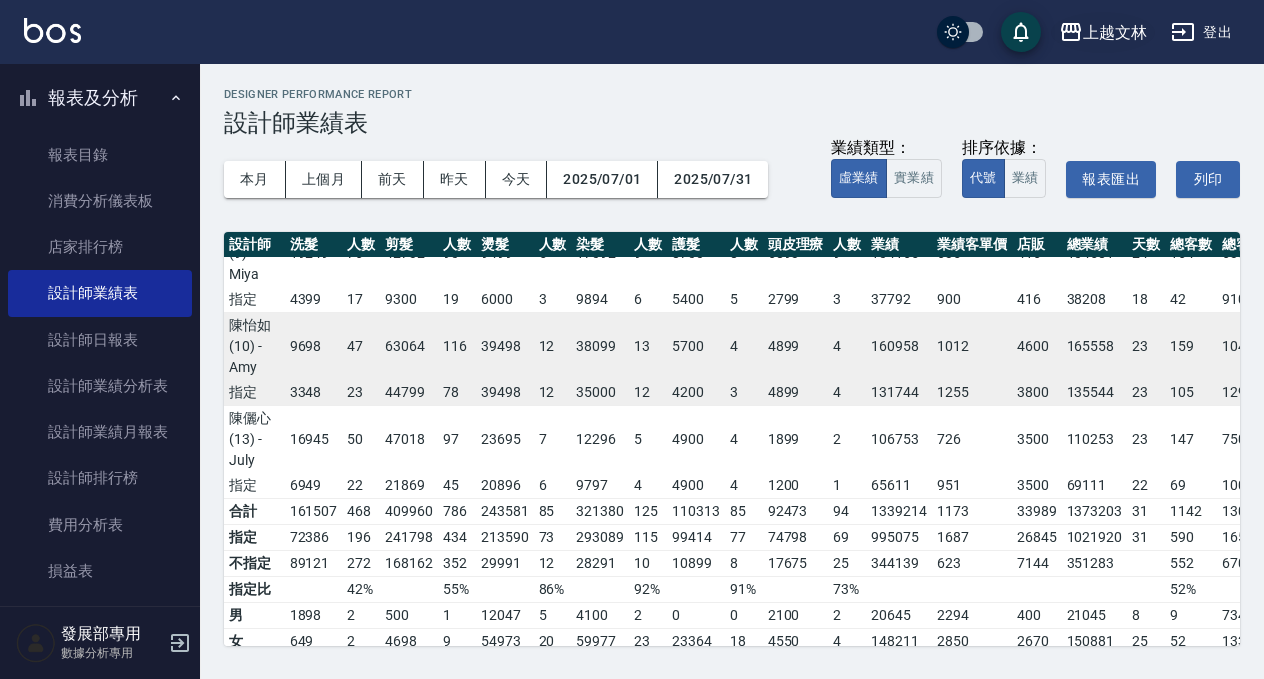click on "上越文林" at bounding box center [1115, 32] 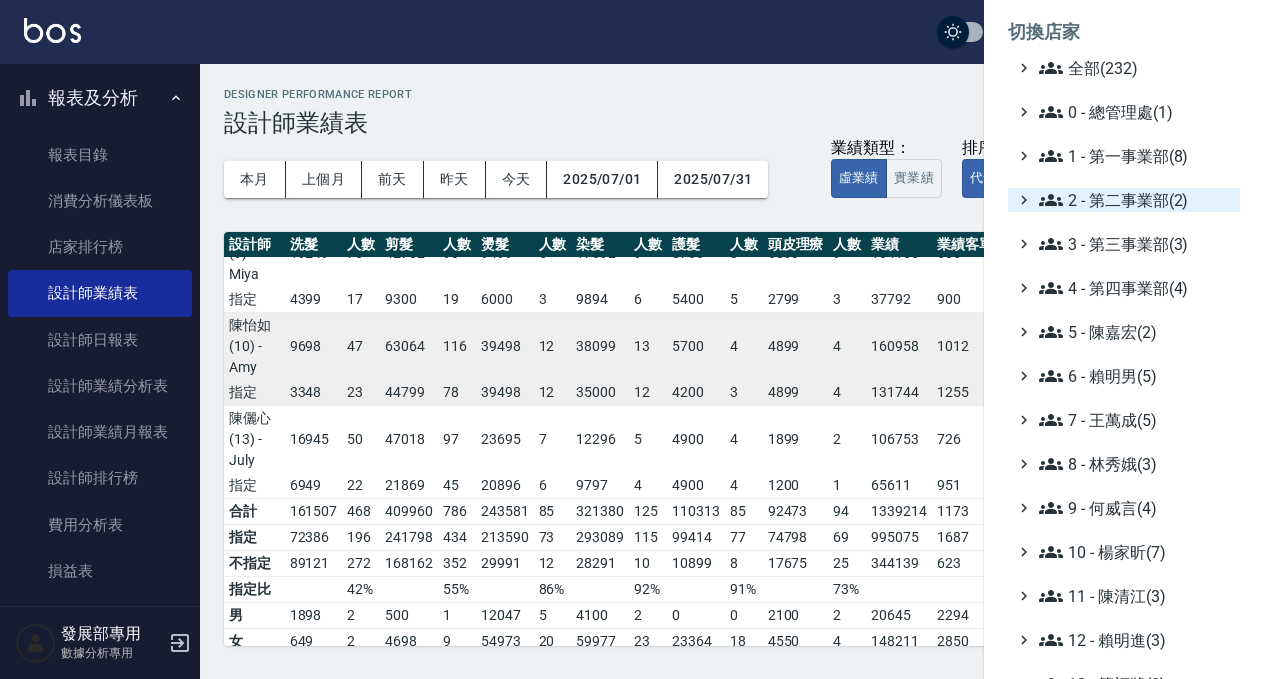 click on "2 - 第二事業部(2)" at bounding box center [1135, 200] 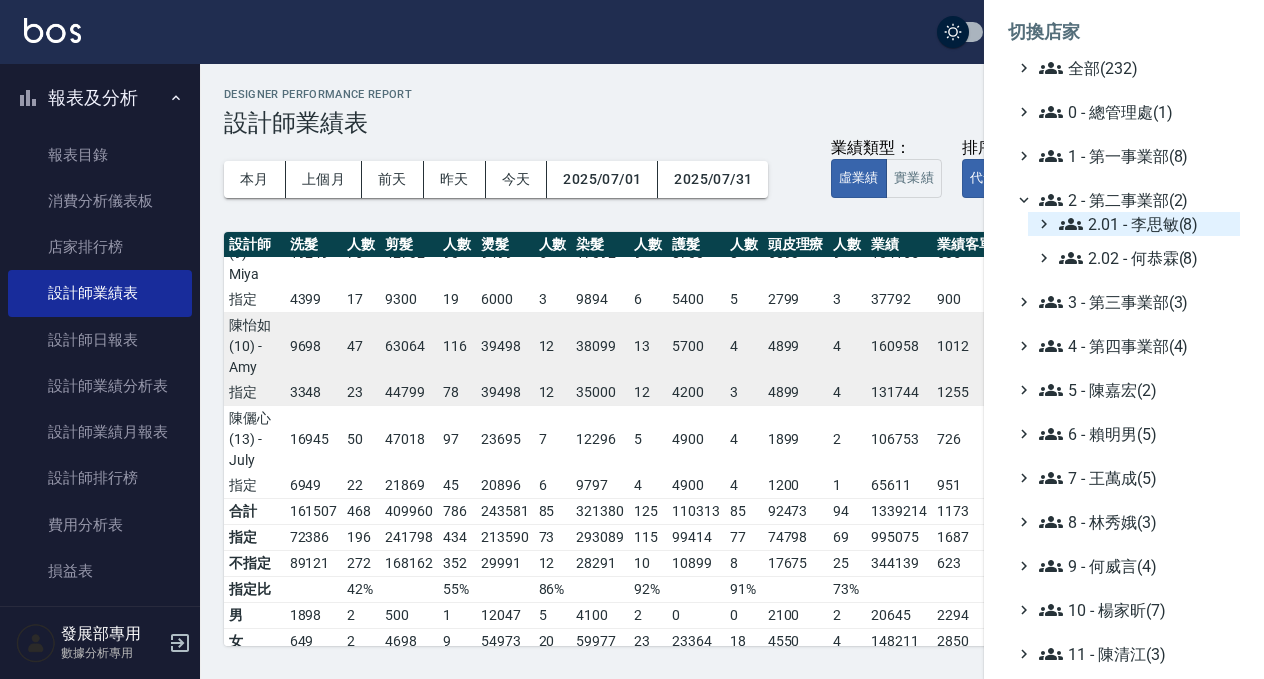 click on "2.01 - 李思敏(8)" at bounding box center [1145, 224] 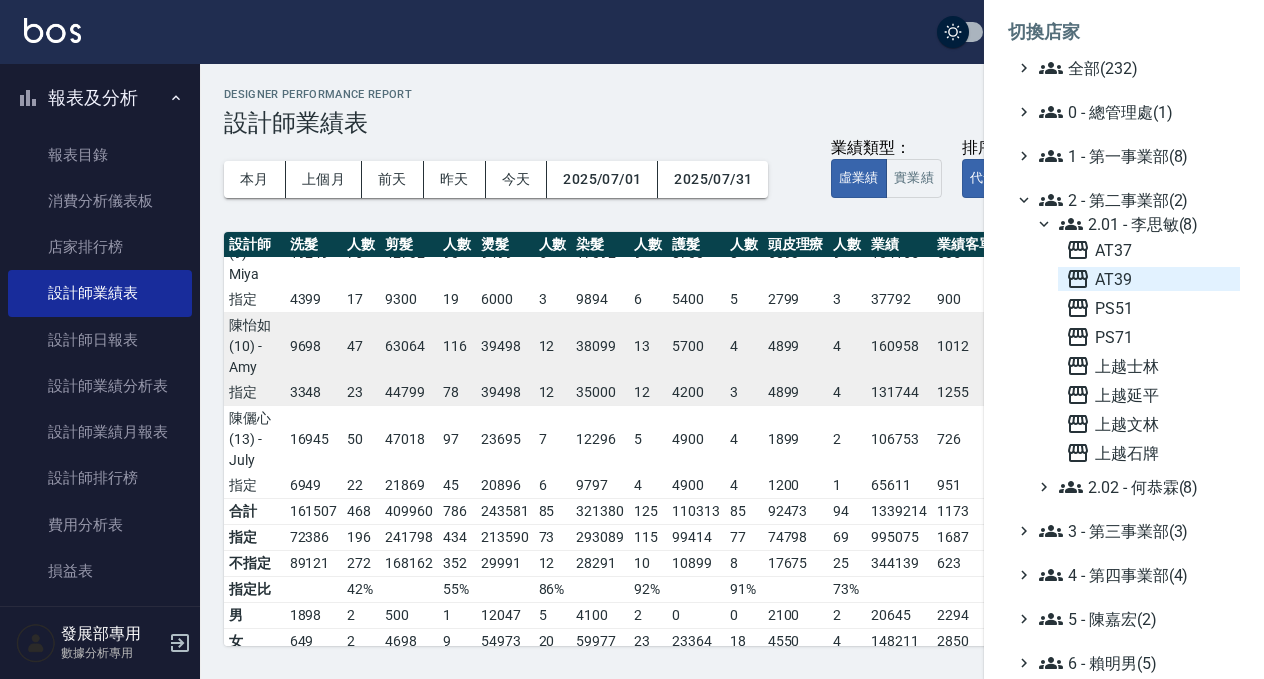 click on "AT39" at bounding box center [1149, 279] 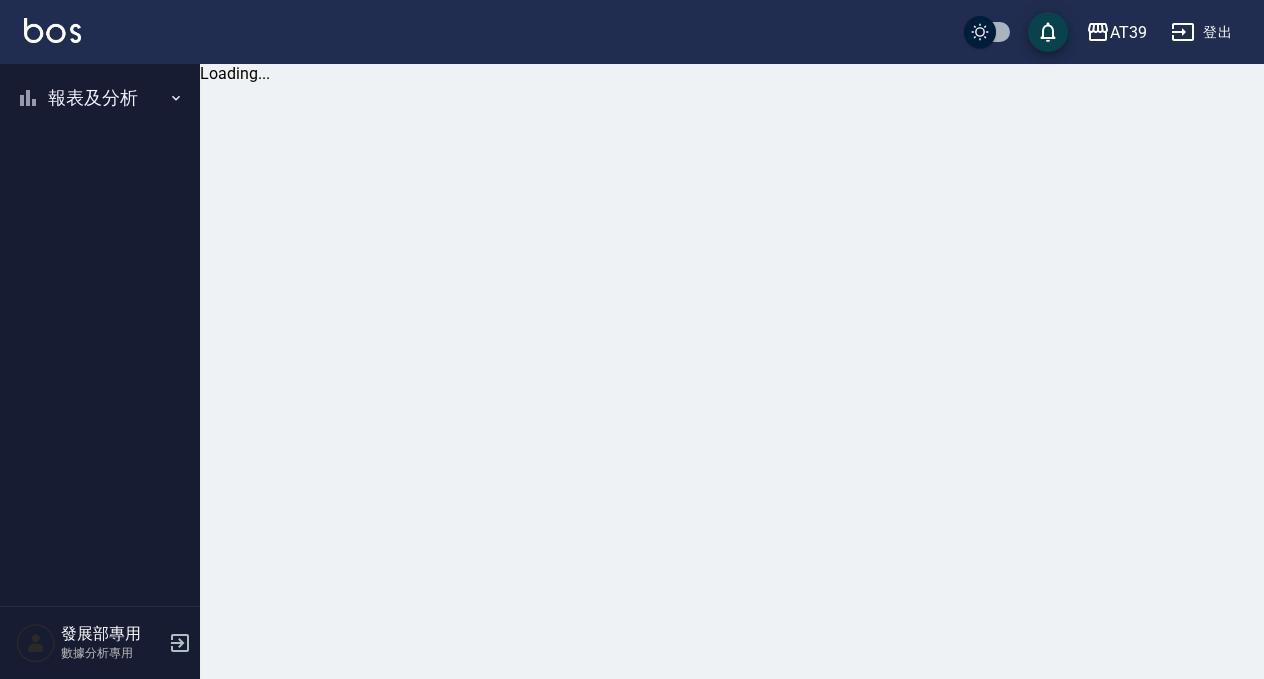 scroll, scrollTop: 0, scrollLeft: 0, axis: both 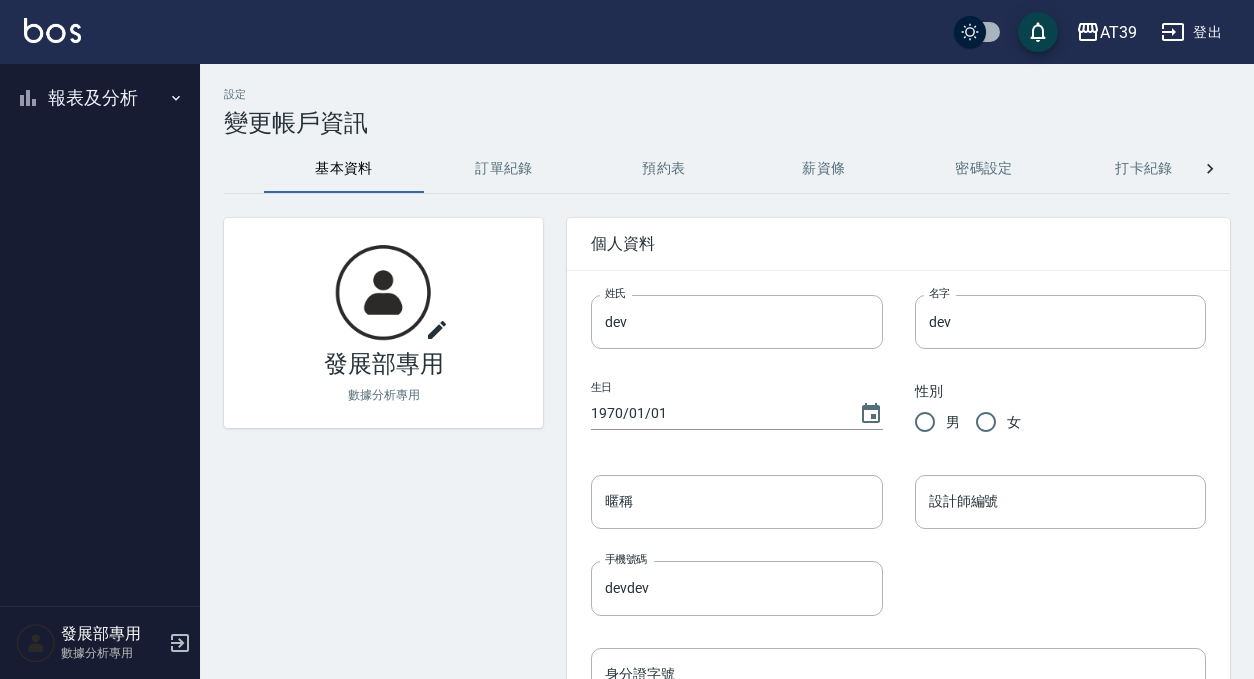 click on "報表及分析" at bounding box center (100, 98) 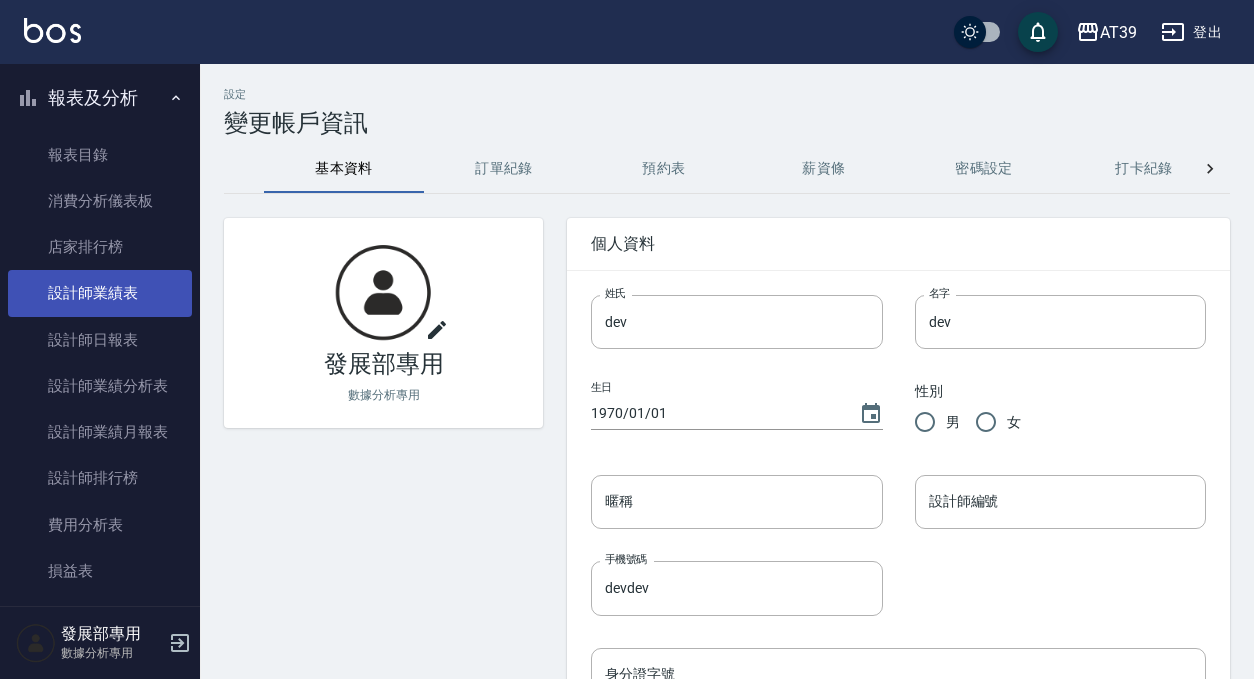 click on "設計師業績表" at bounding box center [100, 293] 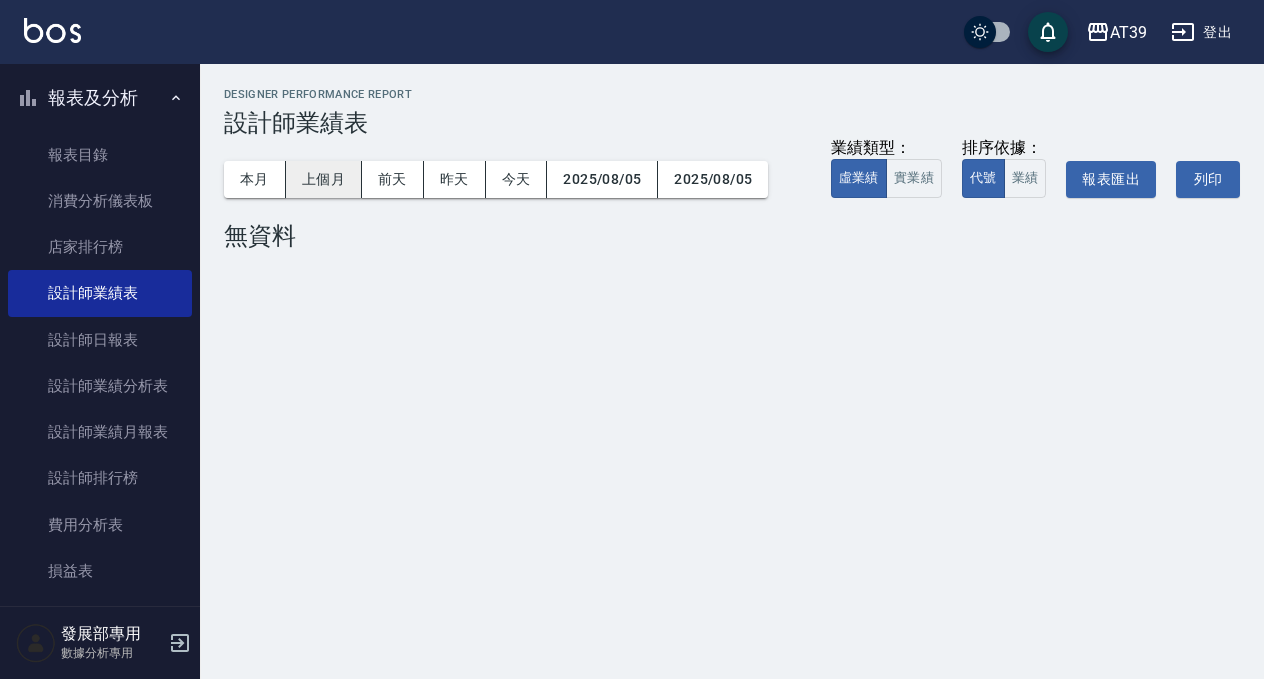 click on "上個月" at bounding box center (324, 179) 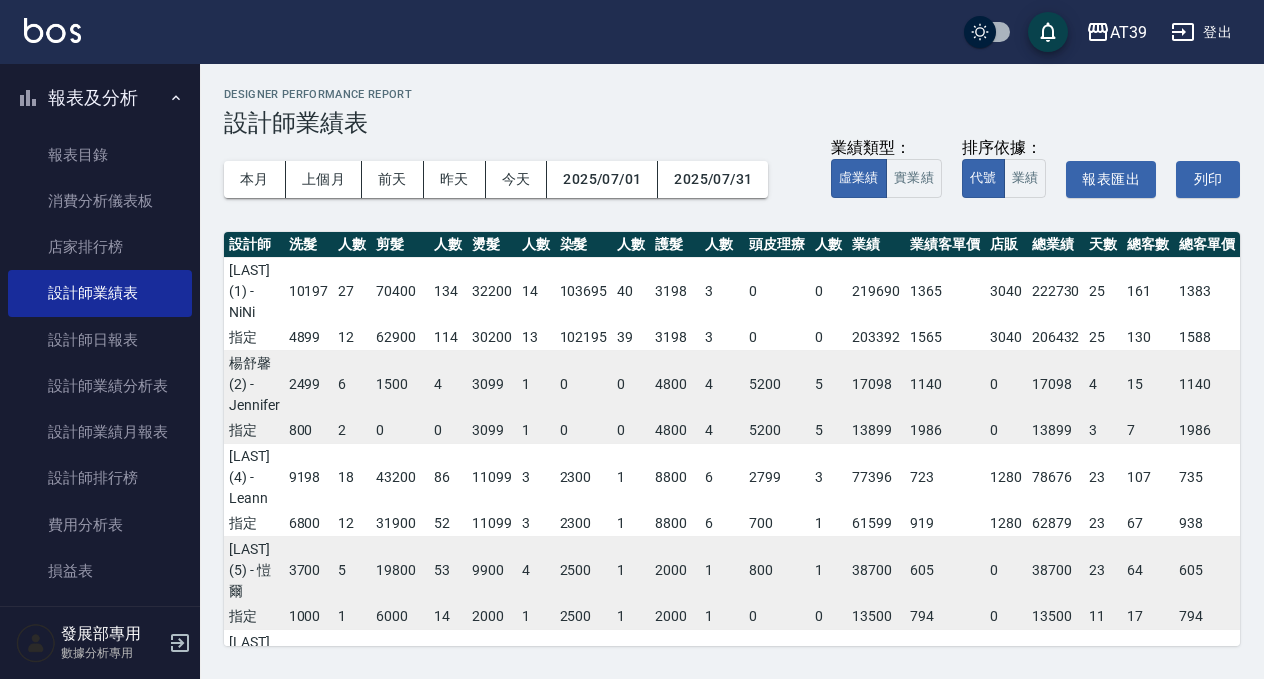 scroll, scrollTop: 0, scrollLeft: 5, axis: horizontal 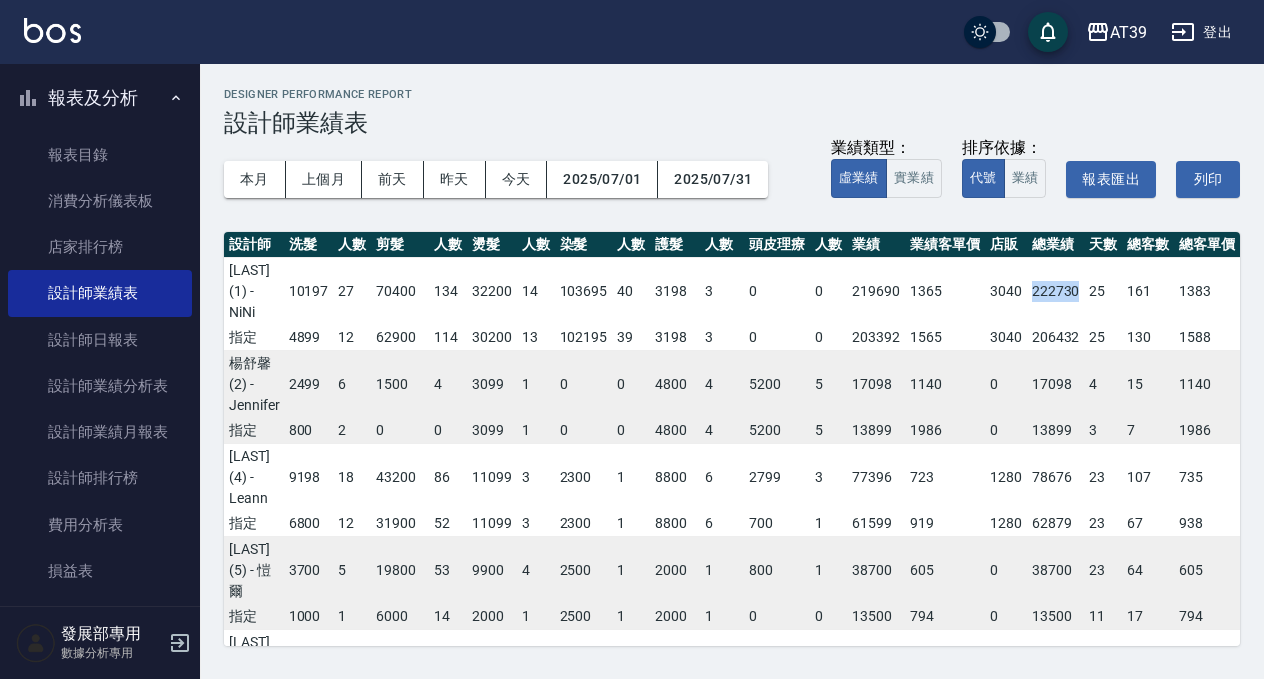 drag, startPoint x: 1023, startPoint y: 295, endPoint x: 1072, endPoint y: 296, distance: 49.010204 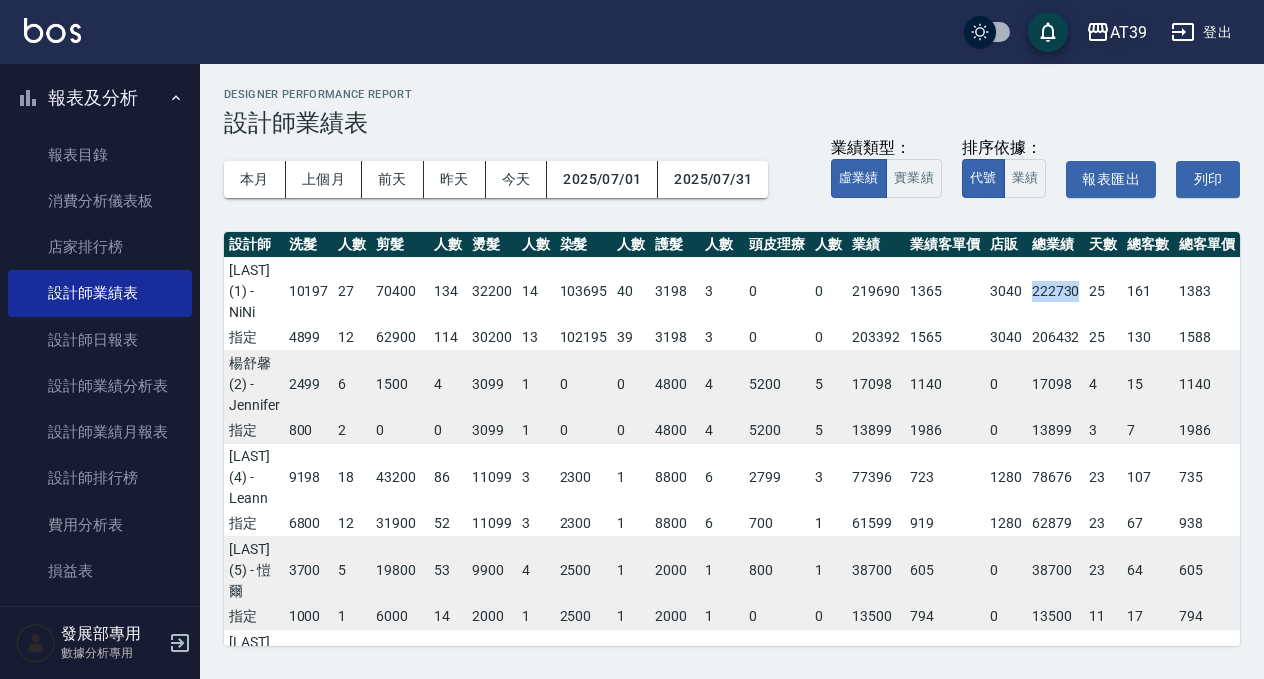click 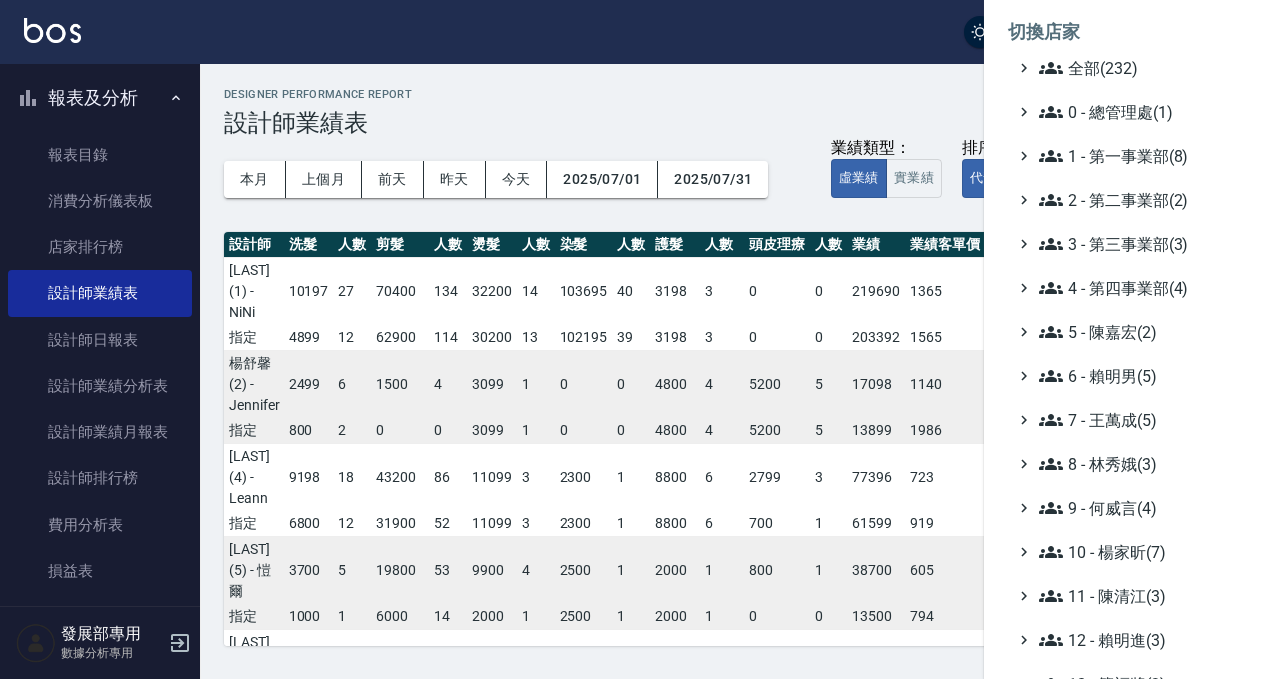 click on "全部(232) 0 - 總管理處(1) 1 - 第一事業部(8) 2 - 第二事業部(2) 3 - 第三事業部(3) 4 - 第四事業部(4) 5 - 陳嘉宏(2) 6 - 賴明男(5) 7 - 王萬成(5) 8 - 林秀娥(3) 9 - 何威言(4) 10 - 楊家昕(7) 11 - 陳清江(3) 12 - 賴明進(3) 13 - 簡福將(2) 14 - 李欣哲(3) 16 - 蕭楊吉(1) 17 - 顏鵬原(4) 18 - 單店(3) 19 - 新城區(3) 20 - 測試區(1) 21 - 歷史區(35)  - BeautyOS(9)" at bounding box center [1124, 552] 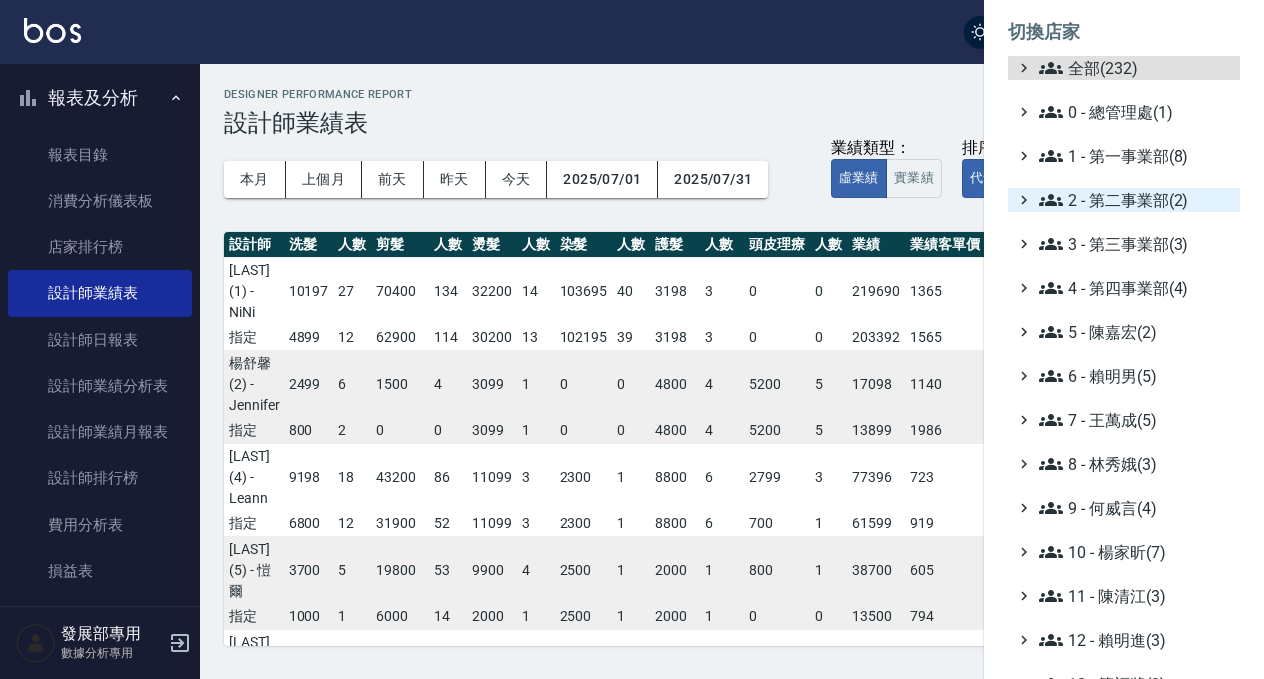 click on "2 - 第二事業部(2)" at bounding box center (1135, 200) 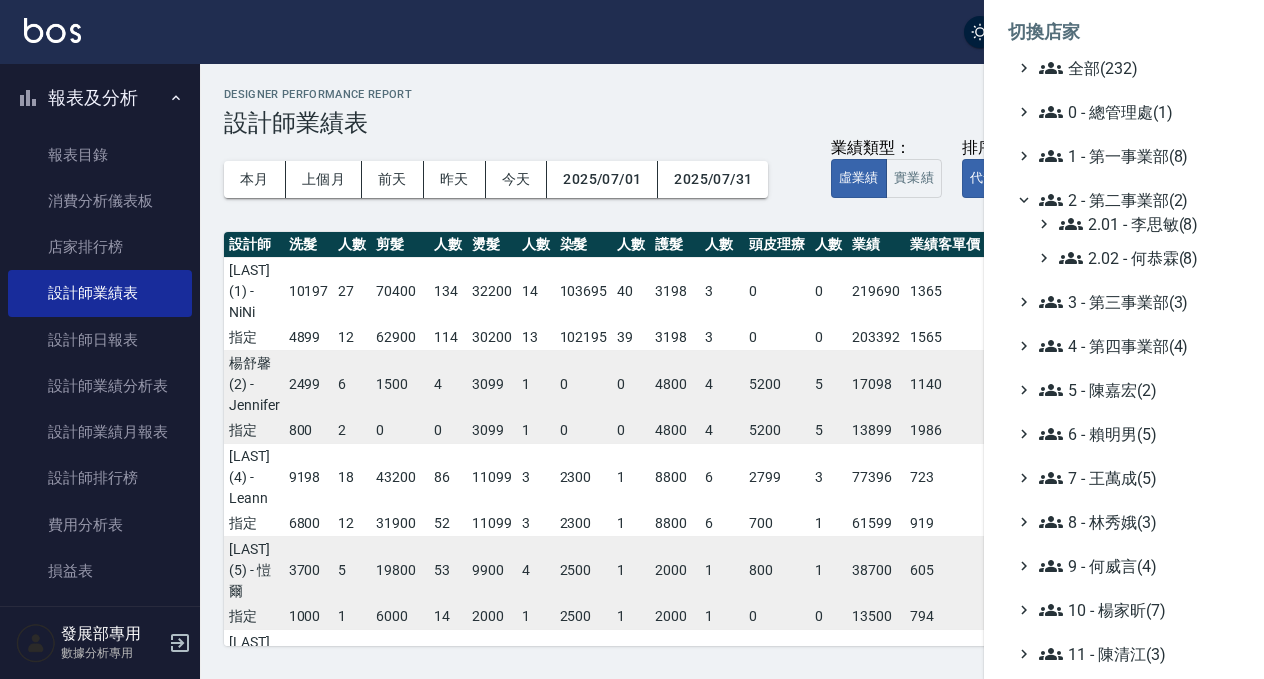 click on "2.01 - 李思敏(8) 2.02 - 何恭霖(8)" at bounding box center (1134, 241) 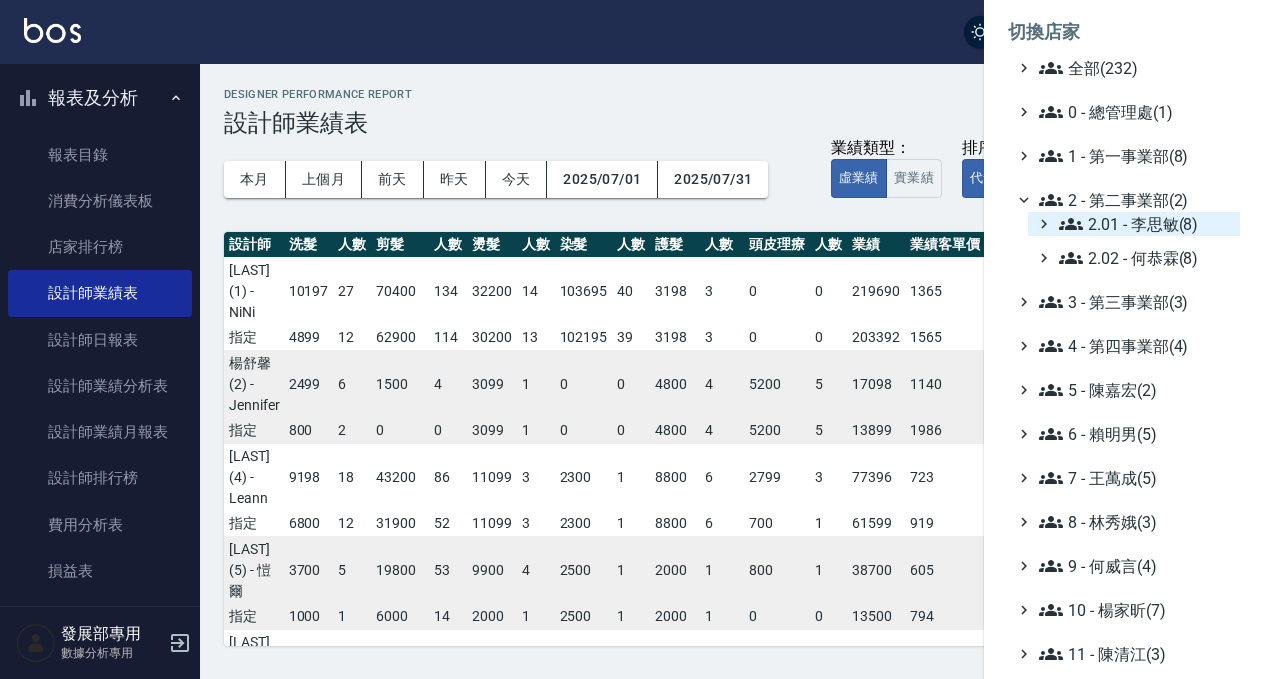 click on "2.01 - 李思敏(8)" at bounding box center [1145, 224] 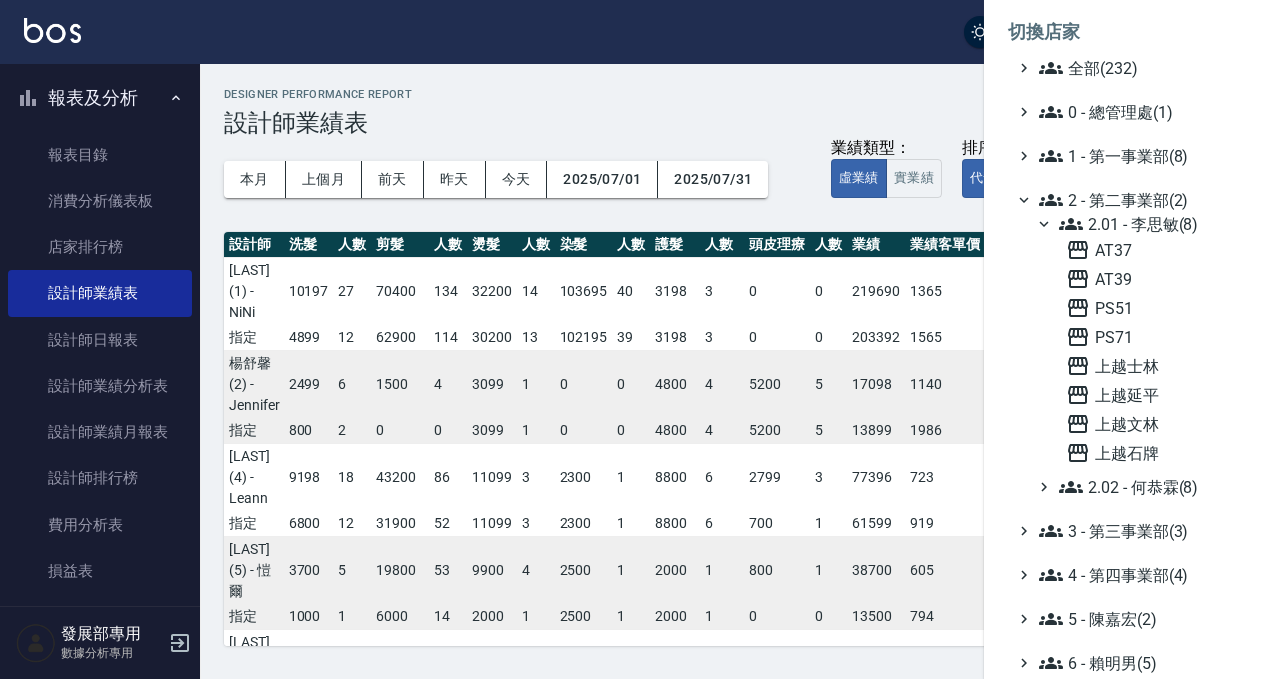 click on "PS51" at bounding box center (1149, 308) 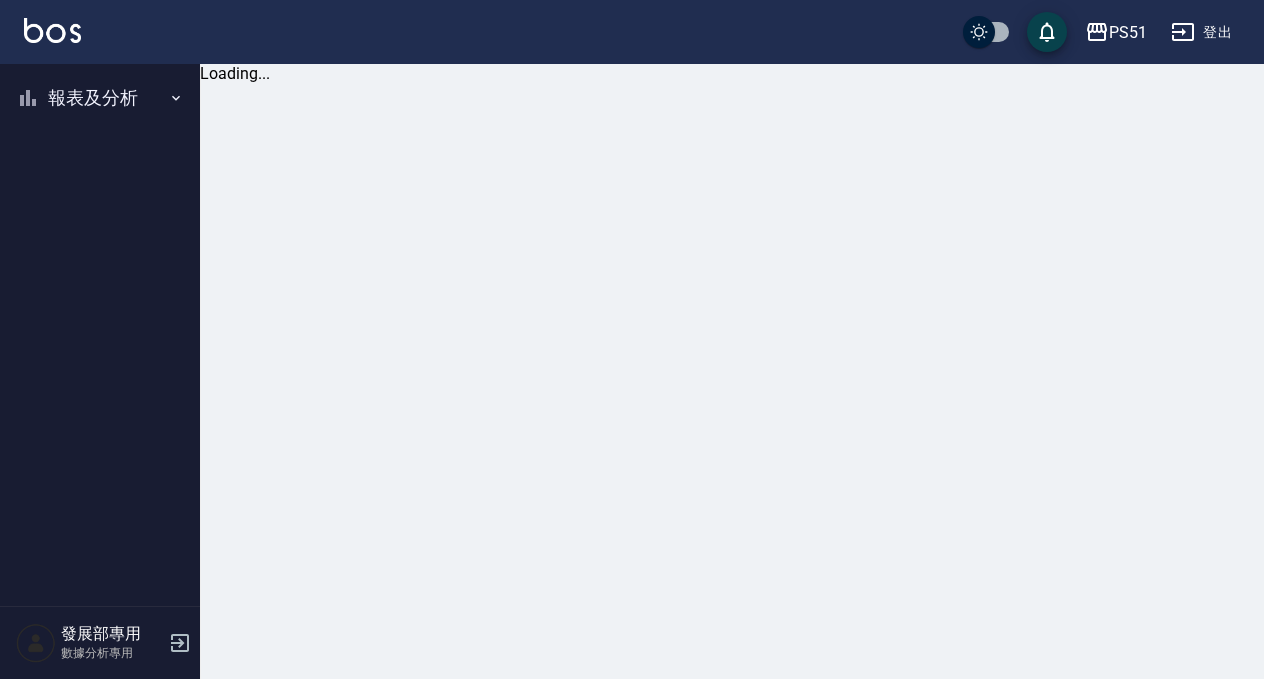 scroll, scrollTop: 0, scrollLeft: 0, axis: both 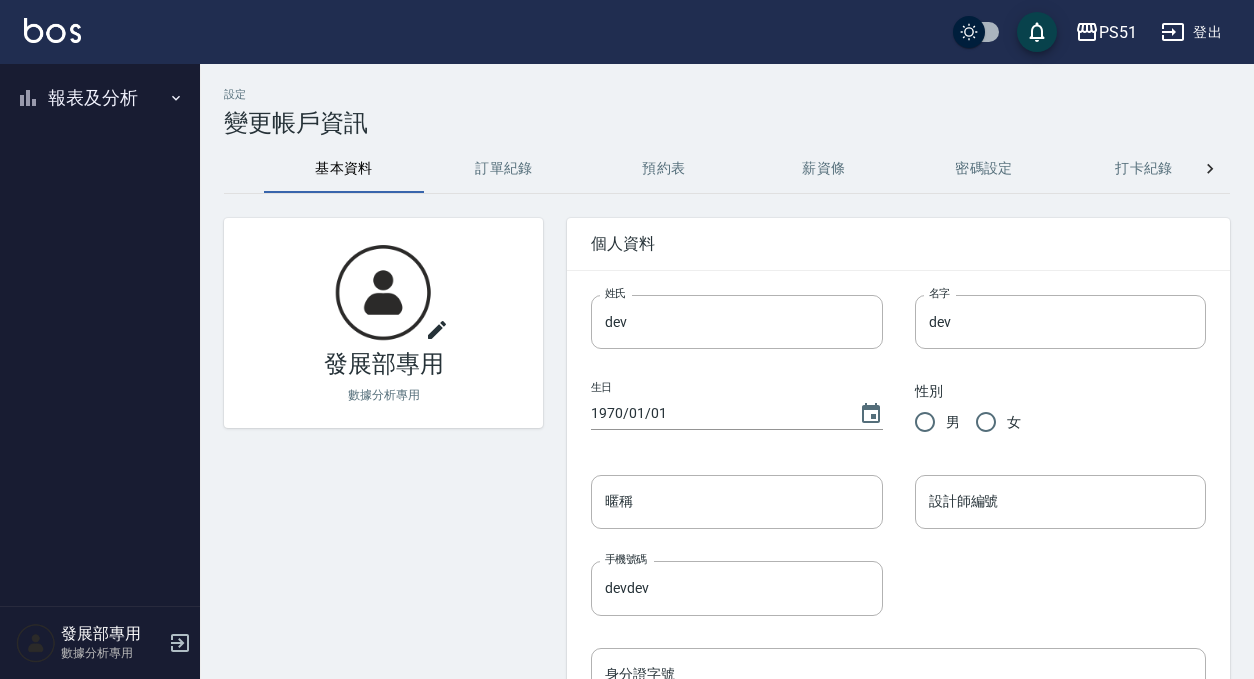 click on "報表及分析" at bounding box center [100, 98] 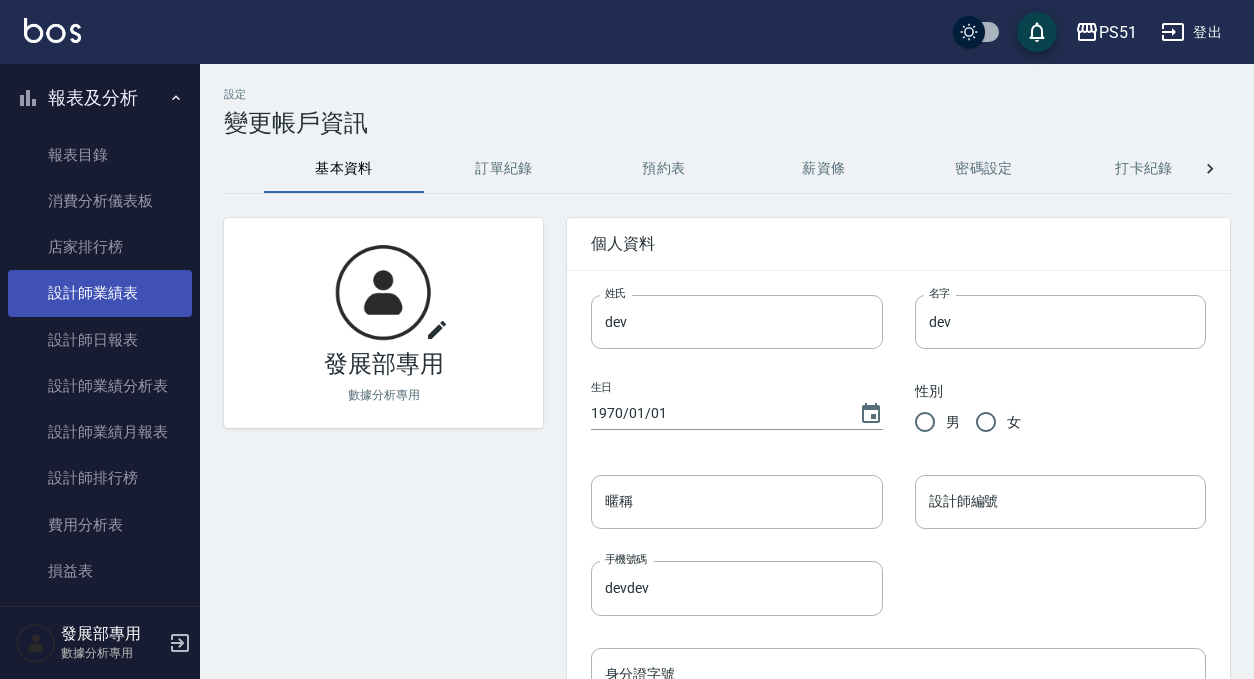 click on "設計師業績表" at bounding box center (100, 293) 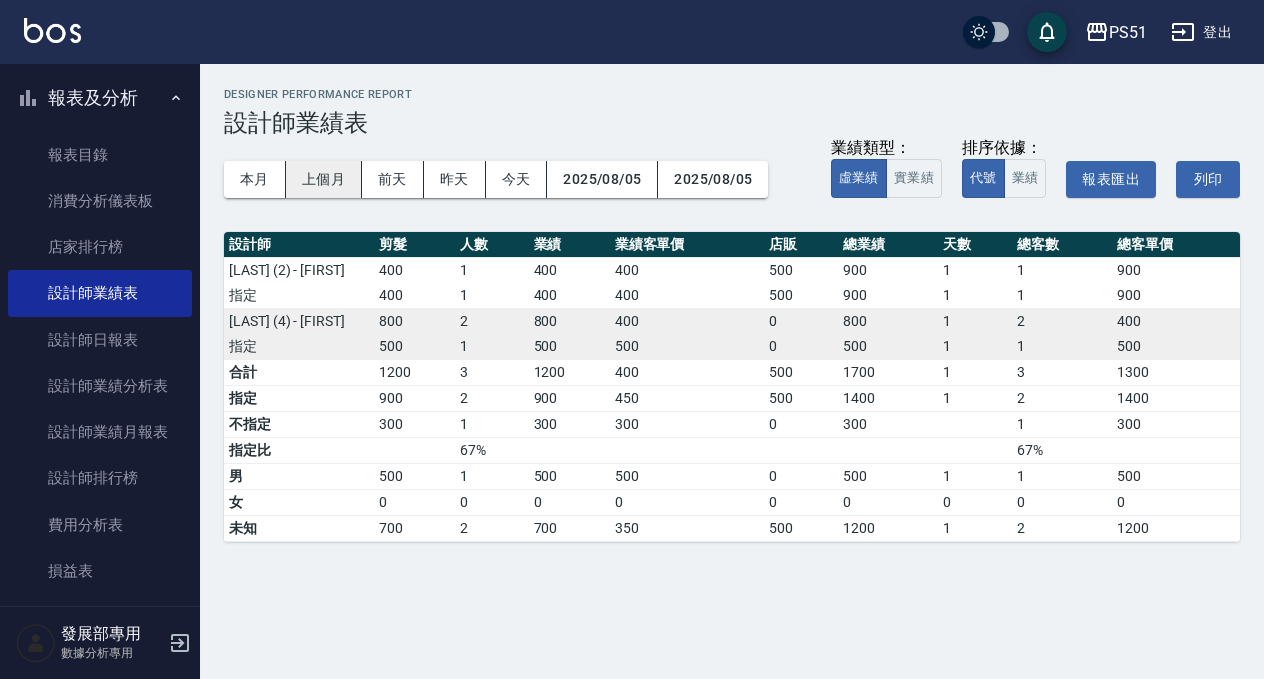click on "上個月" at bounding box center [324, 179] 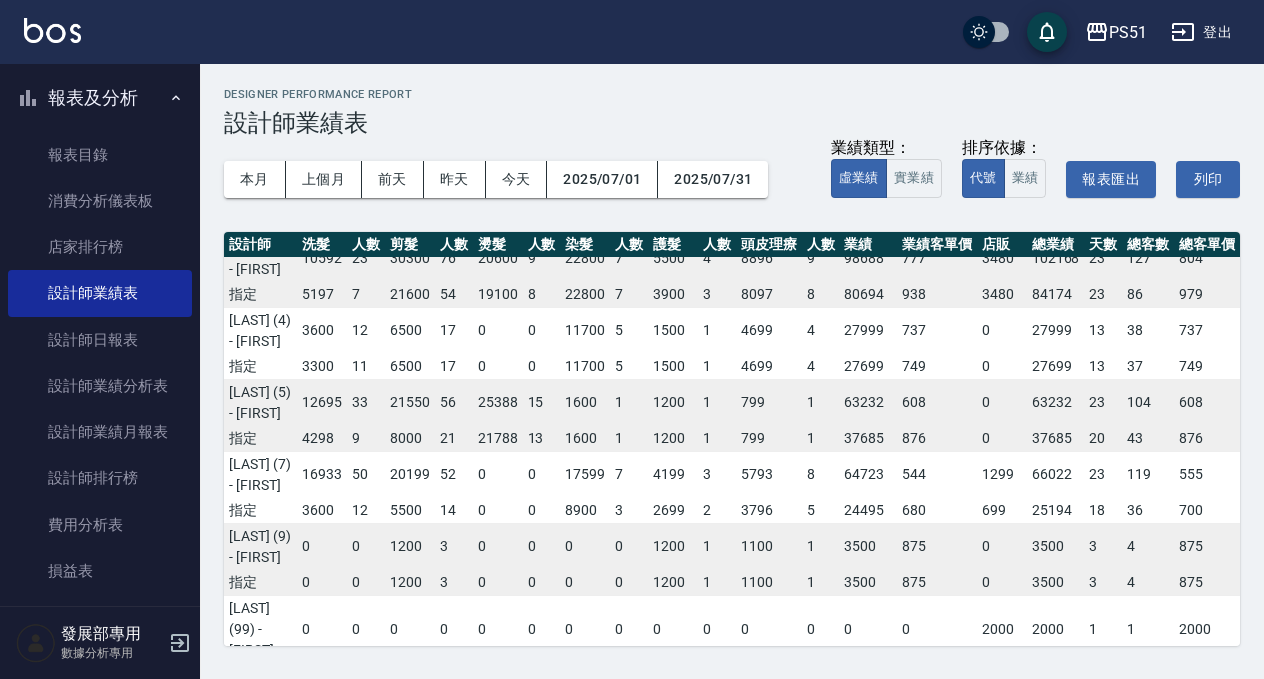 scroll, scrollTop: 92, scrollLeft: 0, axis: vertical 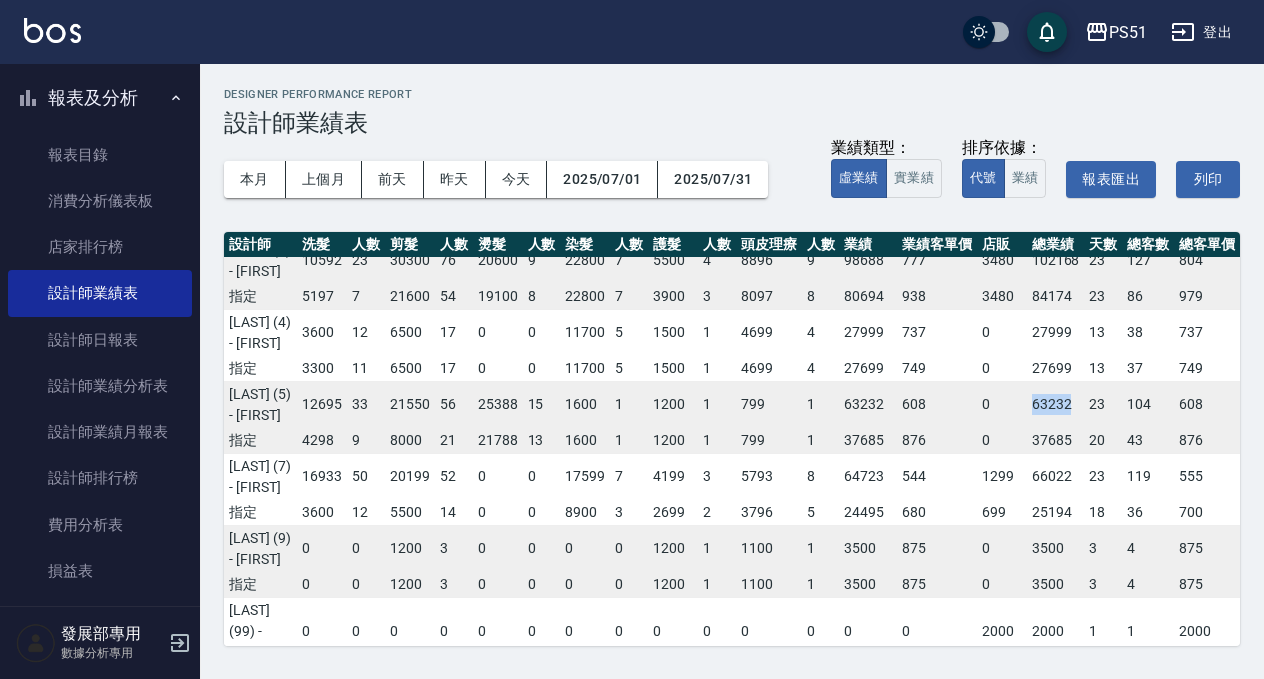 drag, startPoint x: 1019, startPoint y: 421, endPoint x: 1055, endPoint y: 436, distance: 39 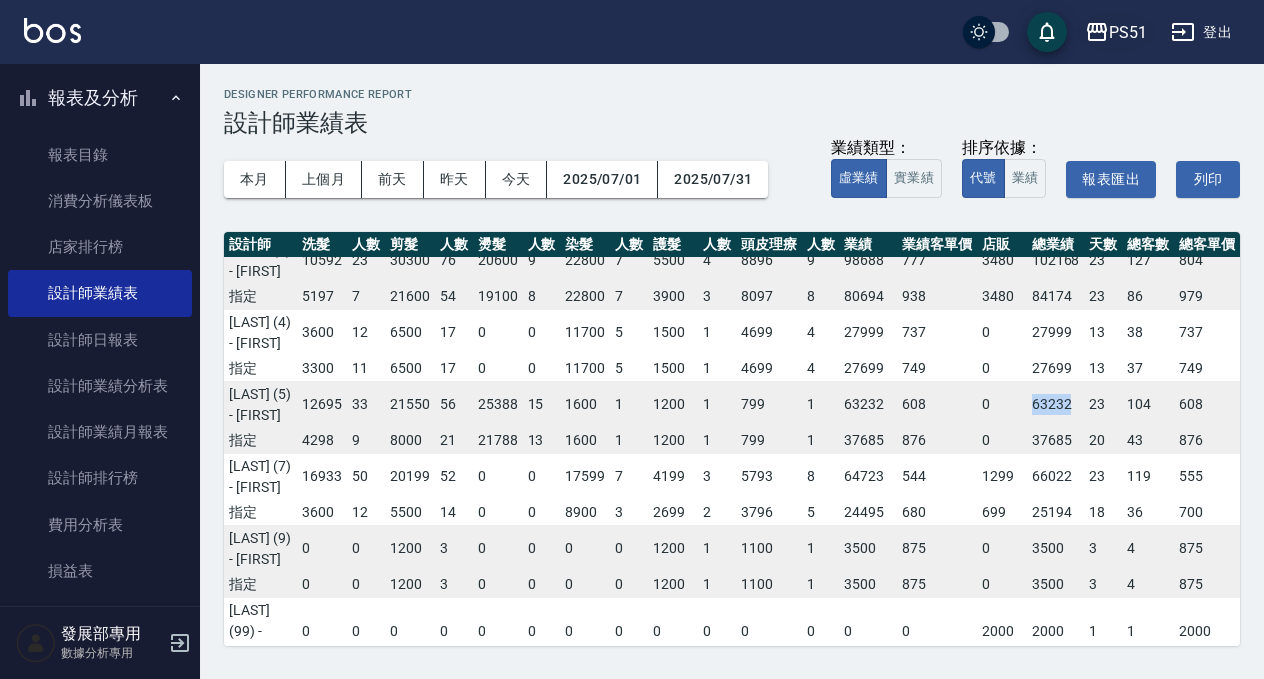 click on "PS51" at bounding box center (1128, 32) 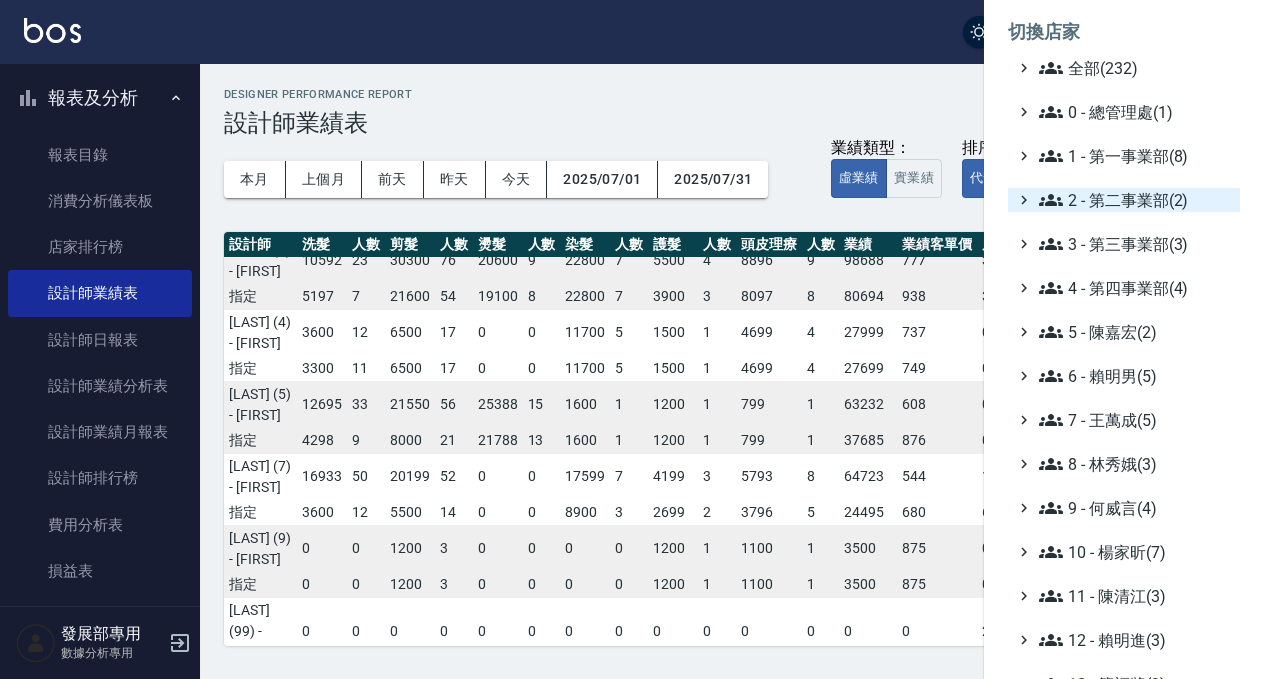 click on "2 - 第二事業部(2)" at bounding box center [1135, 200] 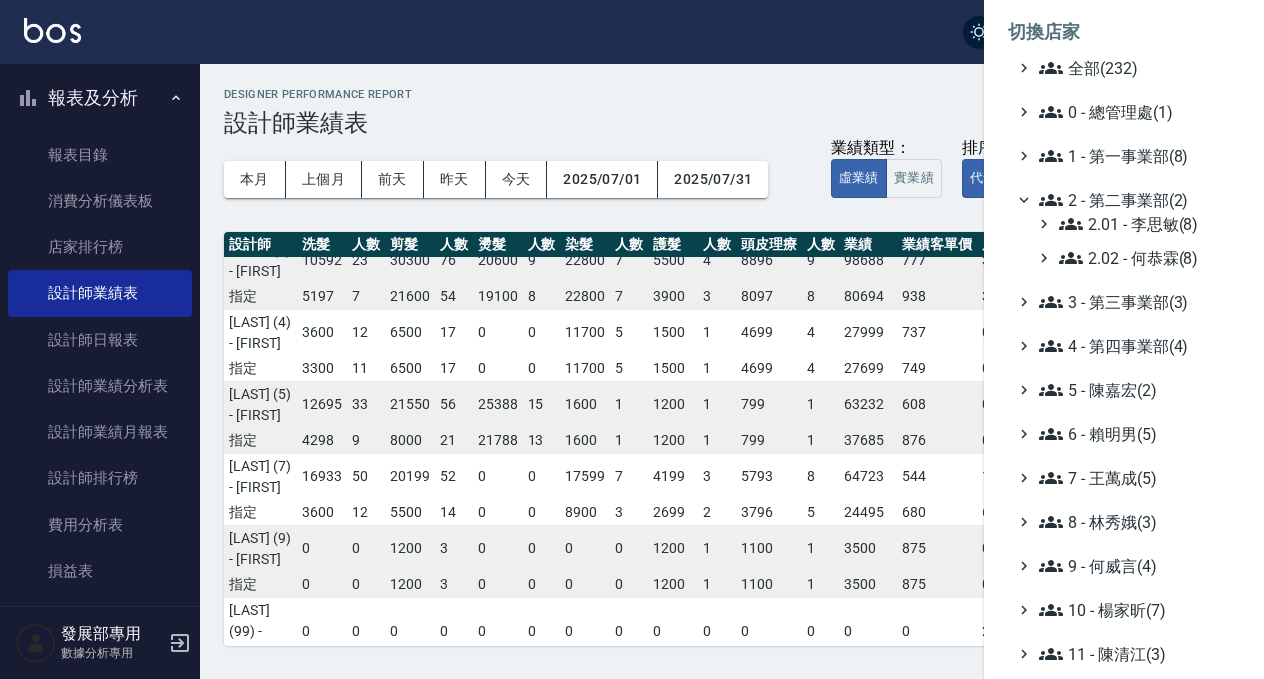 click on "2.01 - 李思敏(8) 2.02 - 何恭霖(8)" at bounding box center [1134, 241] 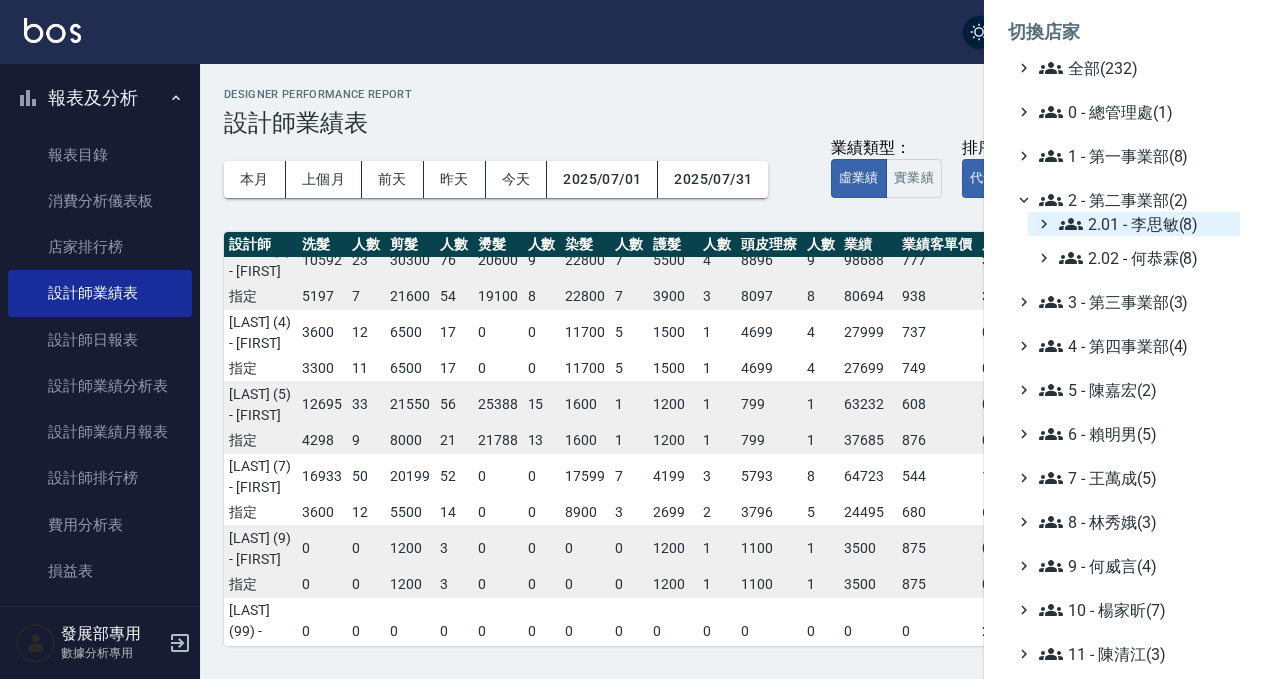 click on "2.01 - 李思敏(8)" at bounding box center [1145, 224] 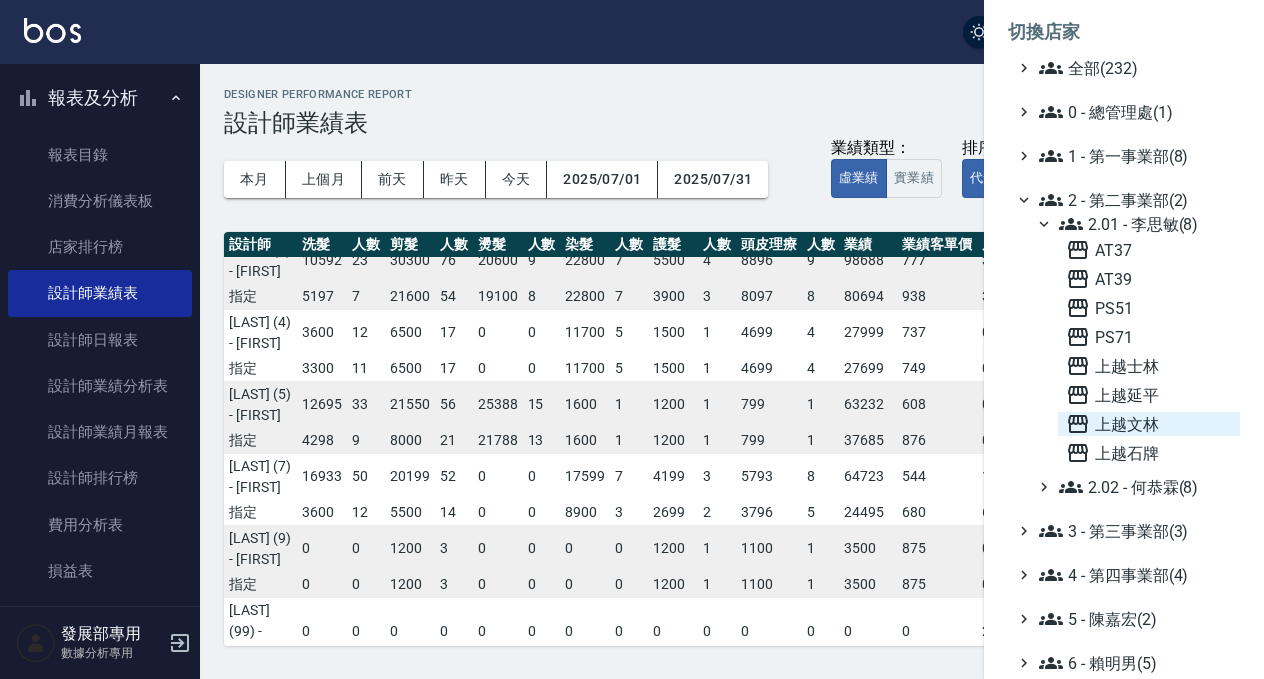 click on "上越文林" at bounding box center [1149, 424] 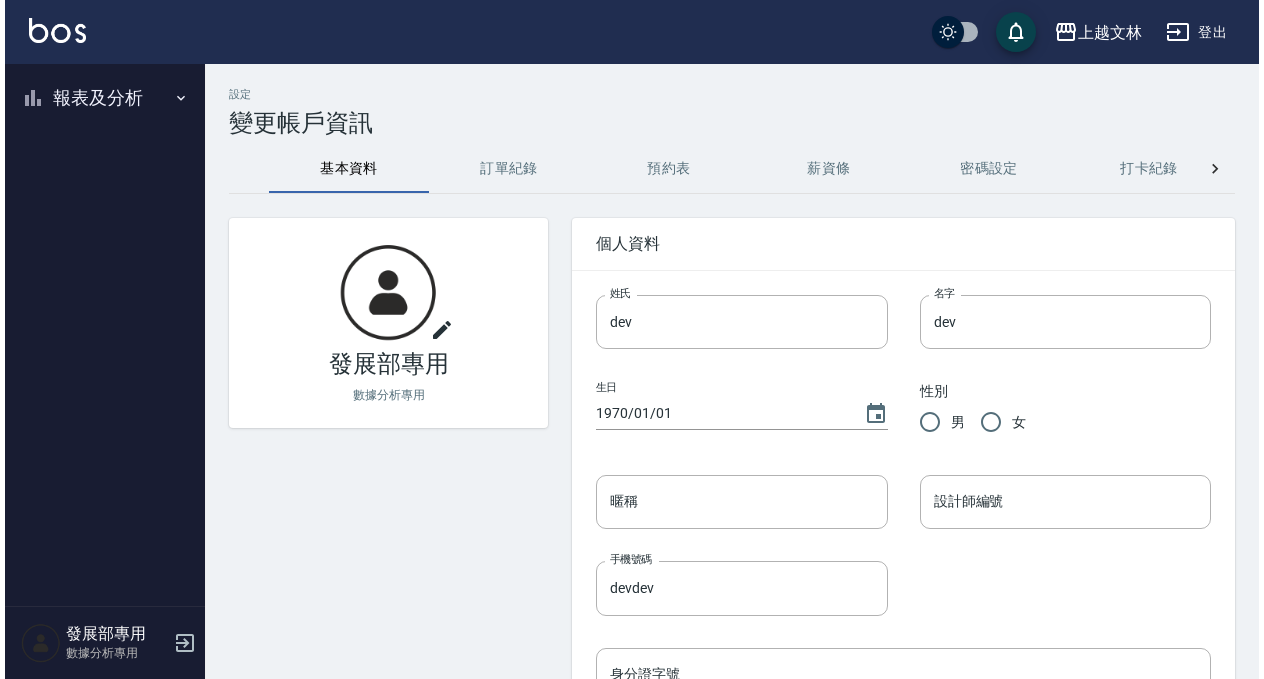 scroll, scrollTop: 0, scrollLeft: 0, axis: both 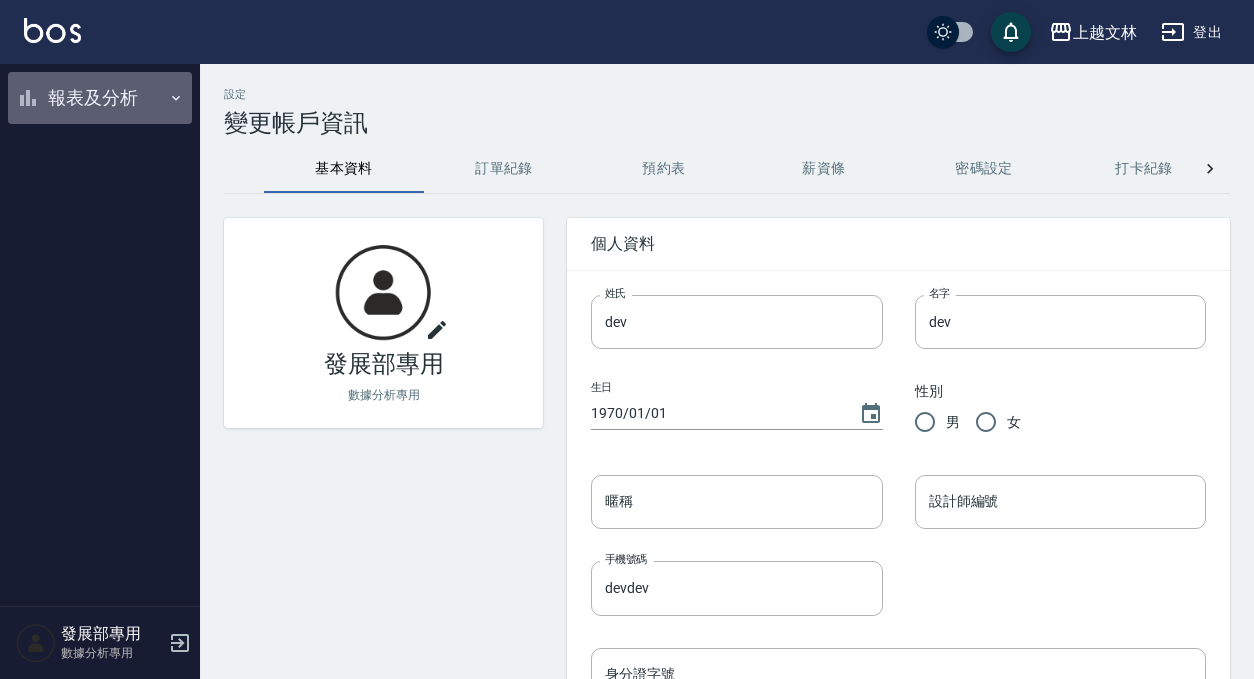 click on "報表及分析" at bounding box center (100, 98) 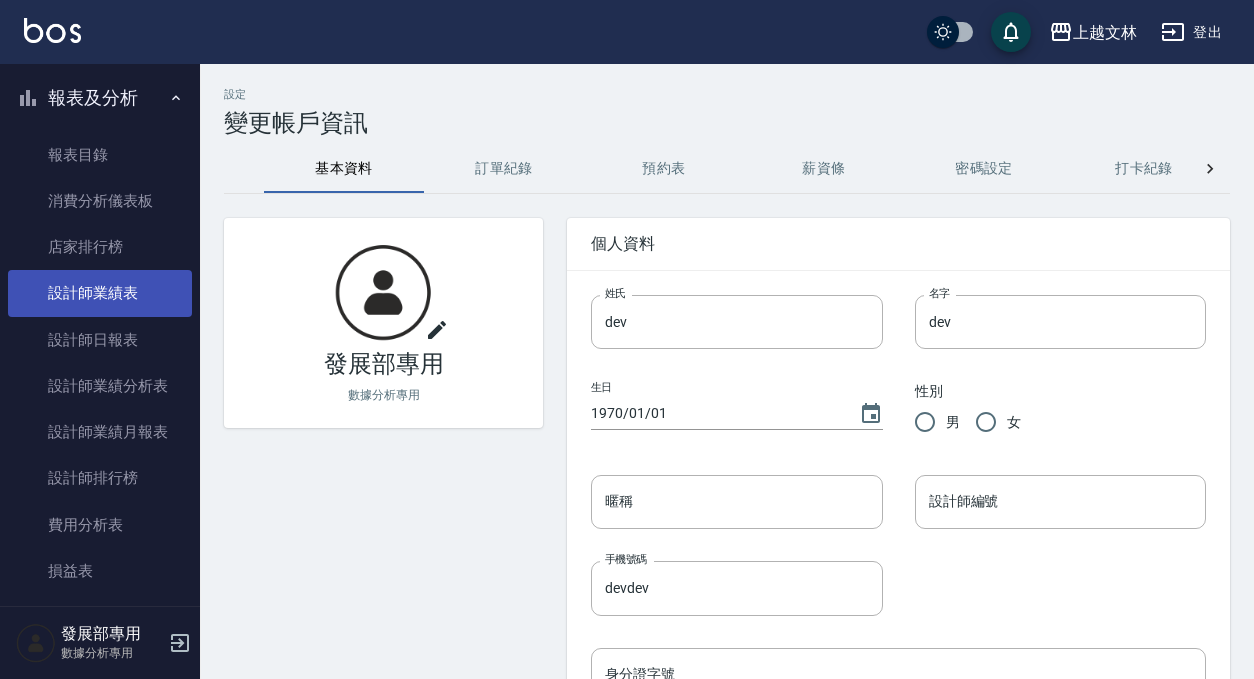 click on "設計師業績表" at bounding box center (100, 293) 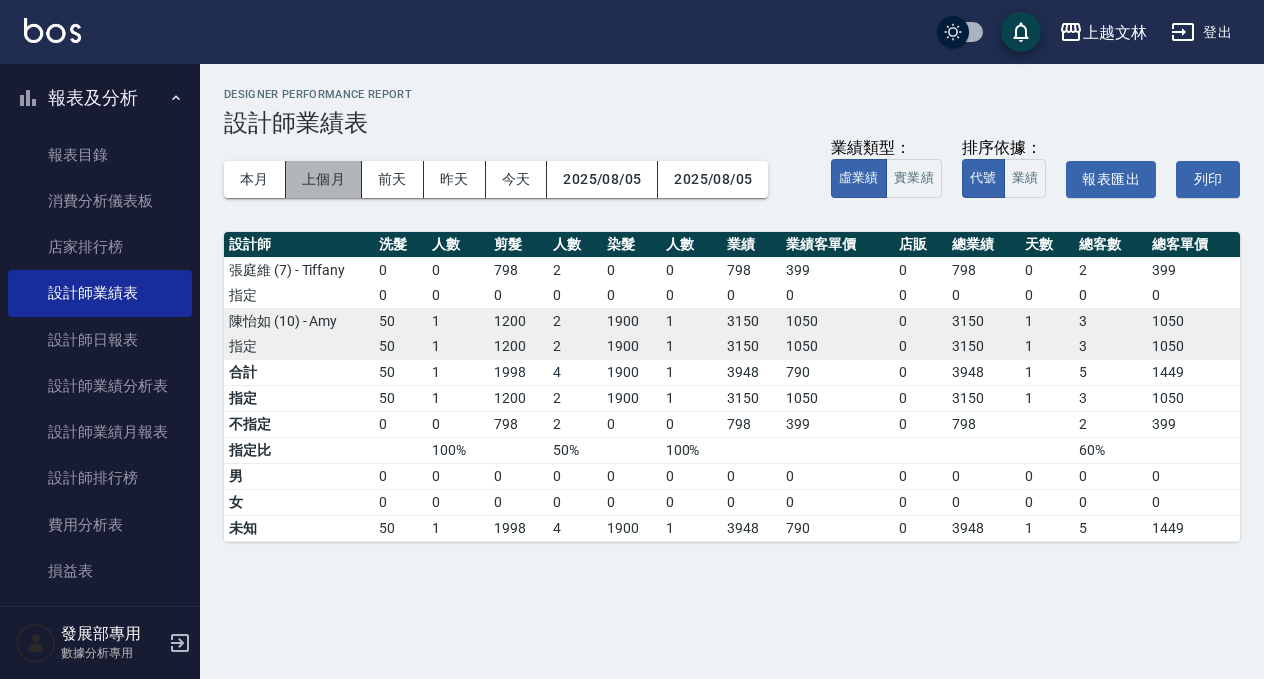 click on "上個月" at bounding box center [324, 179] 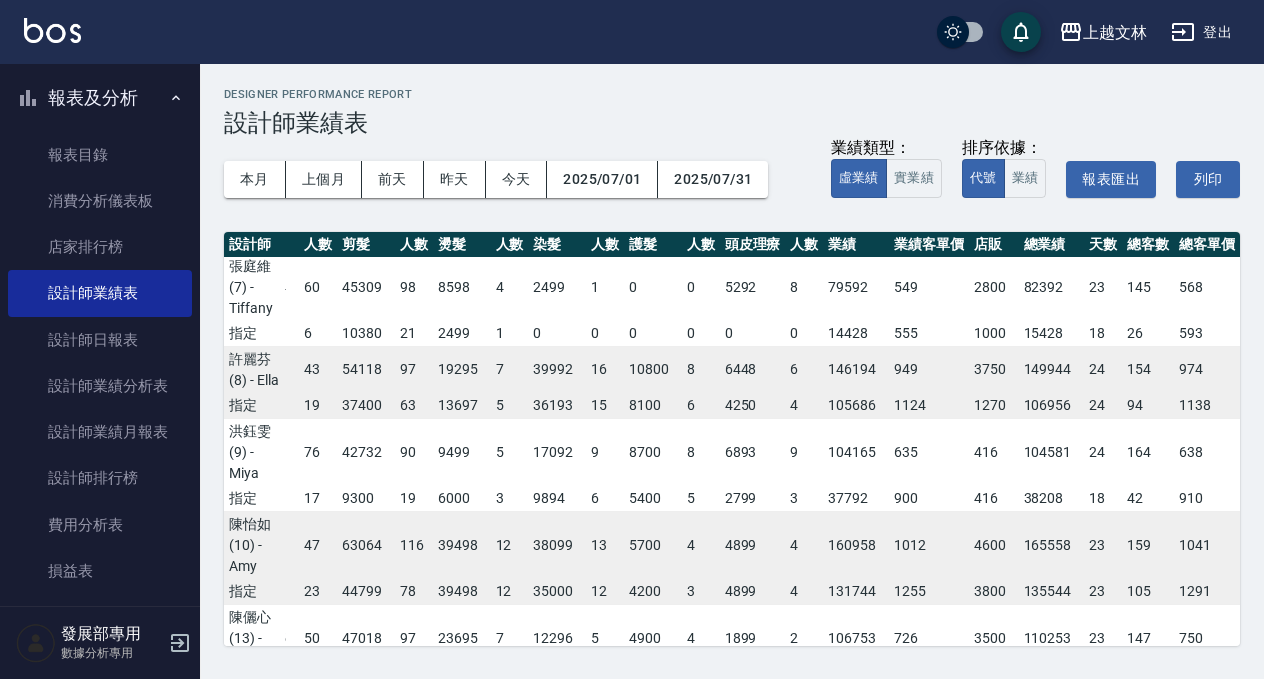 scroll, scrollTop: 376, scrollLeft: 46, axis: both 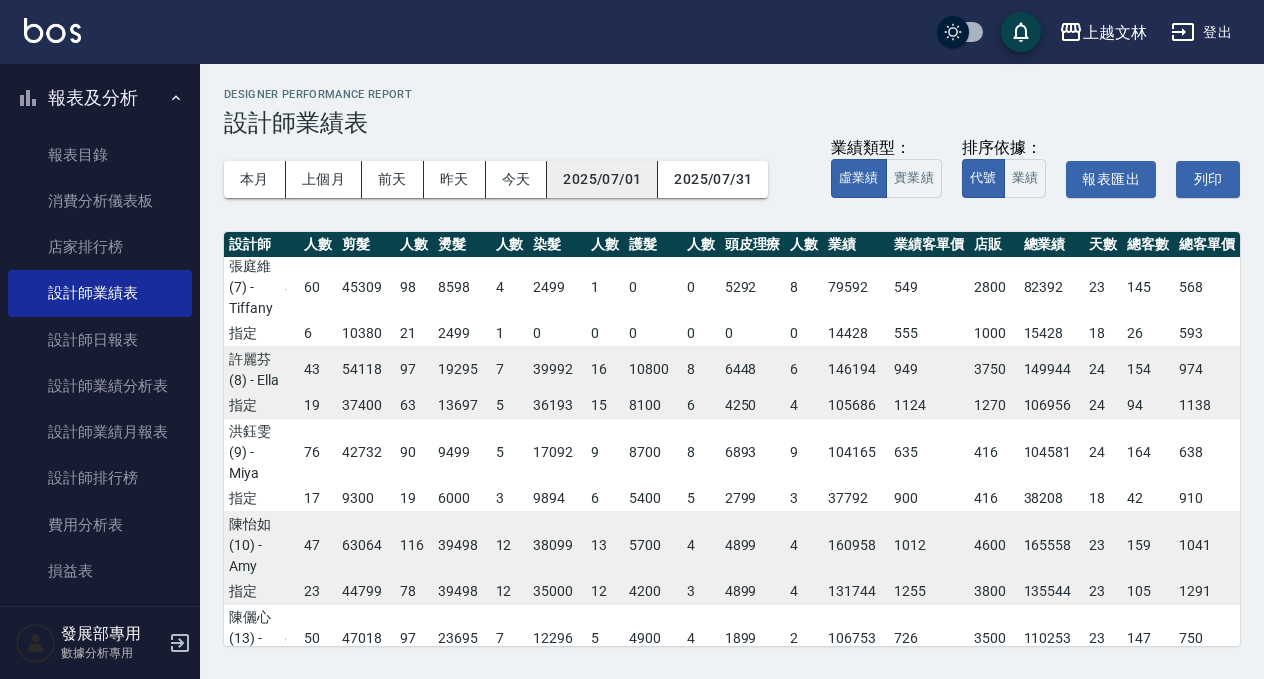 click on "2025/07/01" at bounding box center (602, 179) 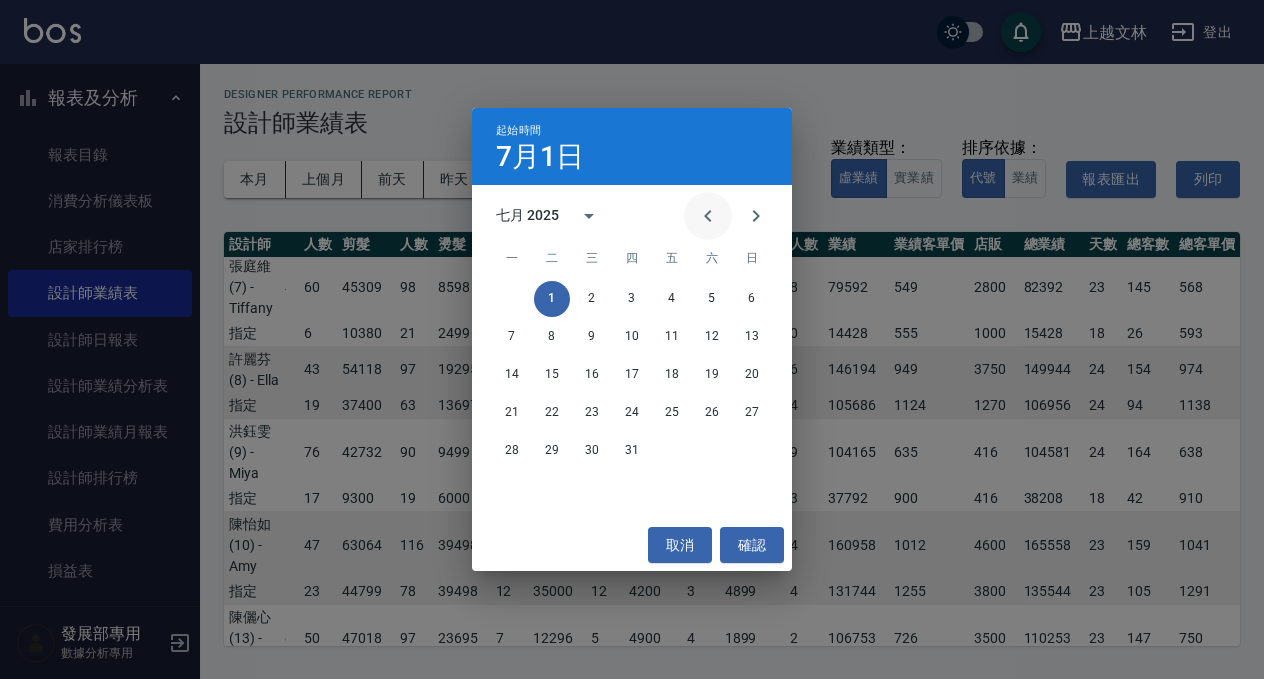 click 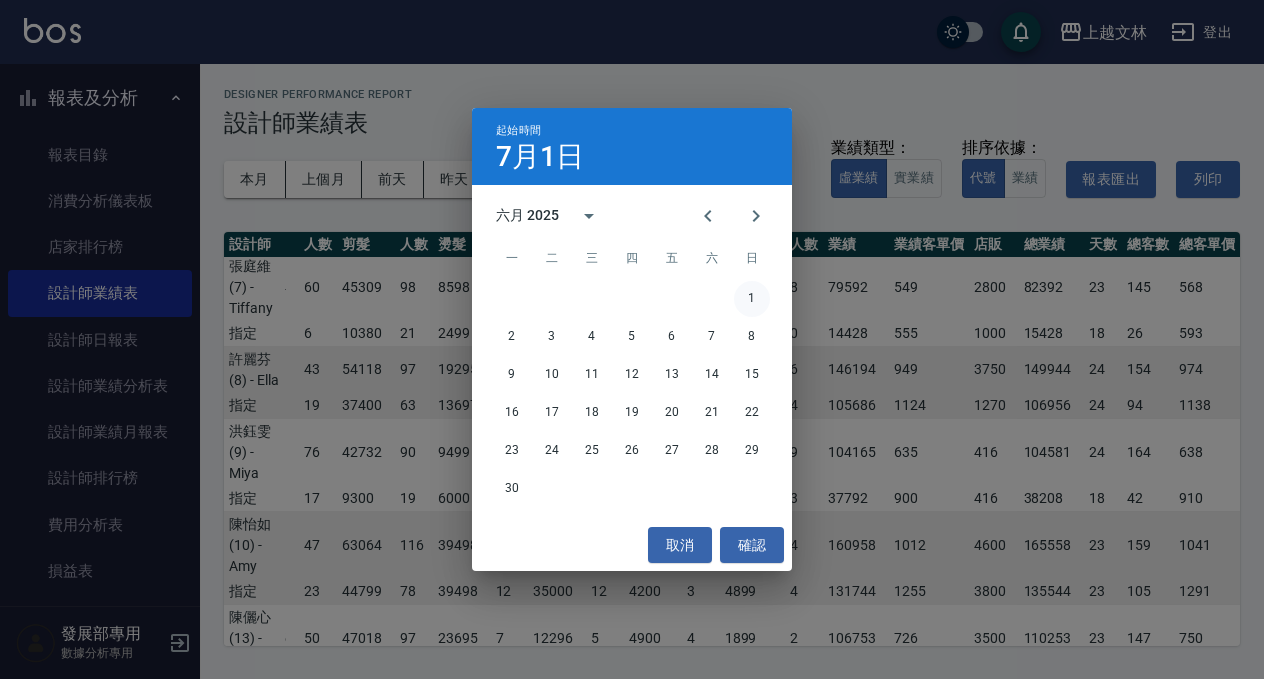 click on "1" at bounding box center (752, 299) 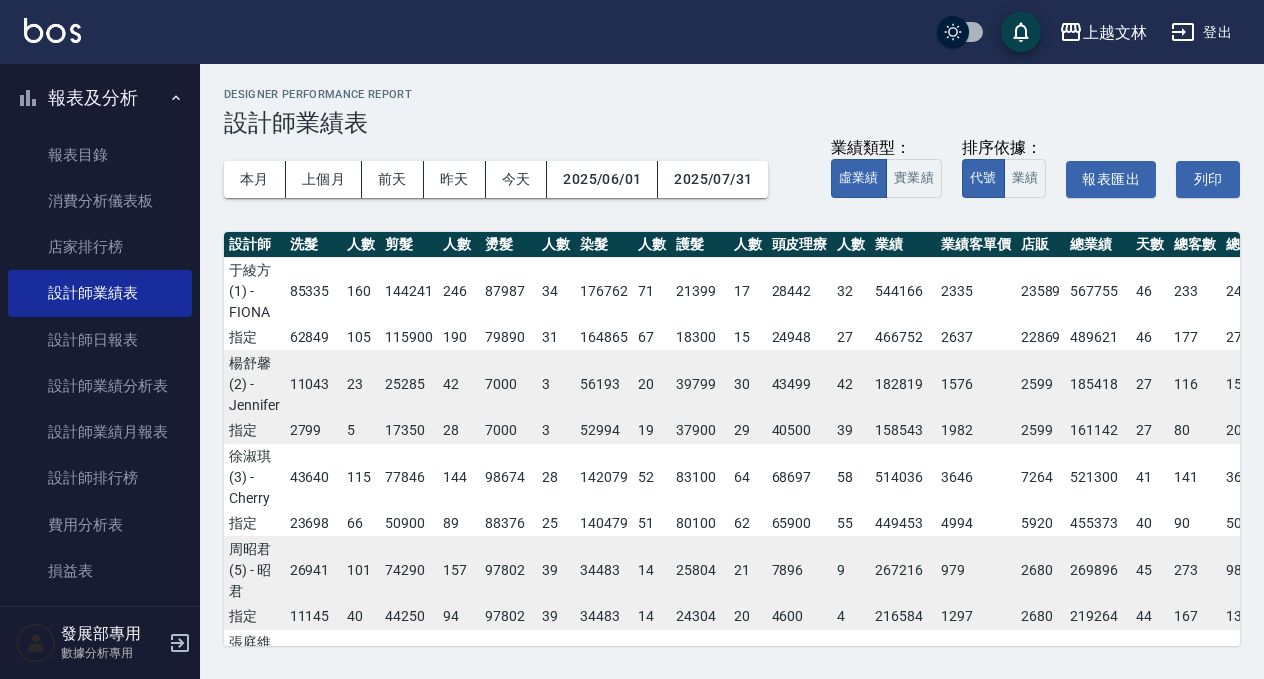 click on "2025/07/31" at bounding box center (713, 179) 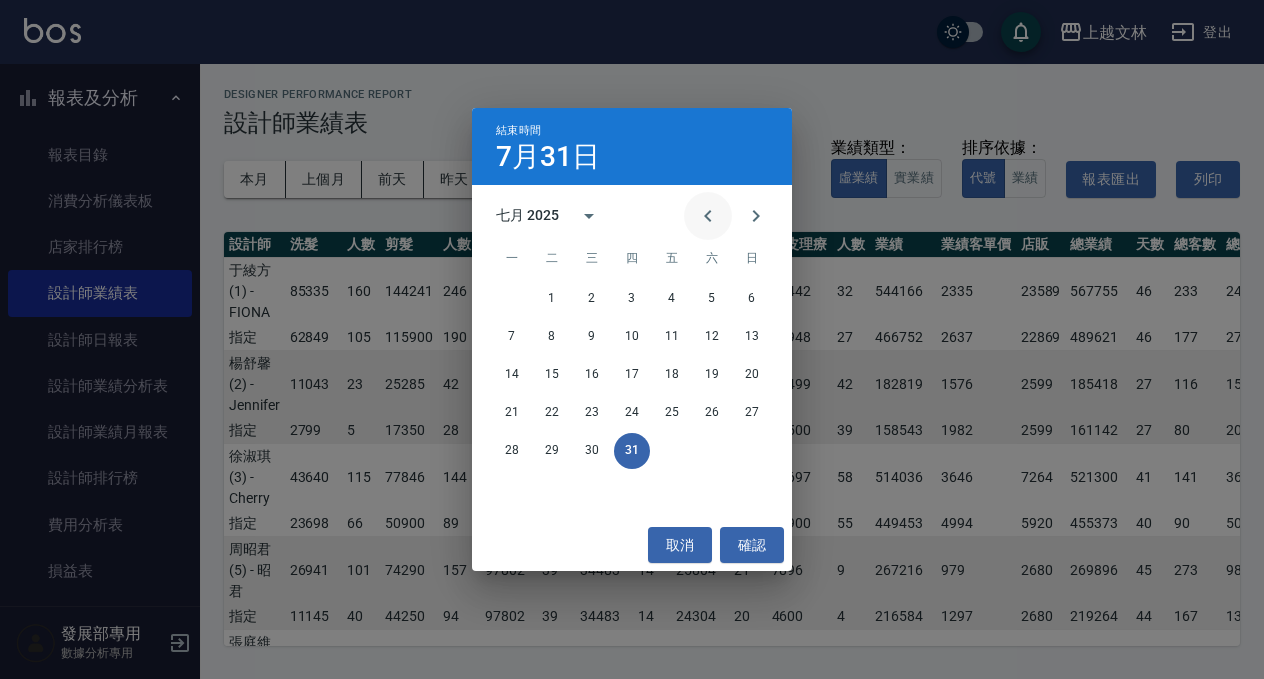 click 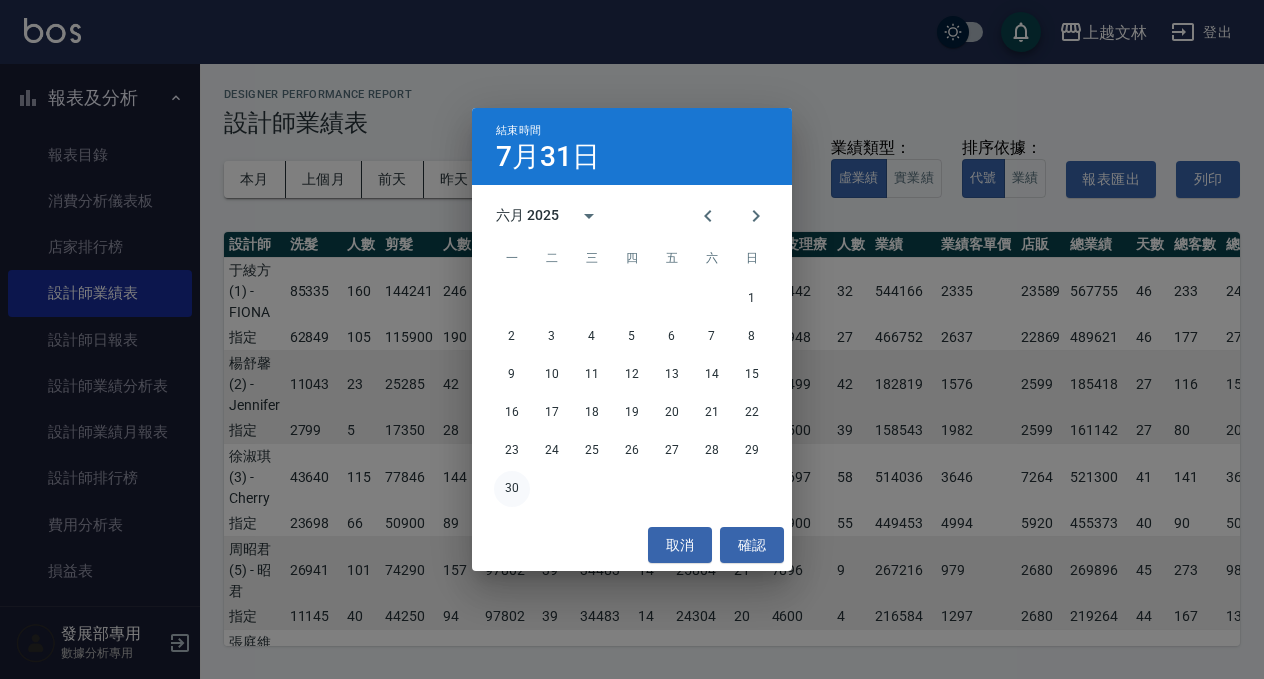 click on "30" at bounding box center (512, 489) 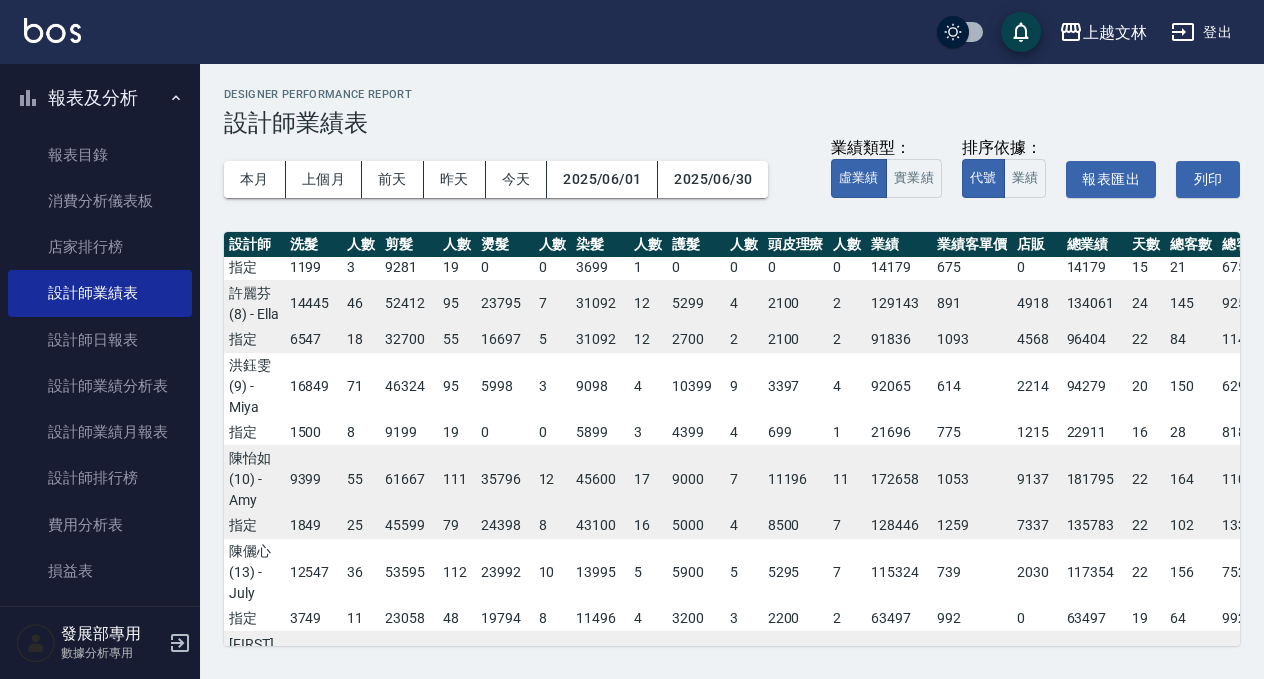 scroll, scrollTop: 536, scrollLeft: 0, axis: vertical 